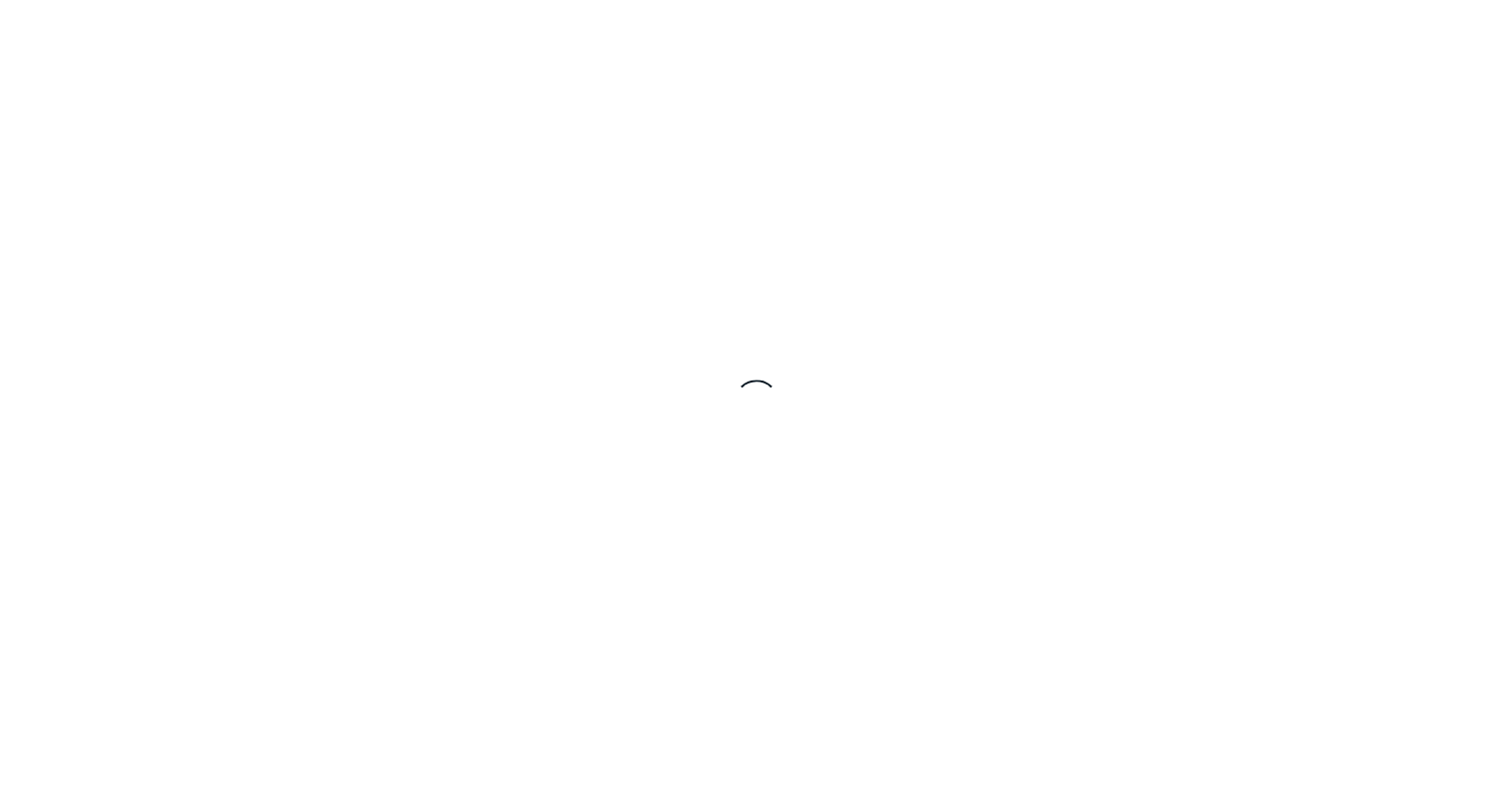 scroll, scrollTop: 0, scrollLeft: 0, axis: both 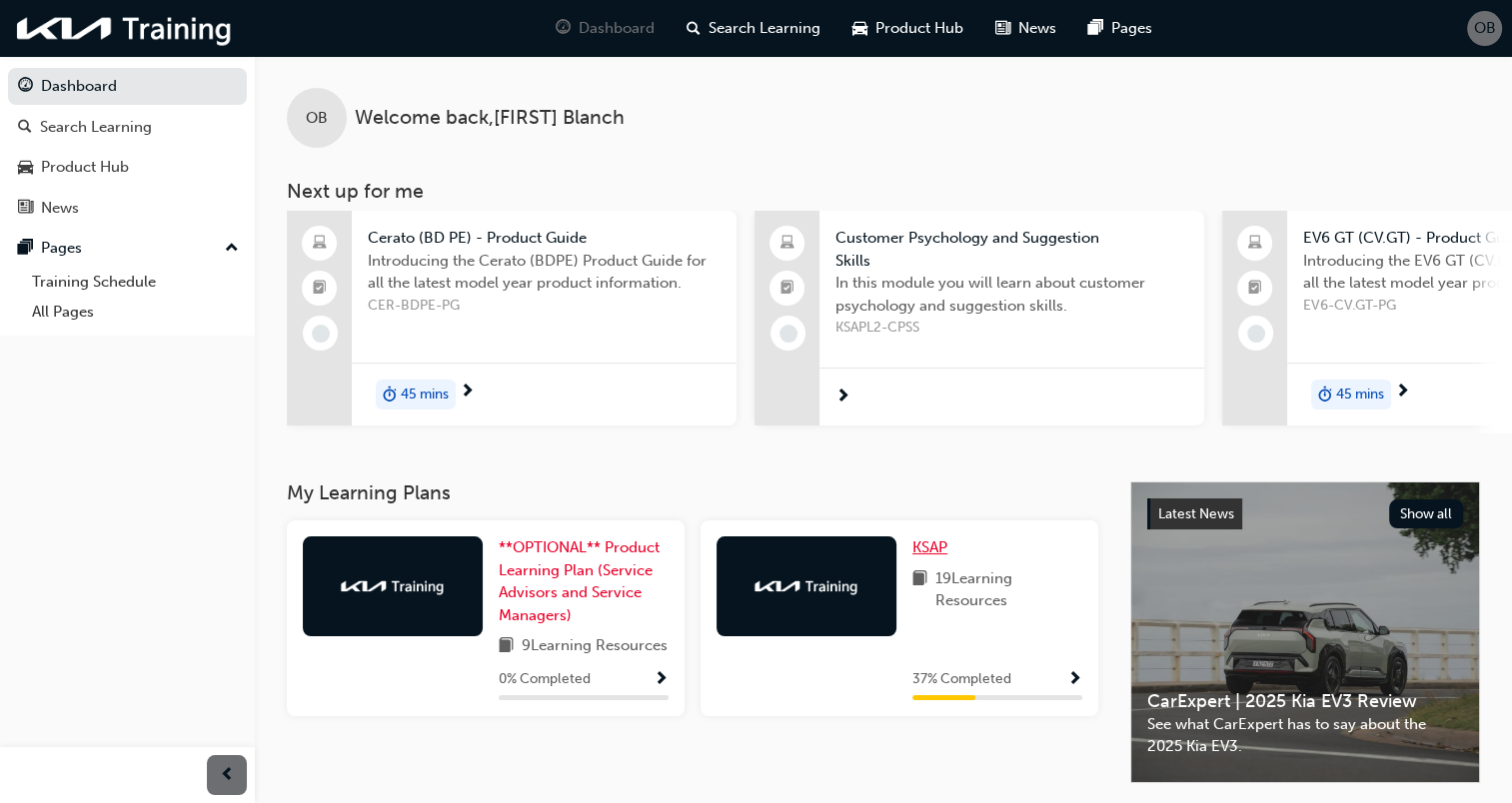 click on "KSAP" at bounding box center [929, 547] 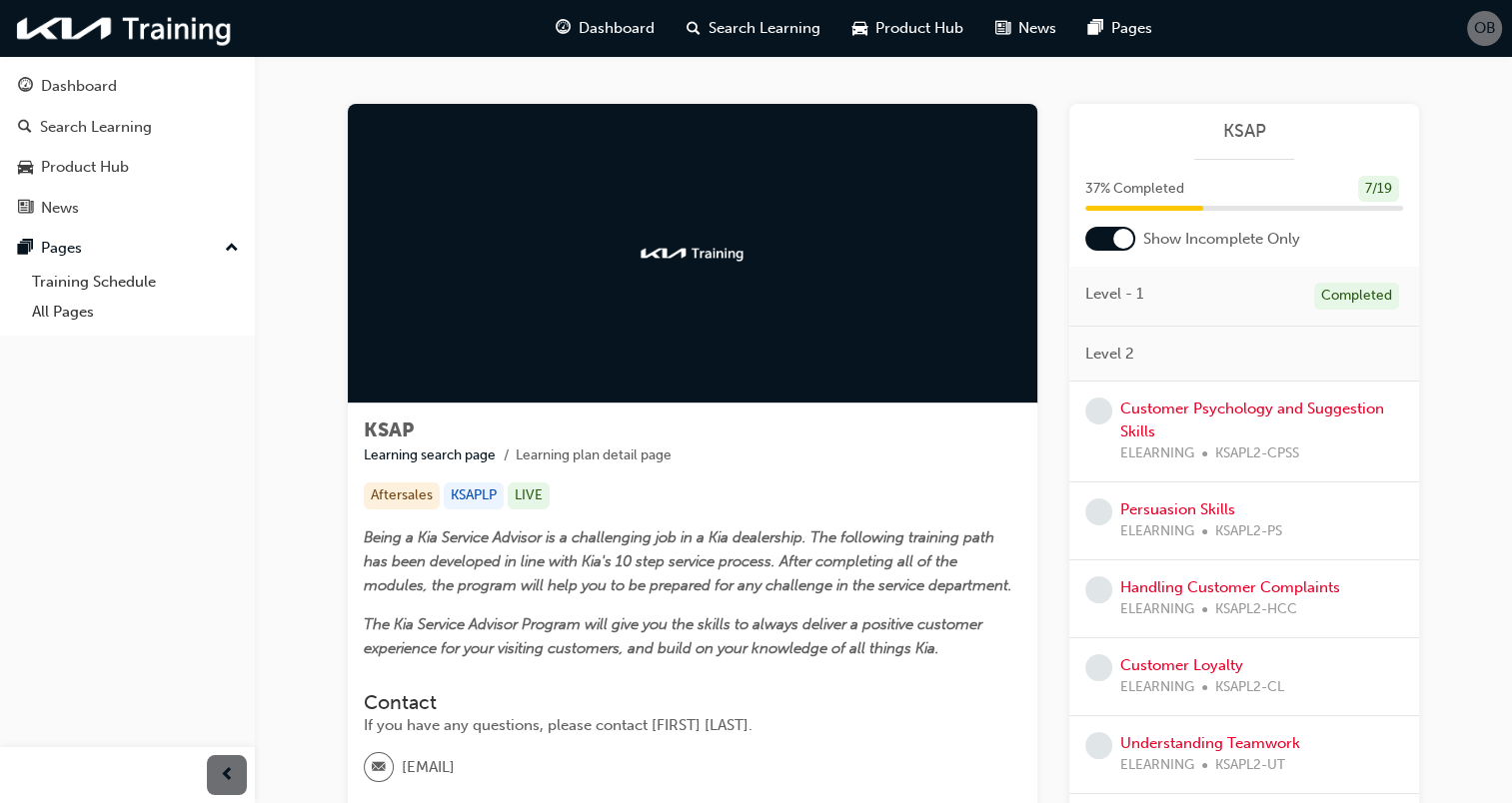 scroll, scrollTop: 8, scrollLeft: 0, axis: vertical 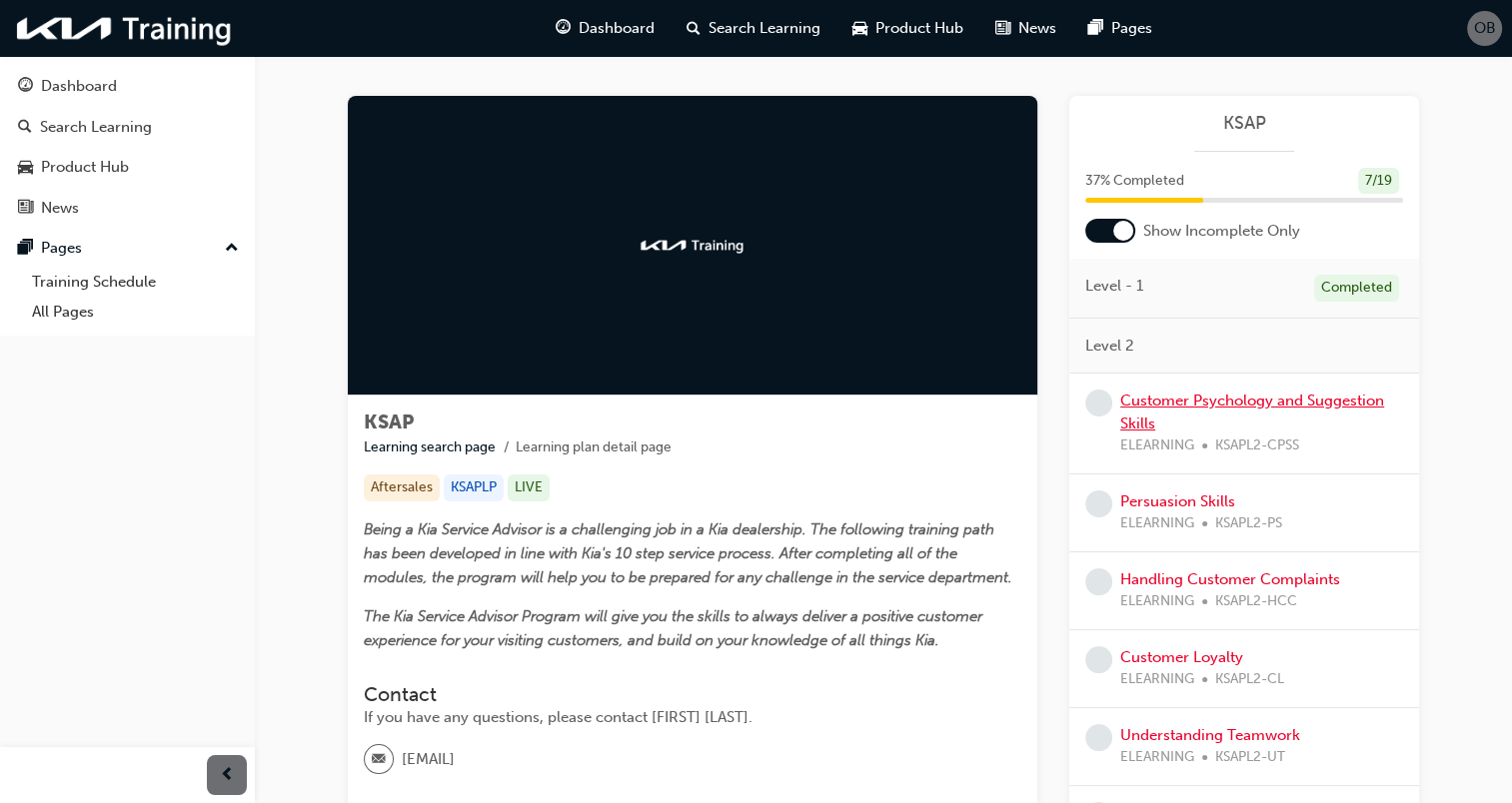 click on "Customer Psychology and Suggestion Skills" at bounding box center (1252, 411) 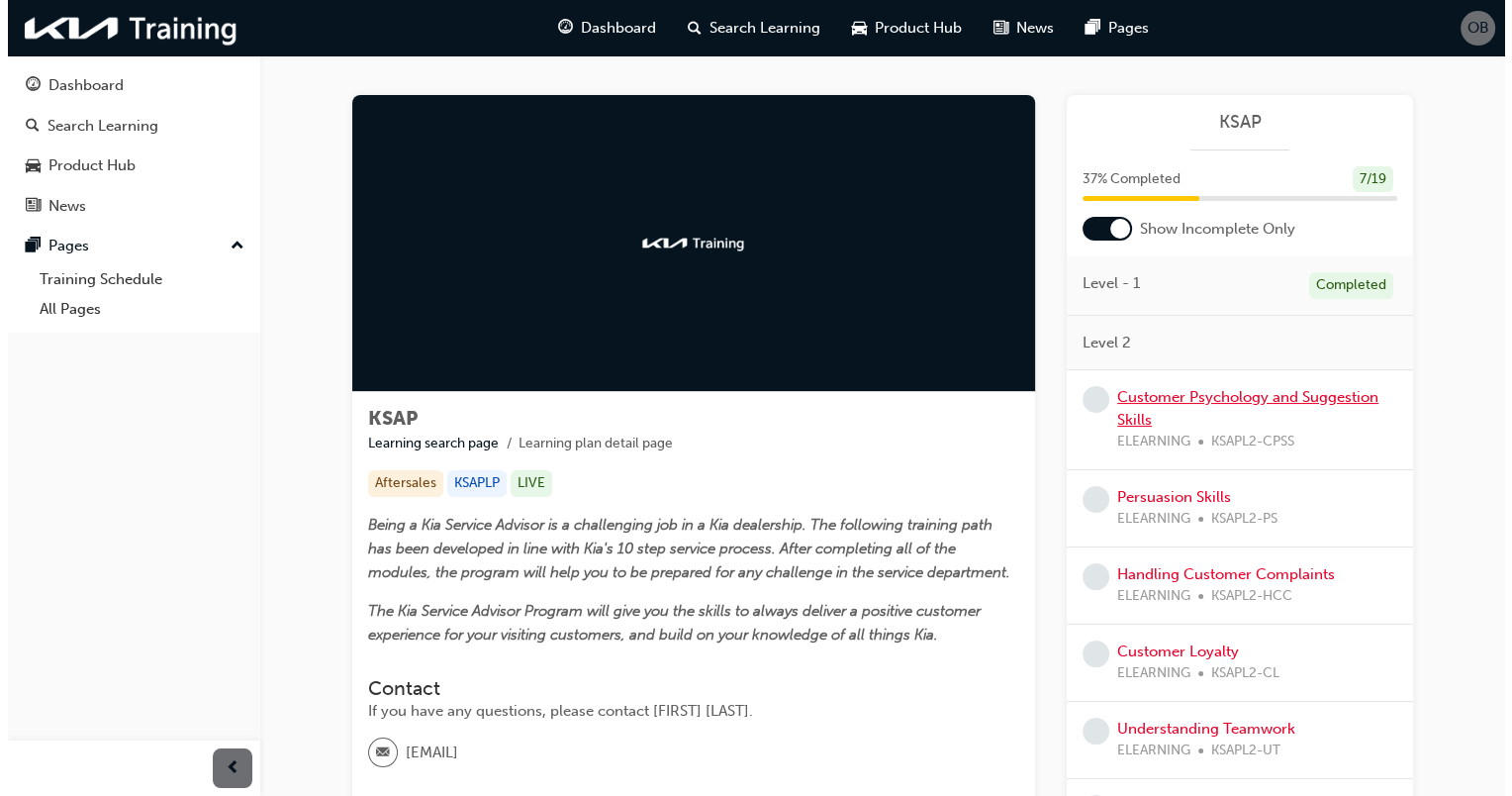 scroll, scrollTop: 0, scrollLeft: 0, axis: both 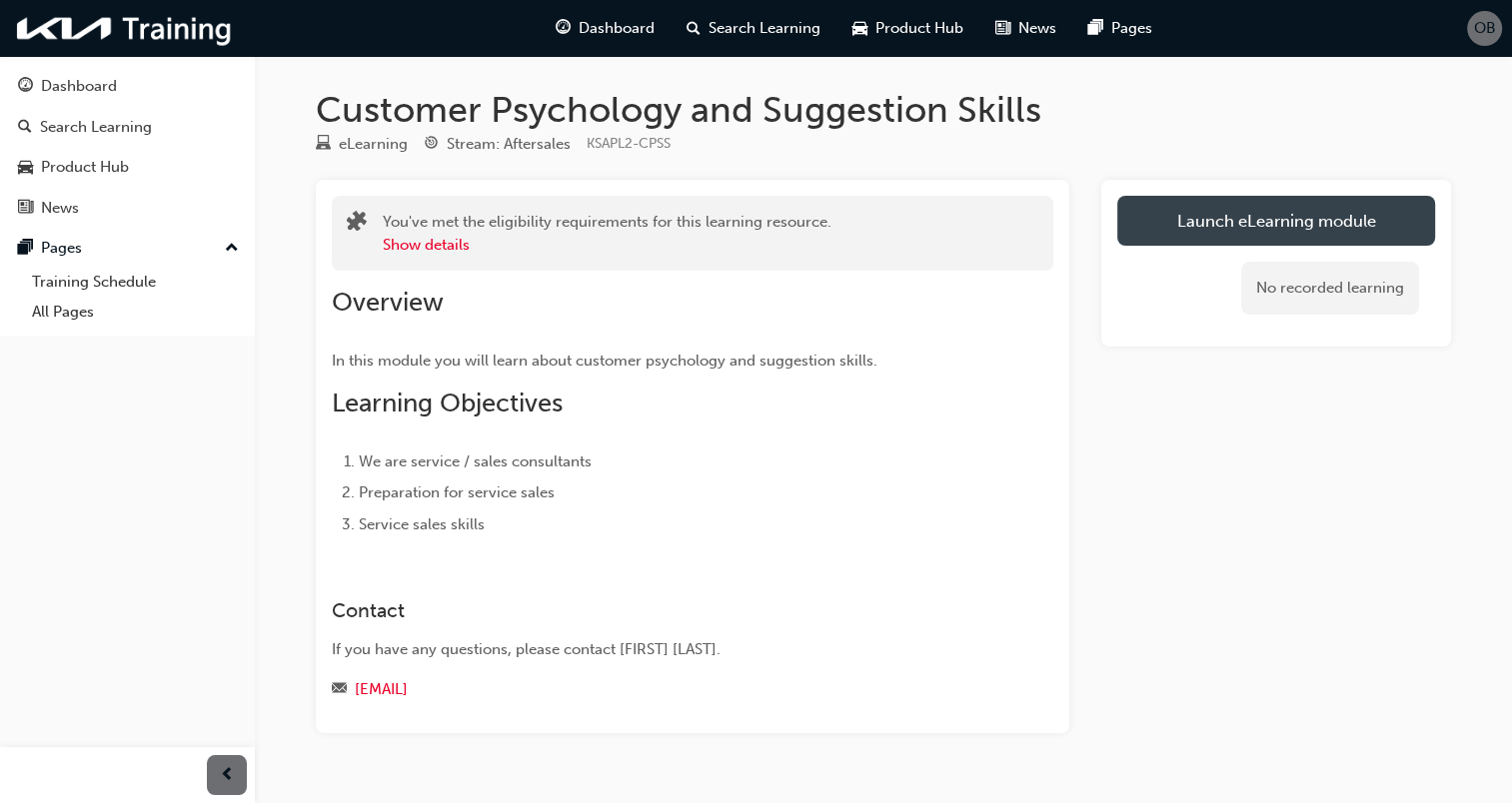 click on "Launch eLearning module" at bounding box center (1276, 221) 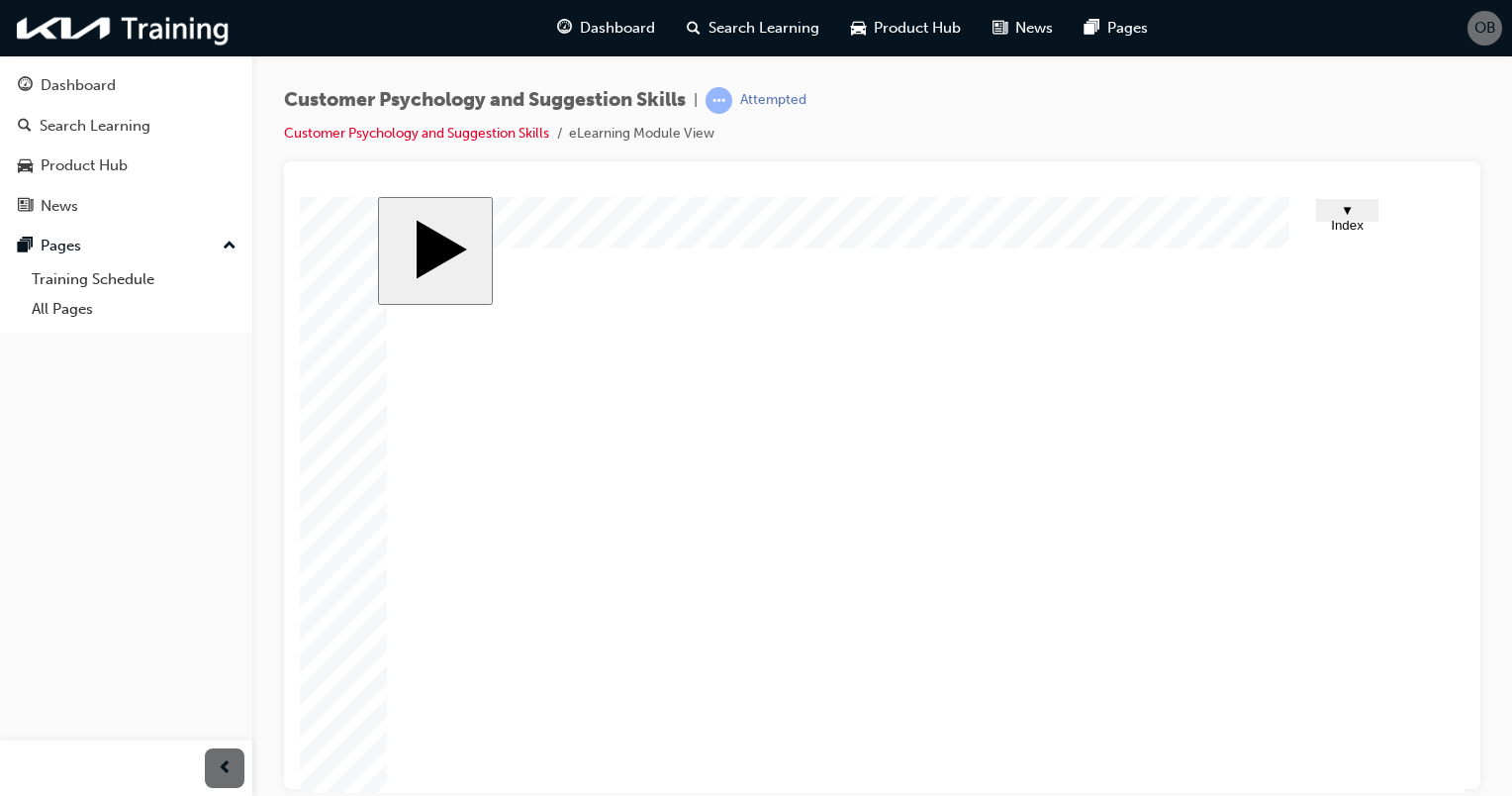 scroll, scrollTop: 116, scrollLeft: 0, axis: vertical 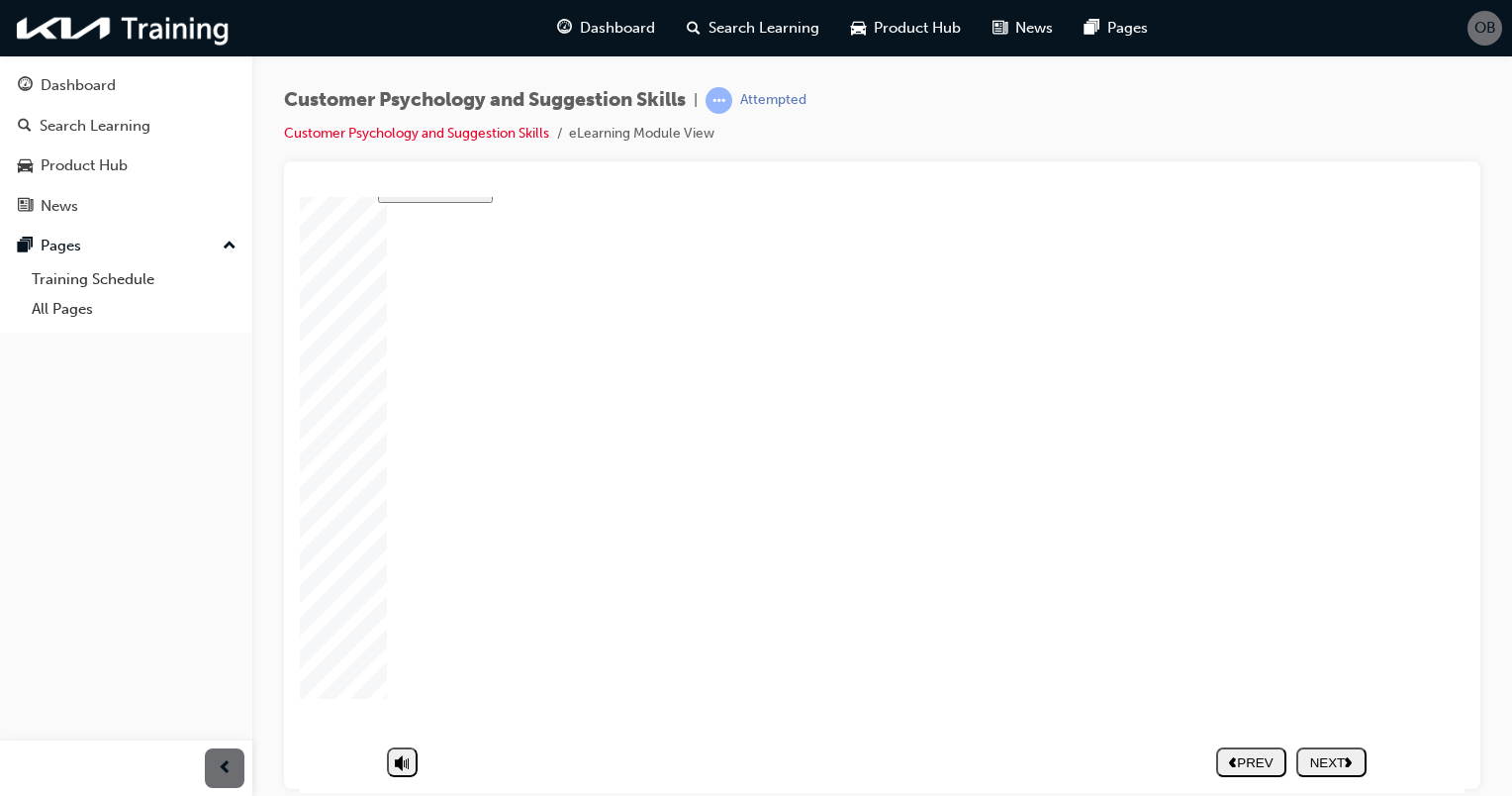 click on "NEXT" at bounding box center [1331, 761] 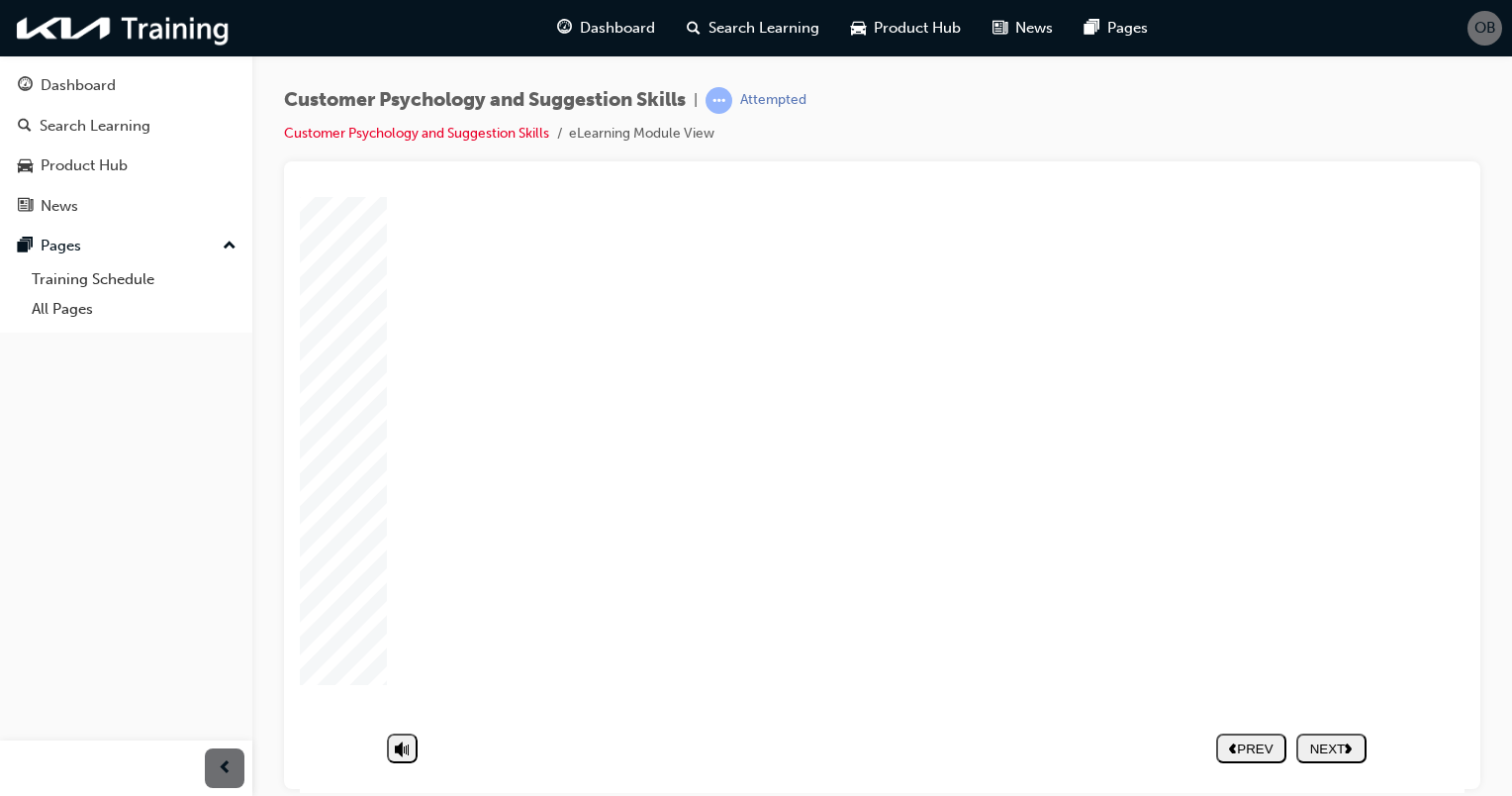 click 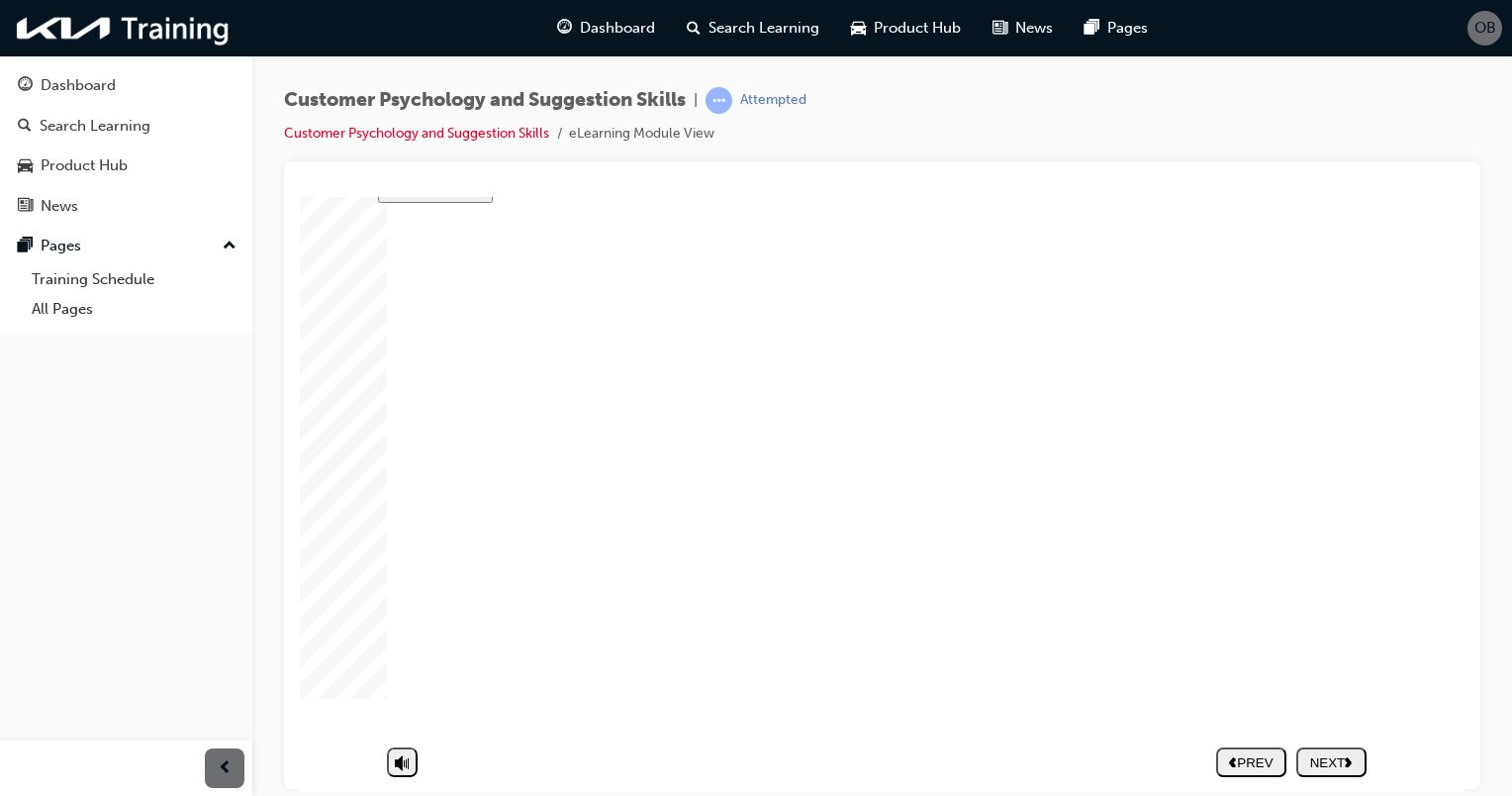 click on "PREV NEXT
SUBMIT" at bounding box center (1291, 761) 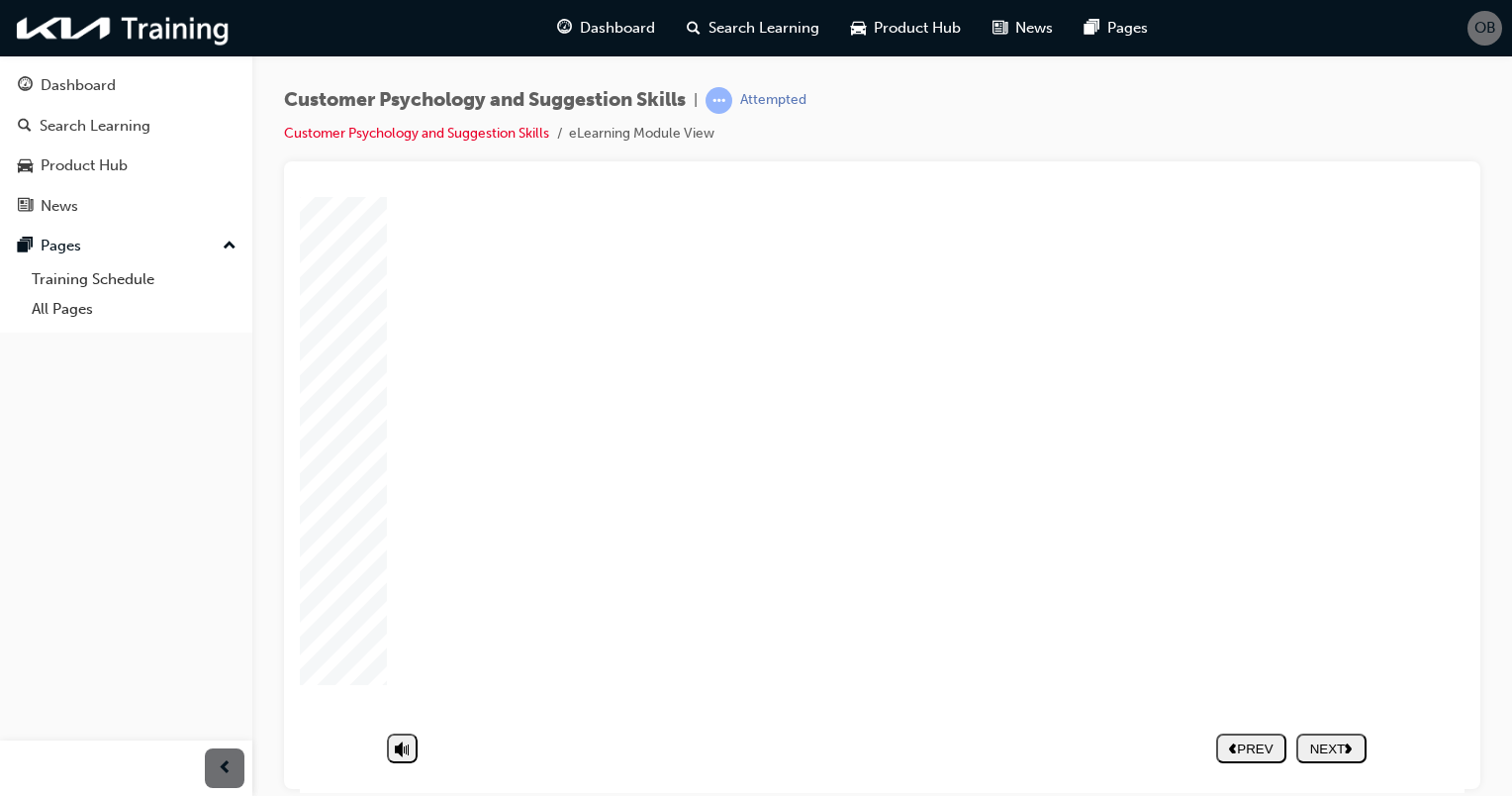 click 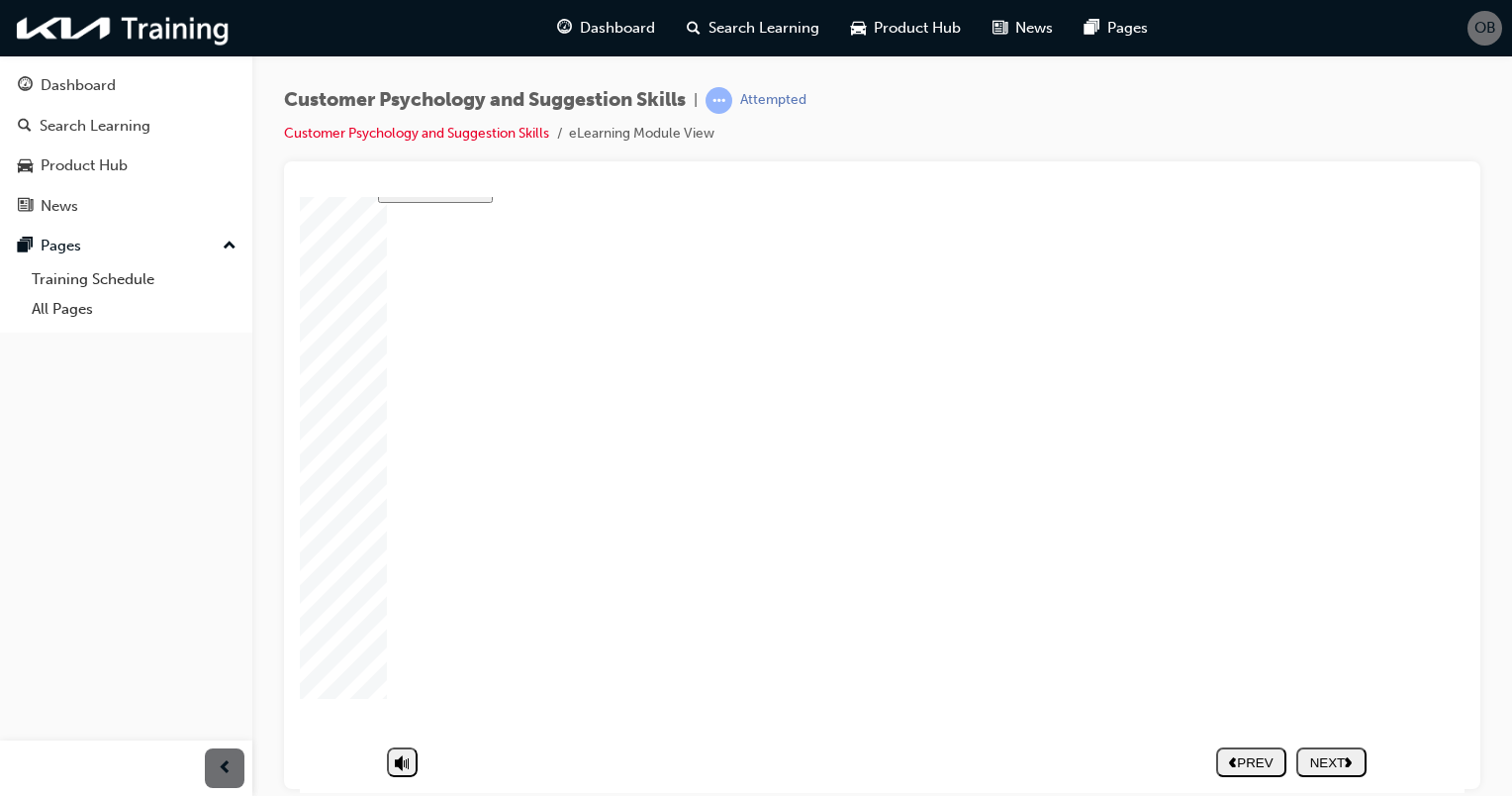 click 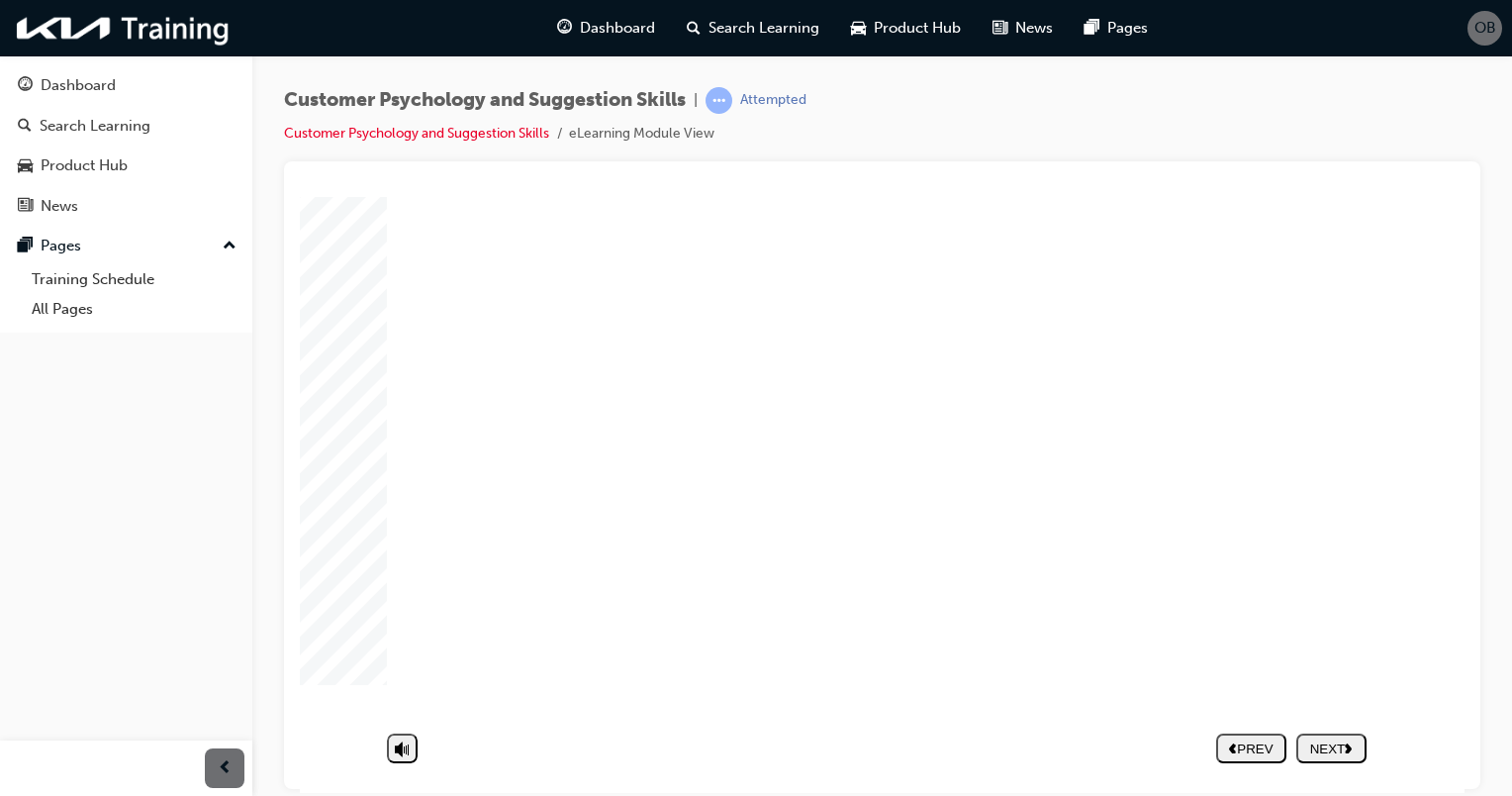 click 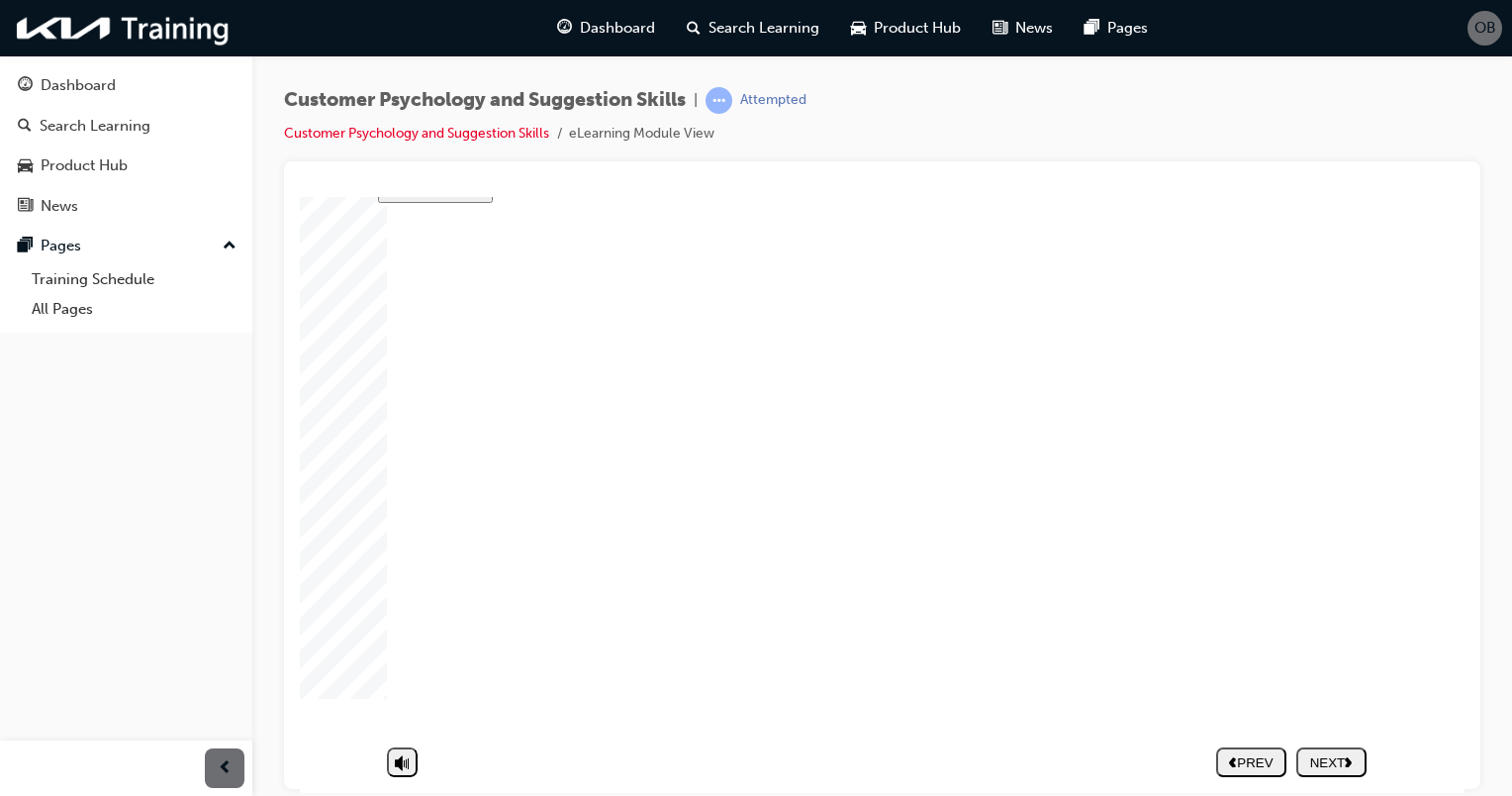 click 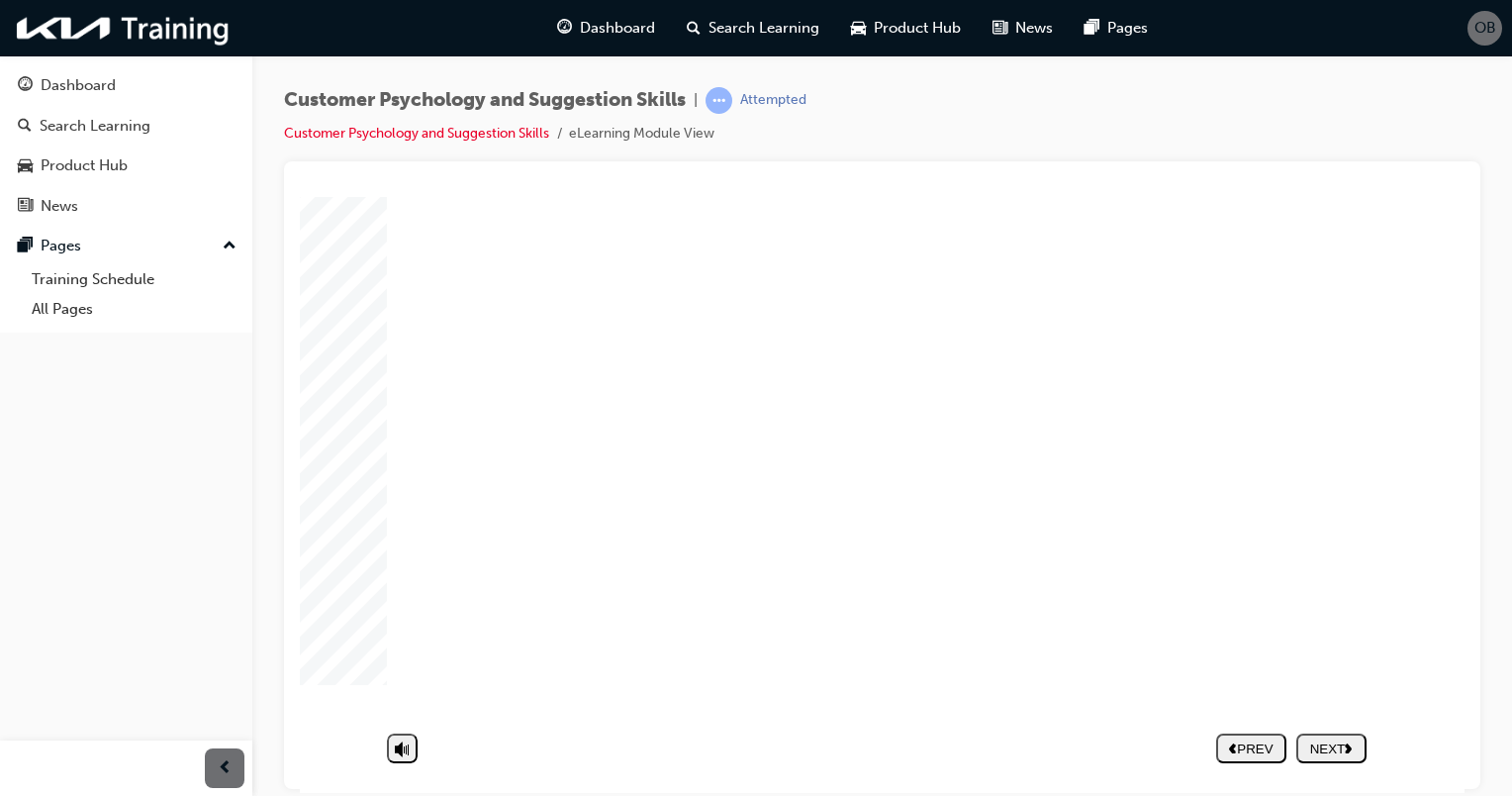 click 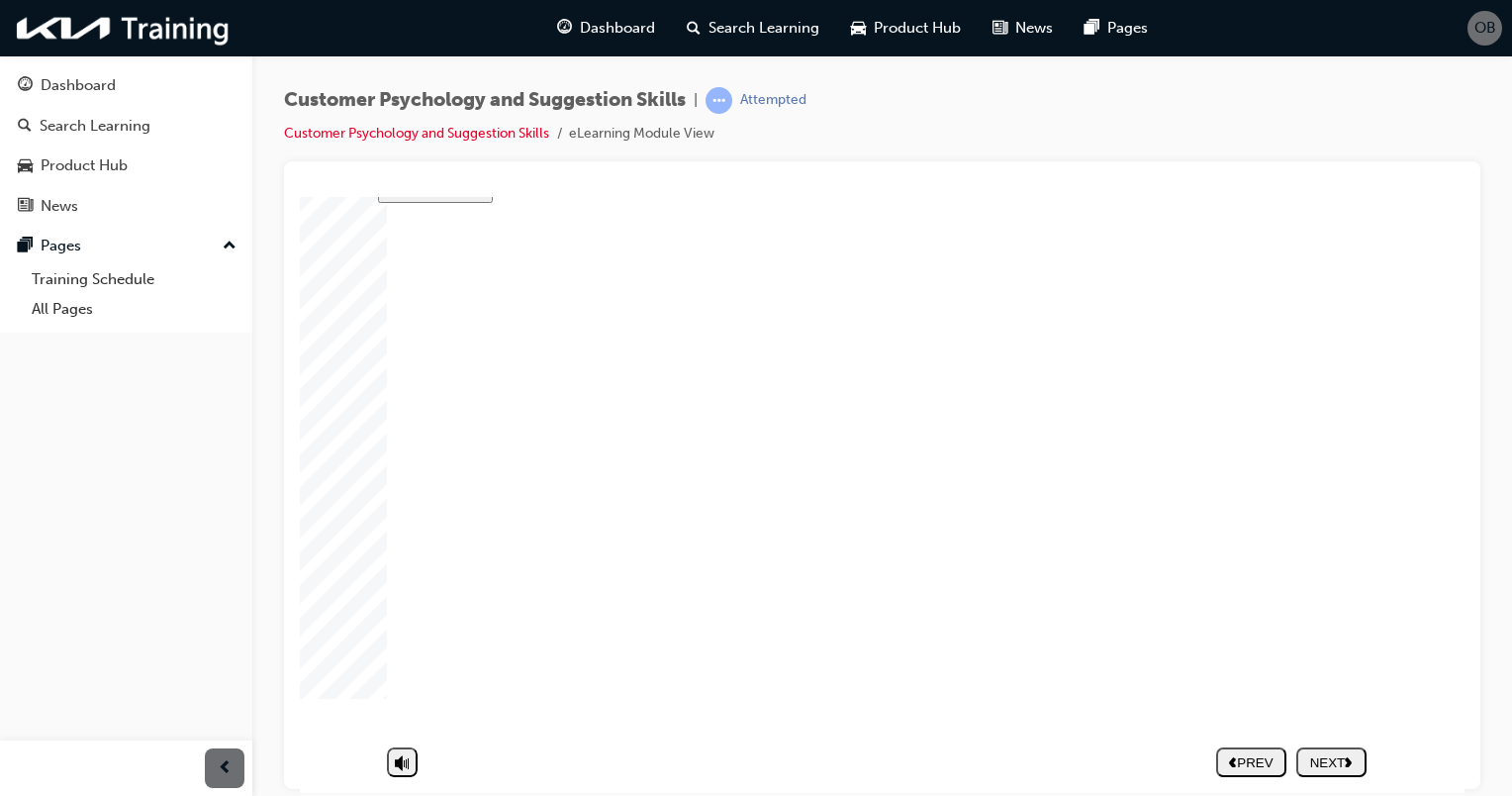 click on "NEXT" at bounding box center (1331, 761) 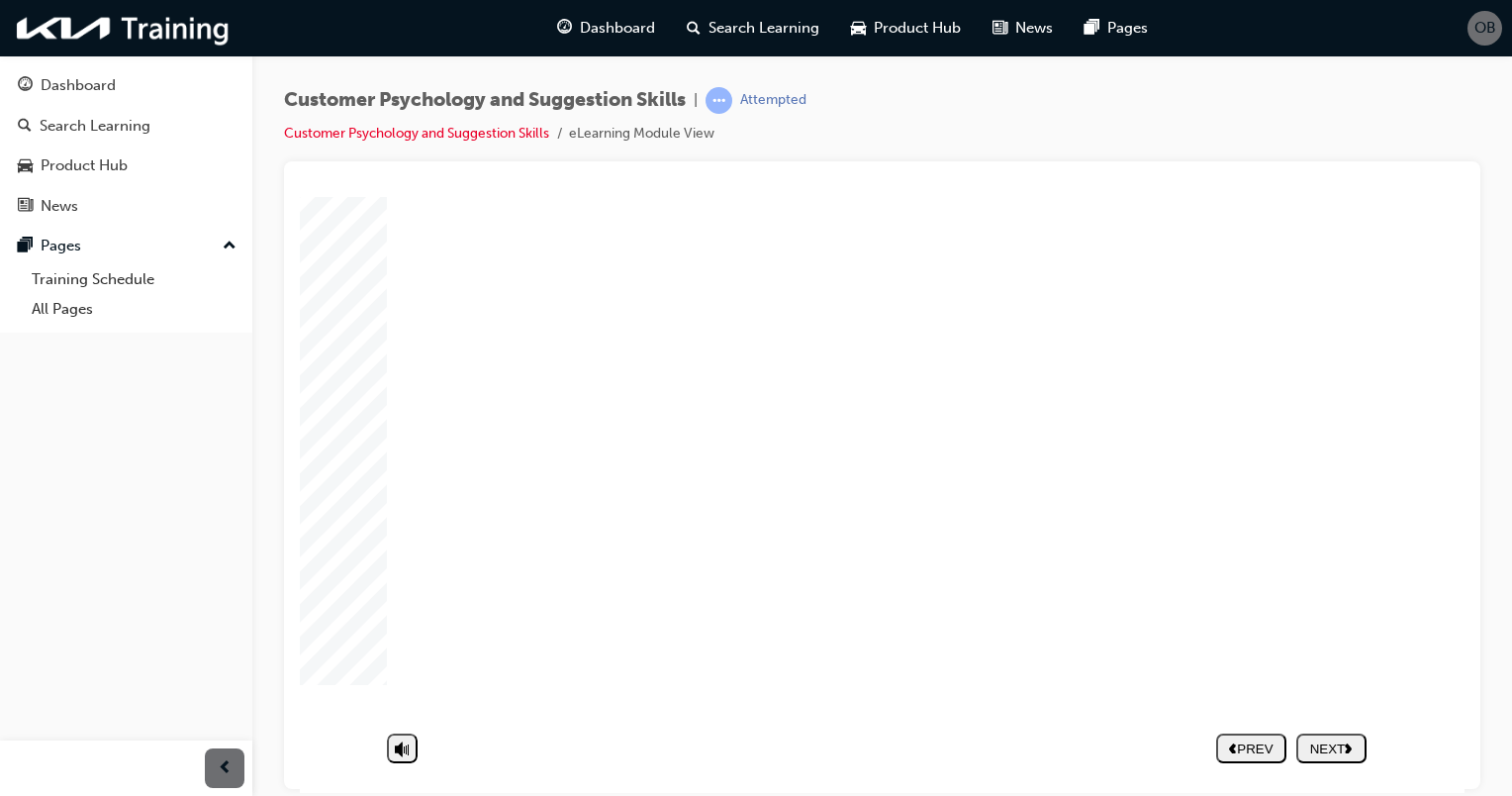click 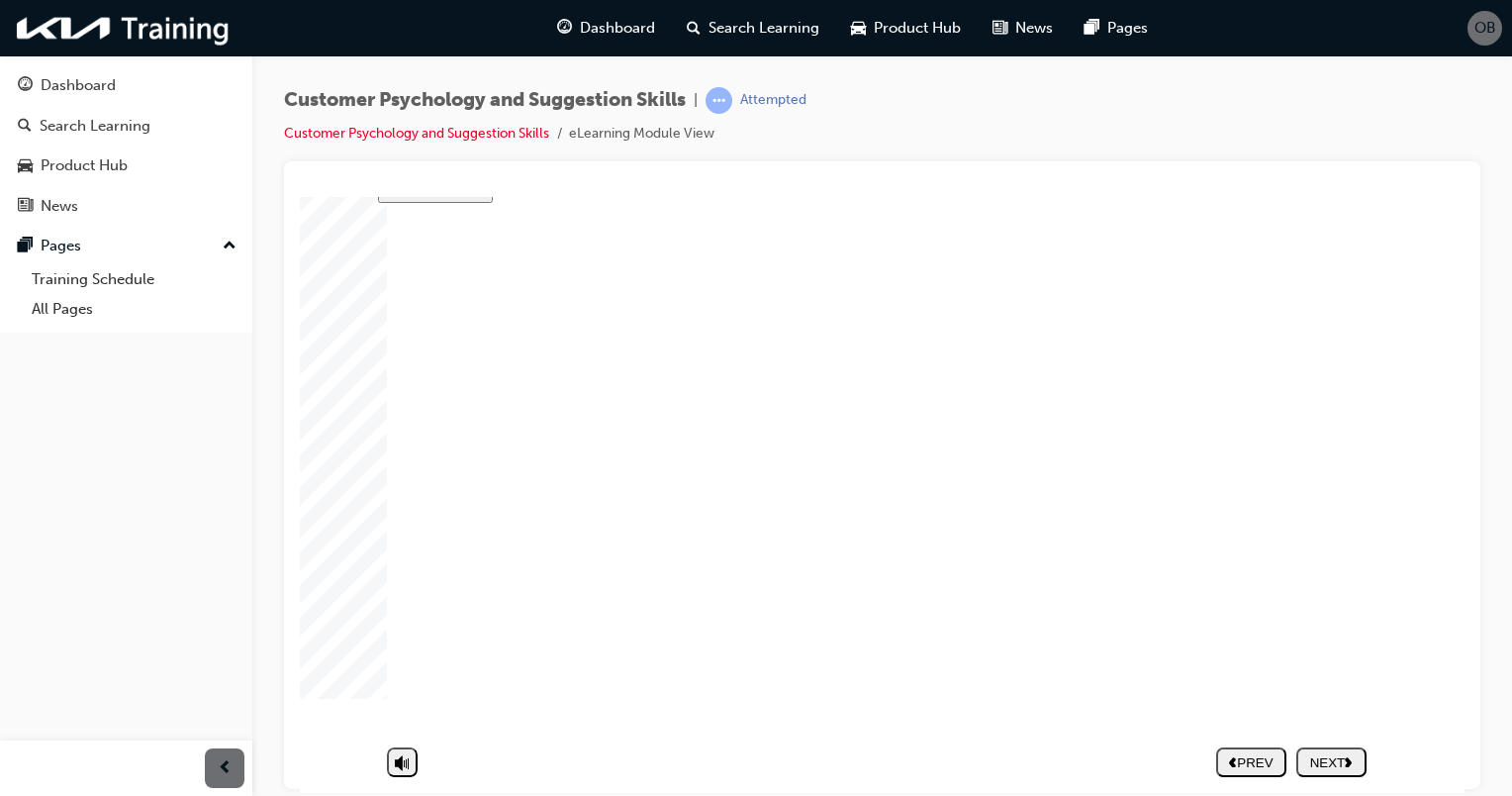 click 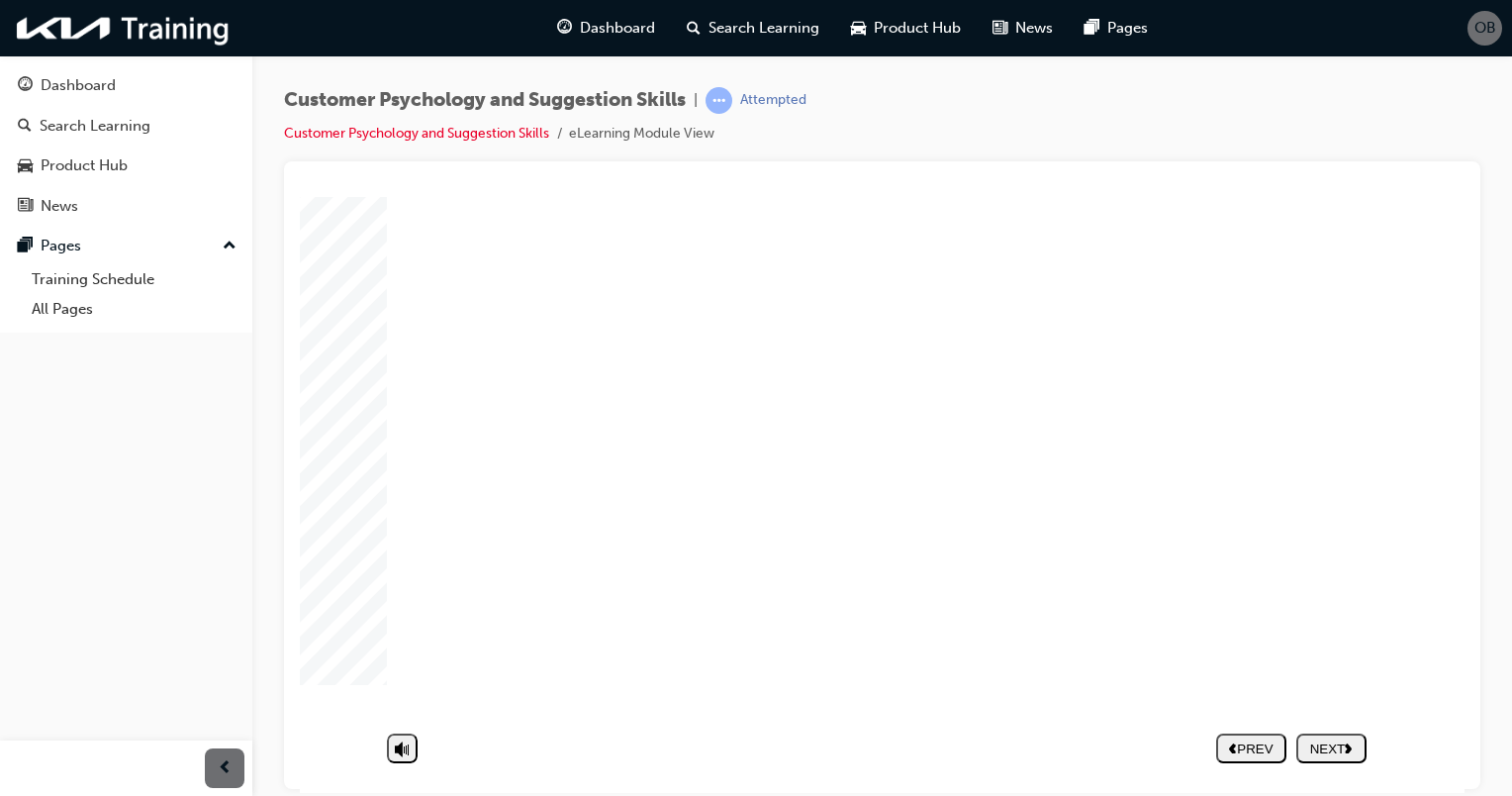 click 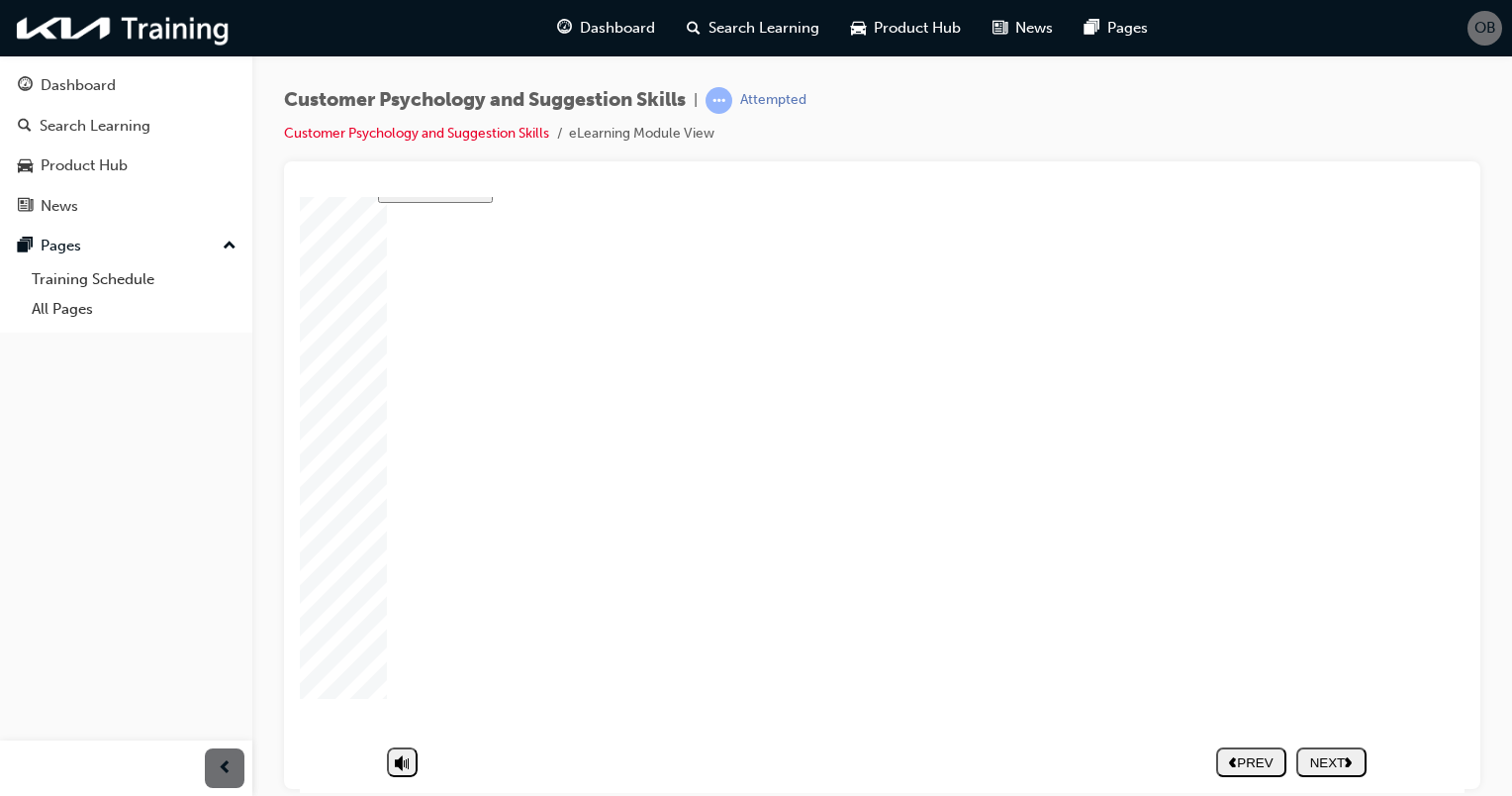 click 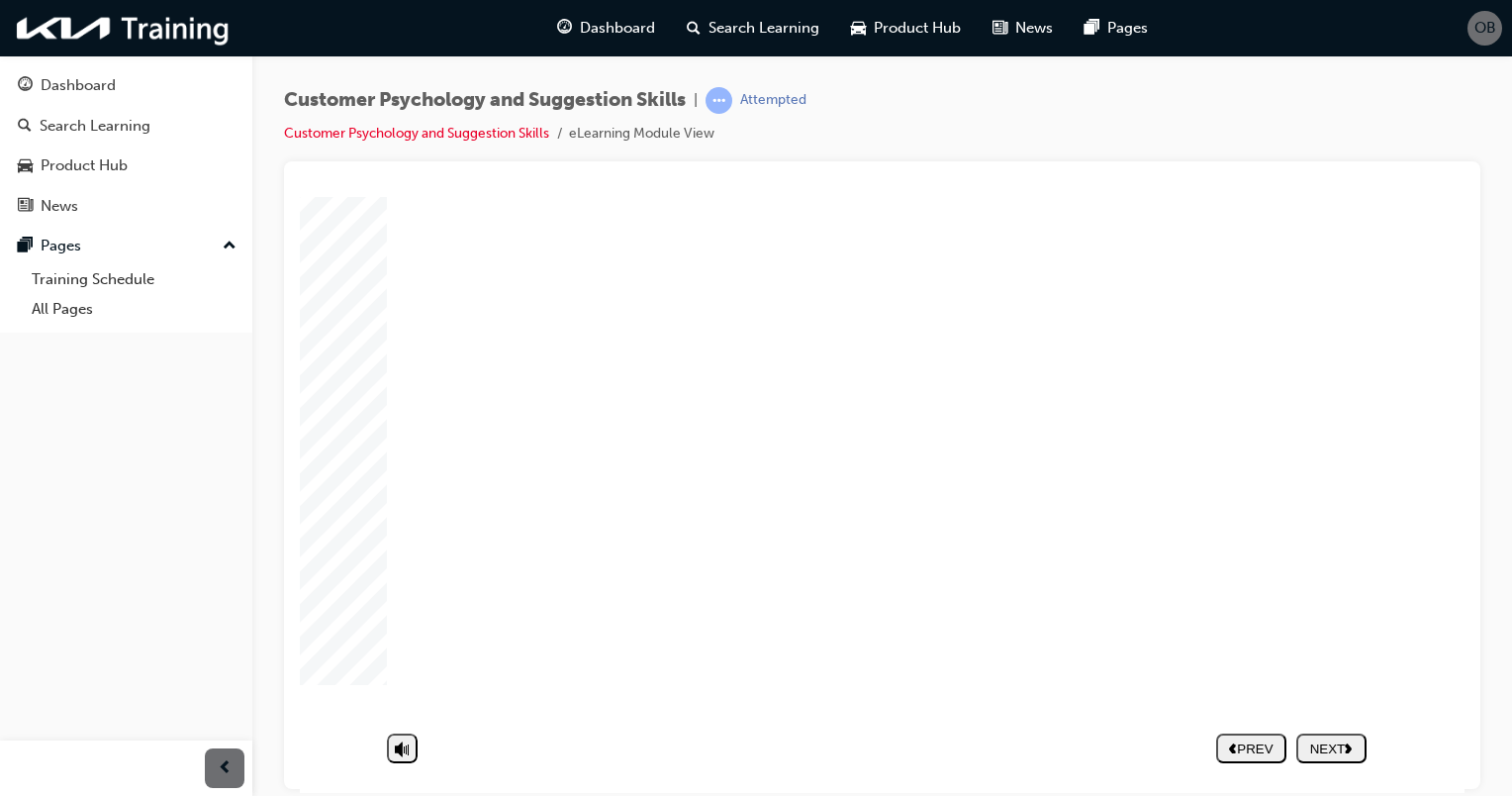 click 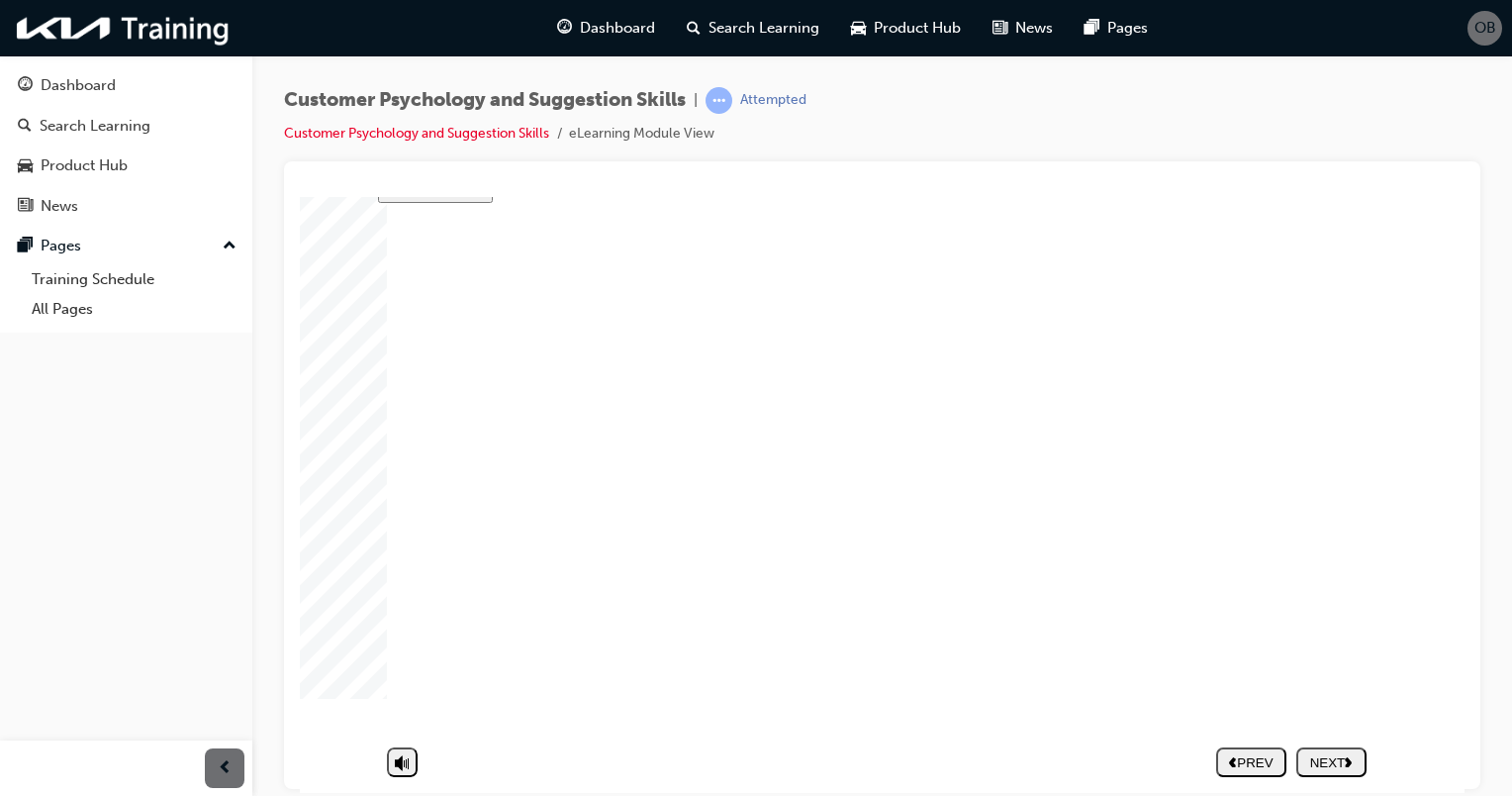 click on "NEXT" at bounding box center [1331, 761] 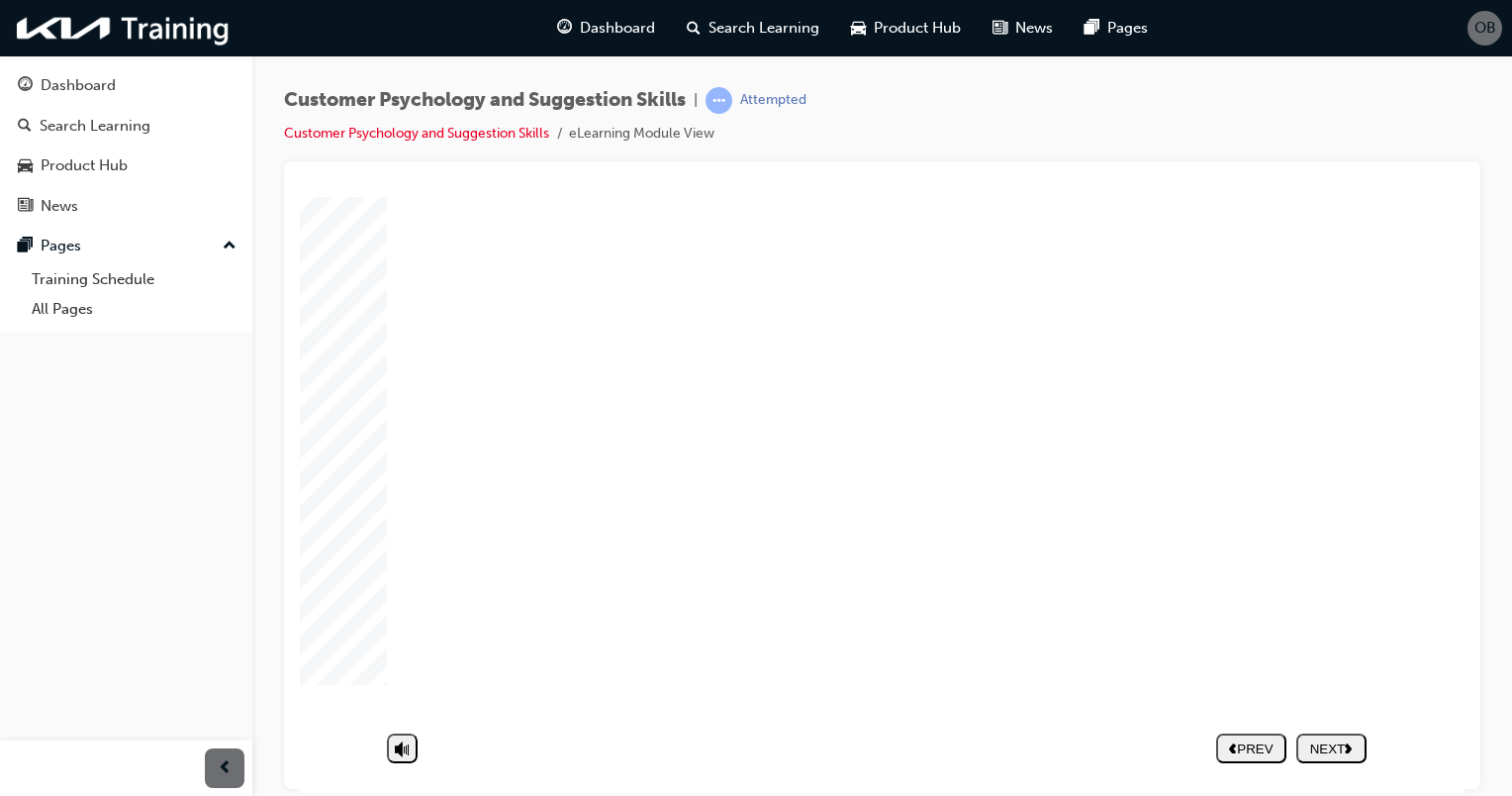 click 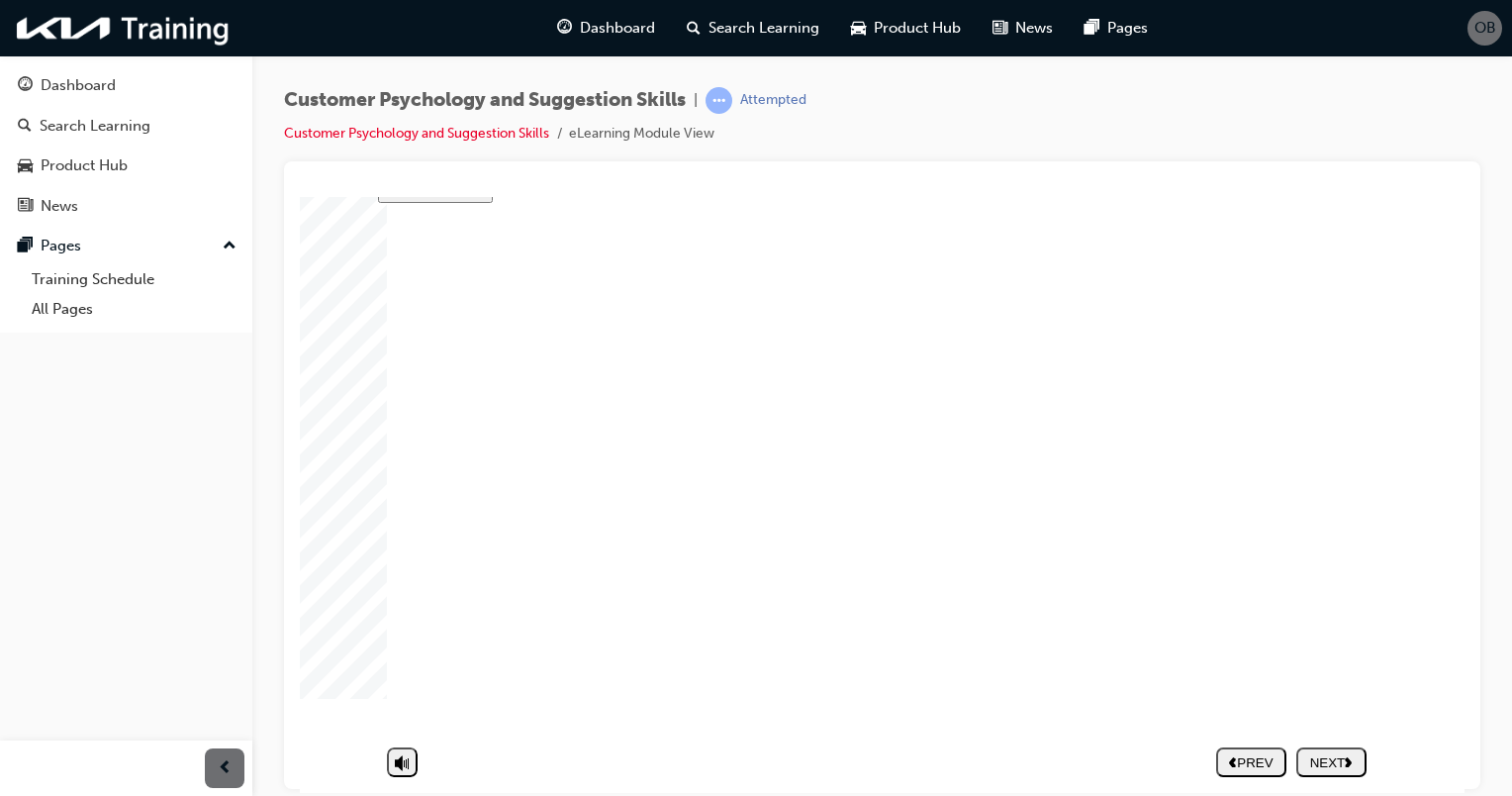 click at bounding box center (1004, 4572) 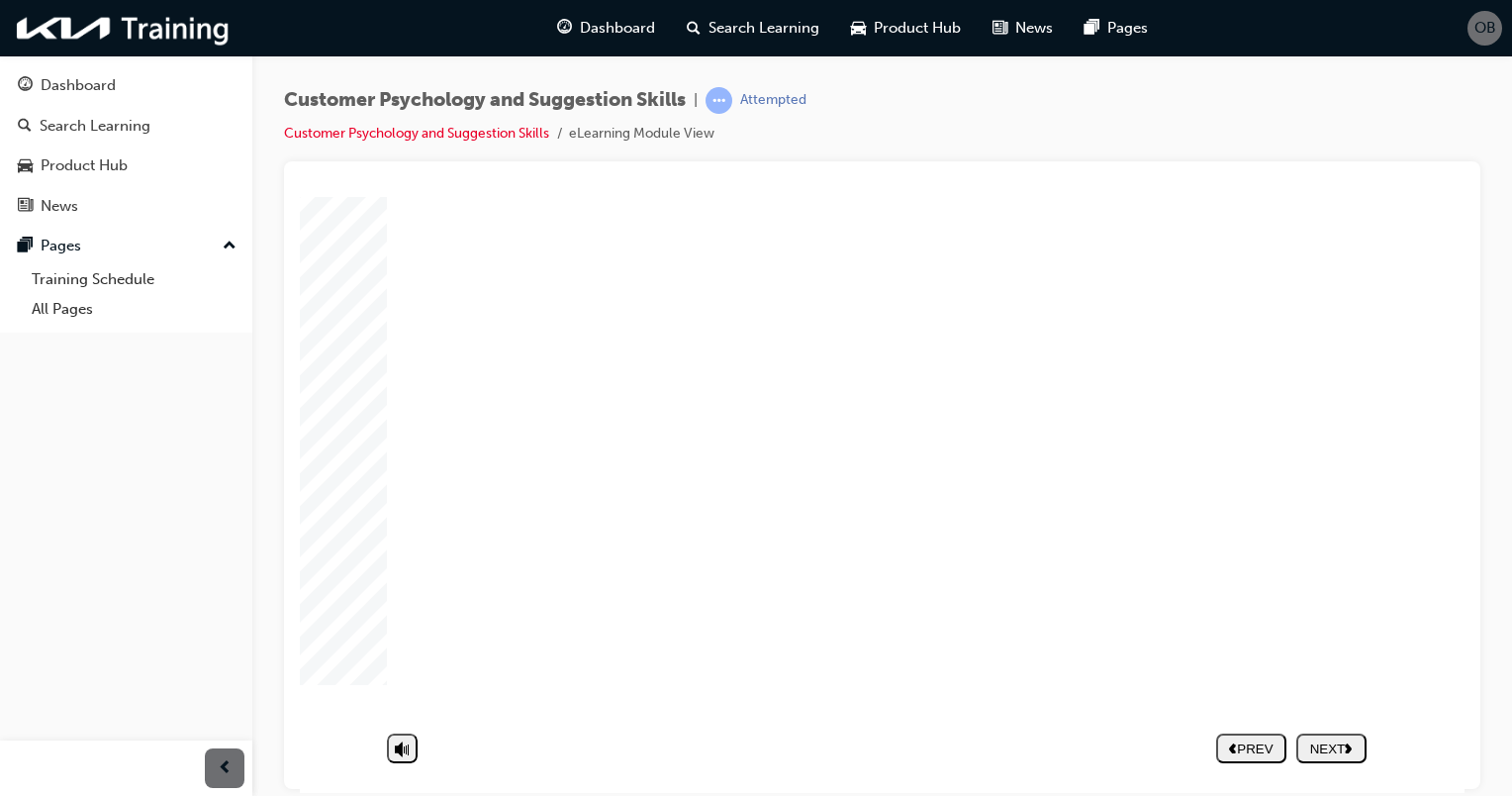 type on "g" 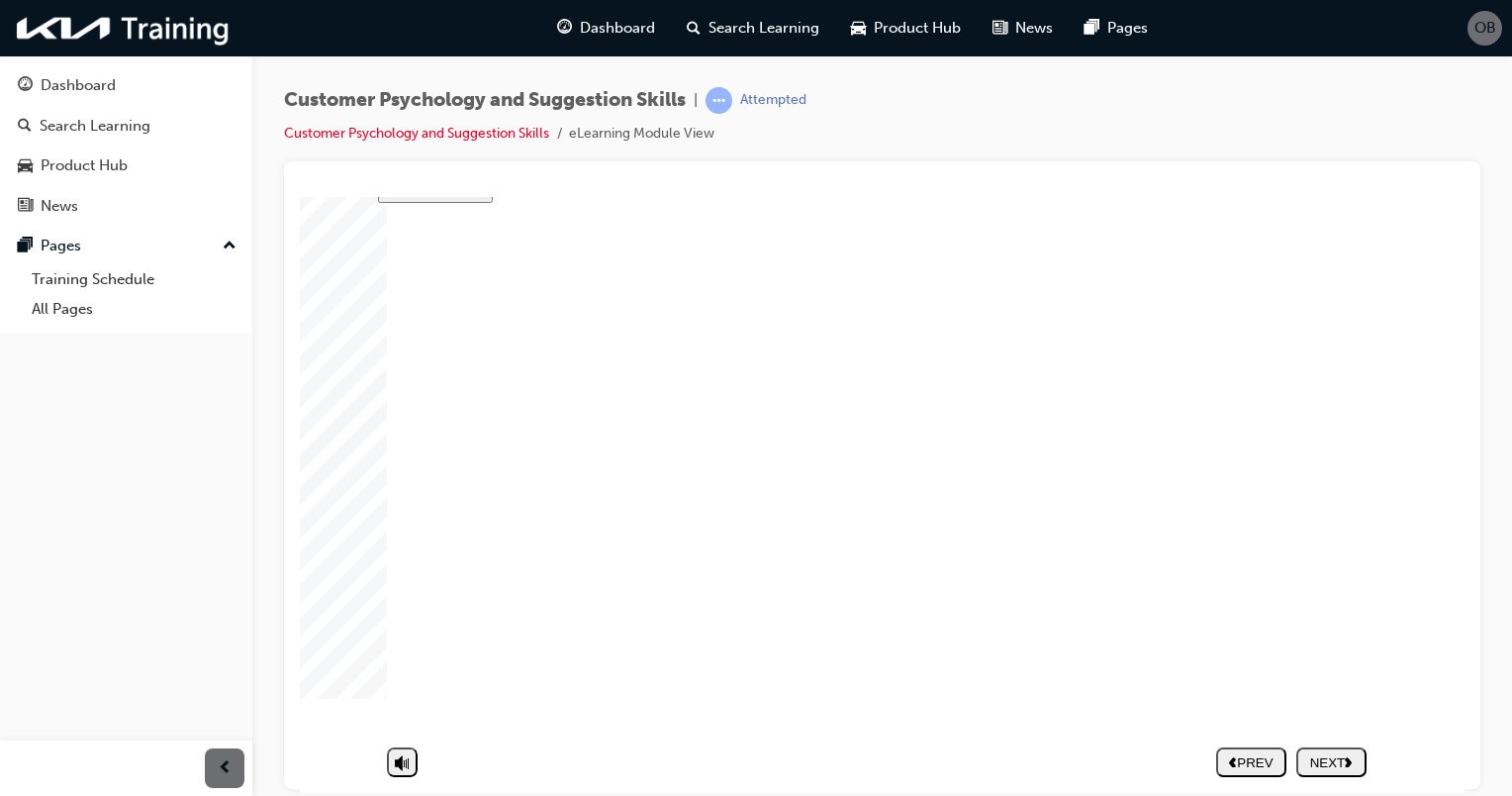 click on "Group 4 1 Customer Psychology & Suggestion Skills 3. Service Sales Skills Rectangle 13 1 Please write  your answer Group
1 Rectangle 1 Rectangle 2 Rectangle 3 1. Genuine parts are backed by a test certificate      for reliability. 2. Genuine parts maintain the characteristics and      quality of the vehicle, as intended by the      manufacturer as well as its' residual value. 3. The high quality of the parts ensures the safety     and extended life of the vehicle. Group
1 ※ Explain the advantages of using genuine Kia parts. Fill out the space provided below and click Complete. ………………………………………………………………………………………………………………………………………………………………………… Features of Genuine Parts Line 2 Advantages Line 1 Rectangle 3 1. The test certificate (varies by country) is      specially designed to prevent forgery. 2. Genuine parts are used by the manufacturer. To maintain trust. complete BY1 BY2 BY3" at bounding box center (882, 448) 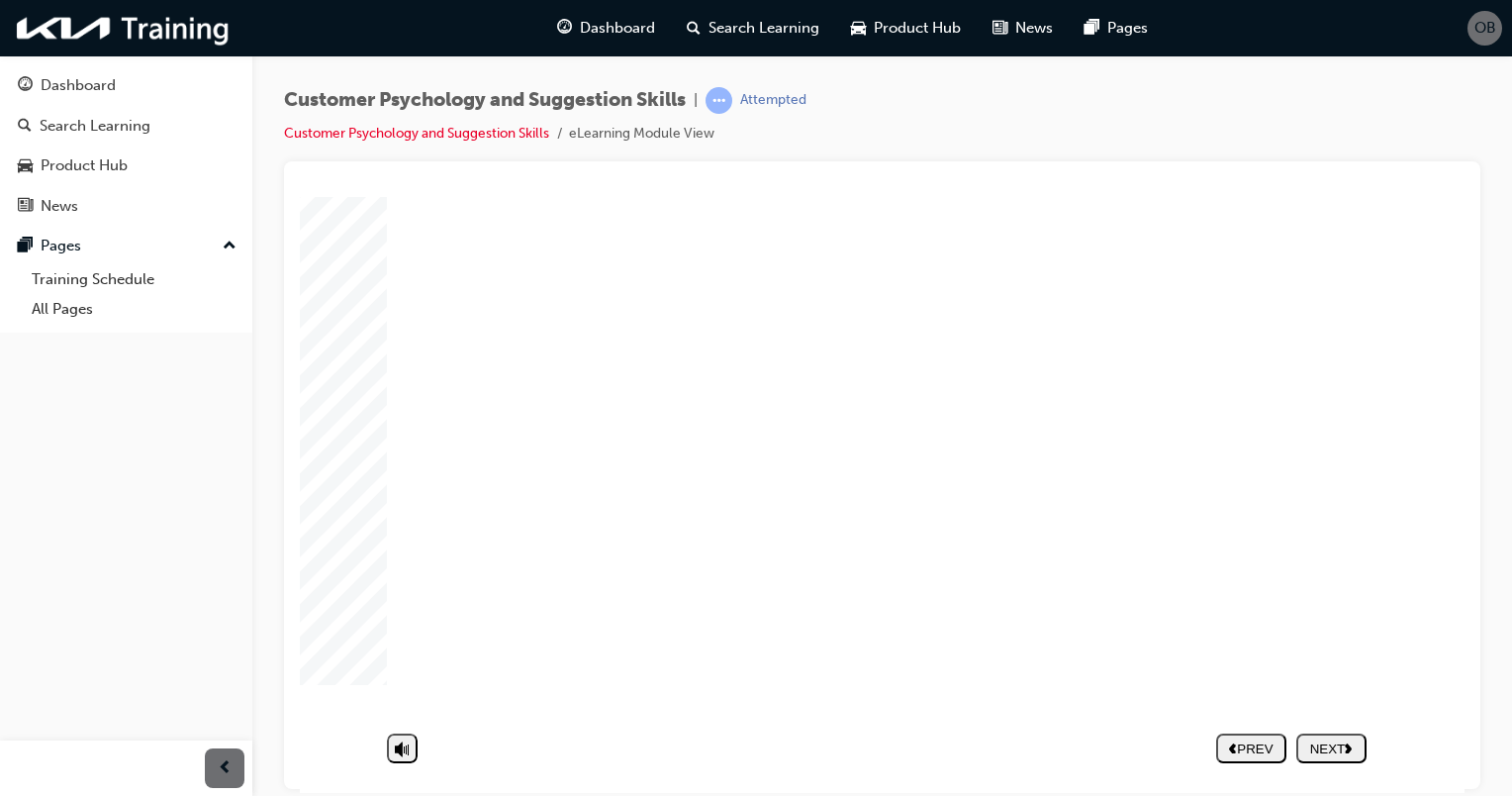 click 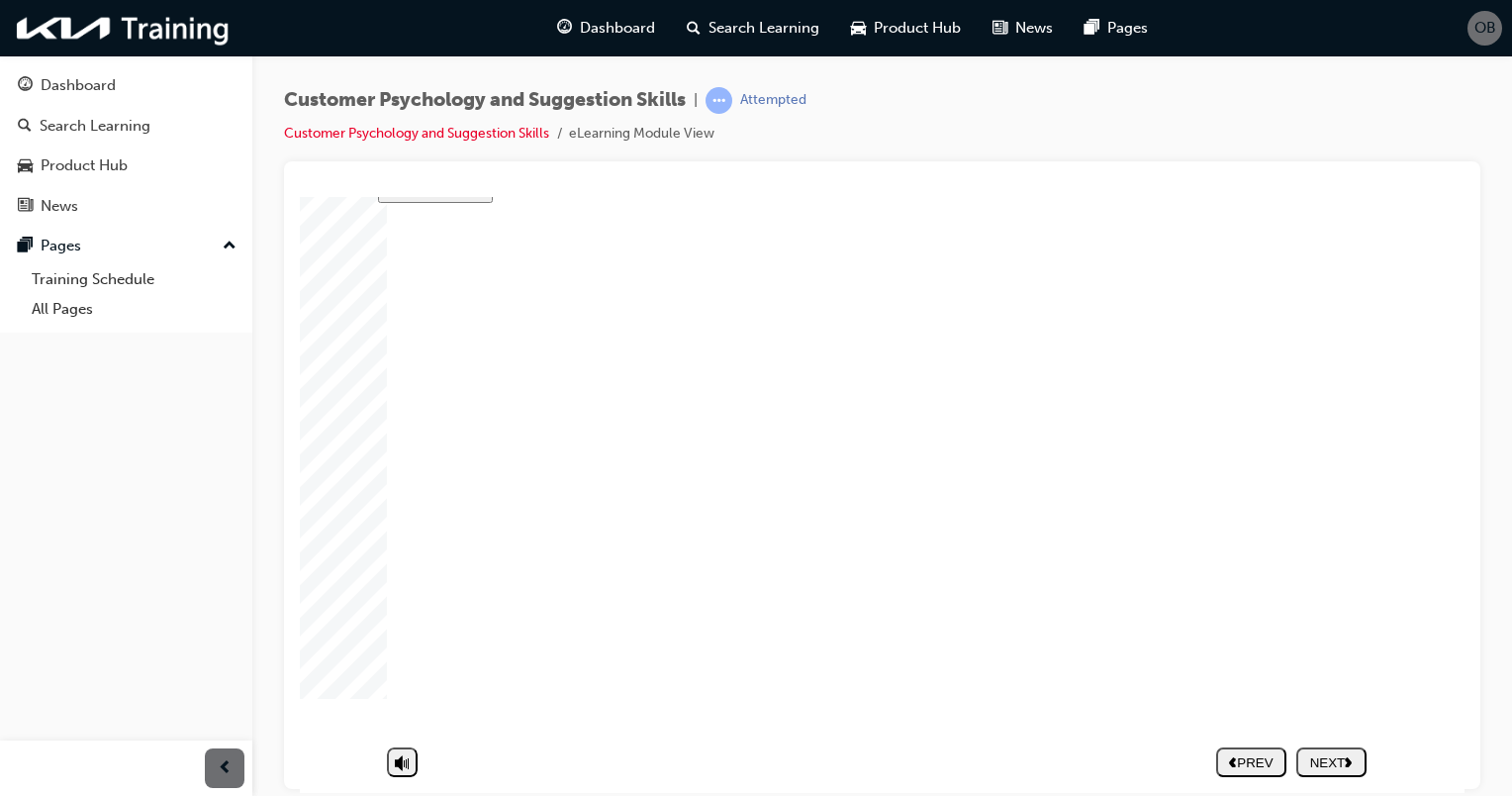 click 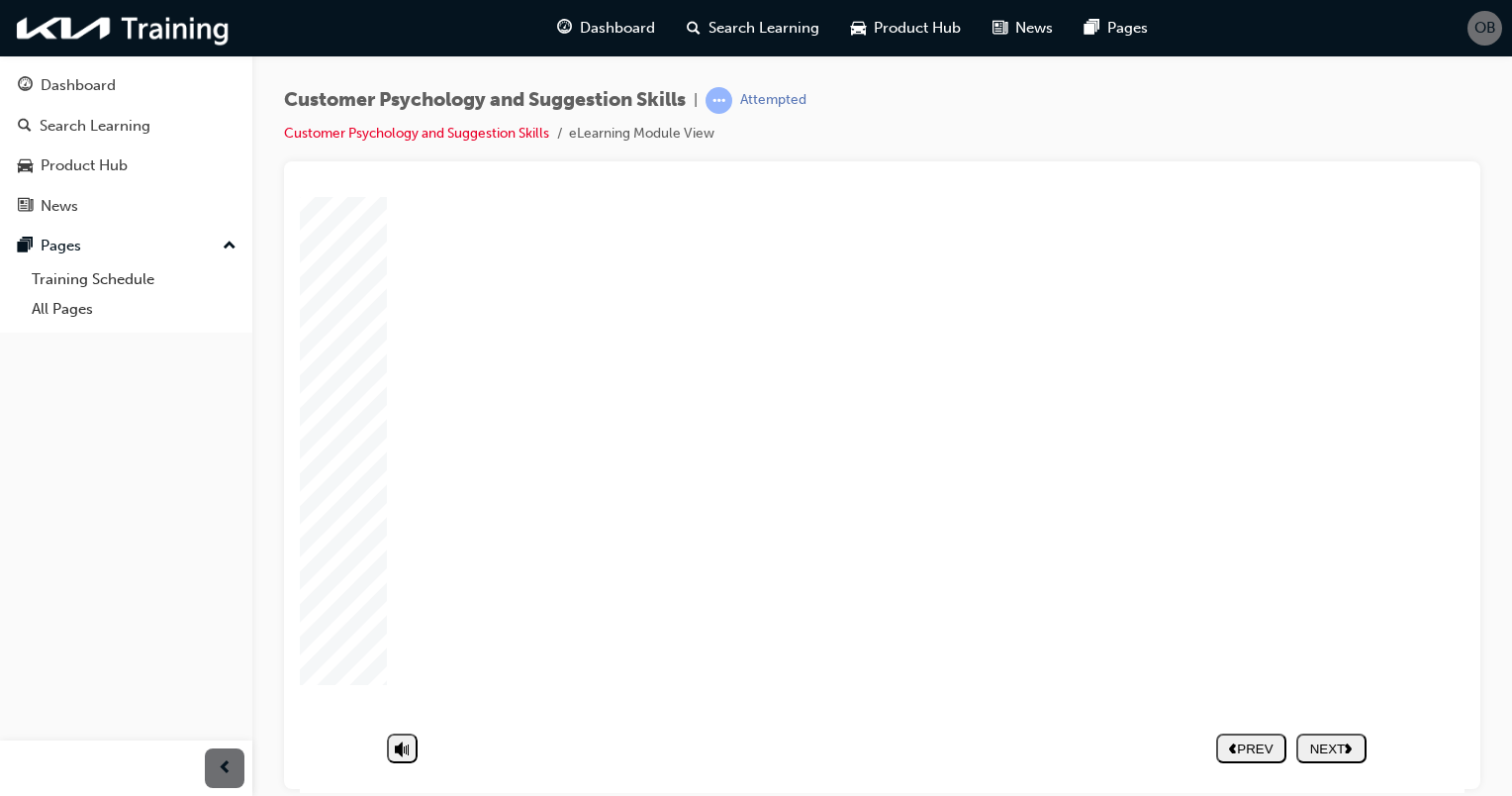 click 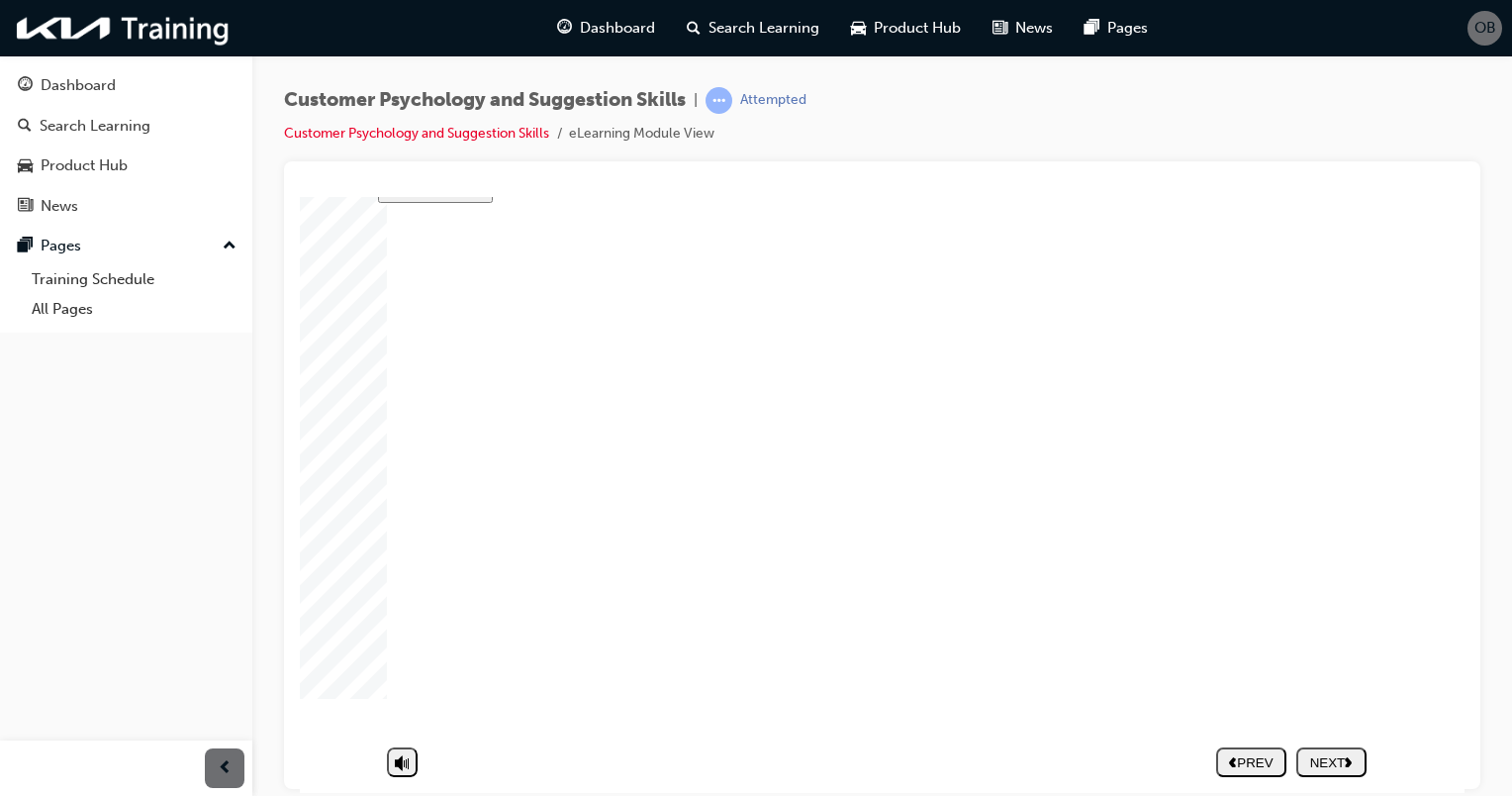 scroll, scrollTop: 107, scrollLeft: 0, axis: vertical 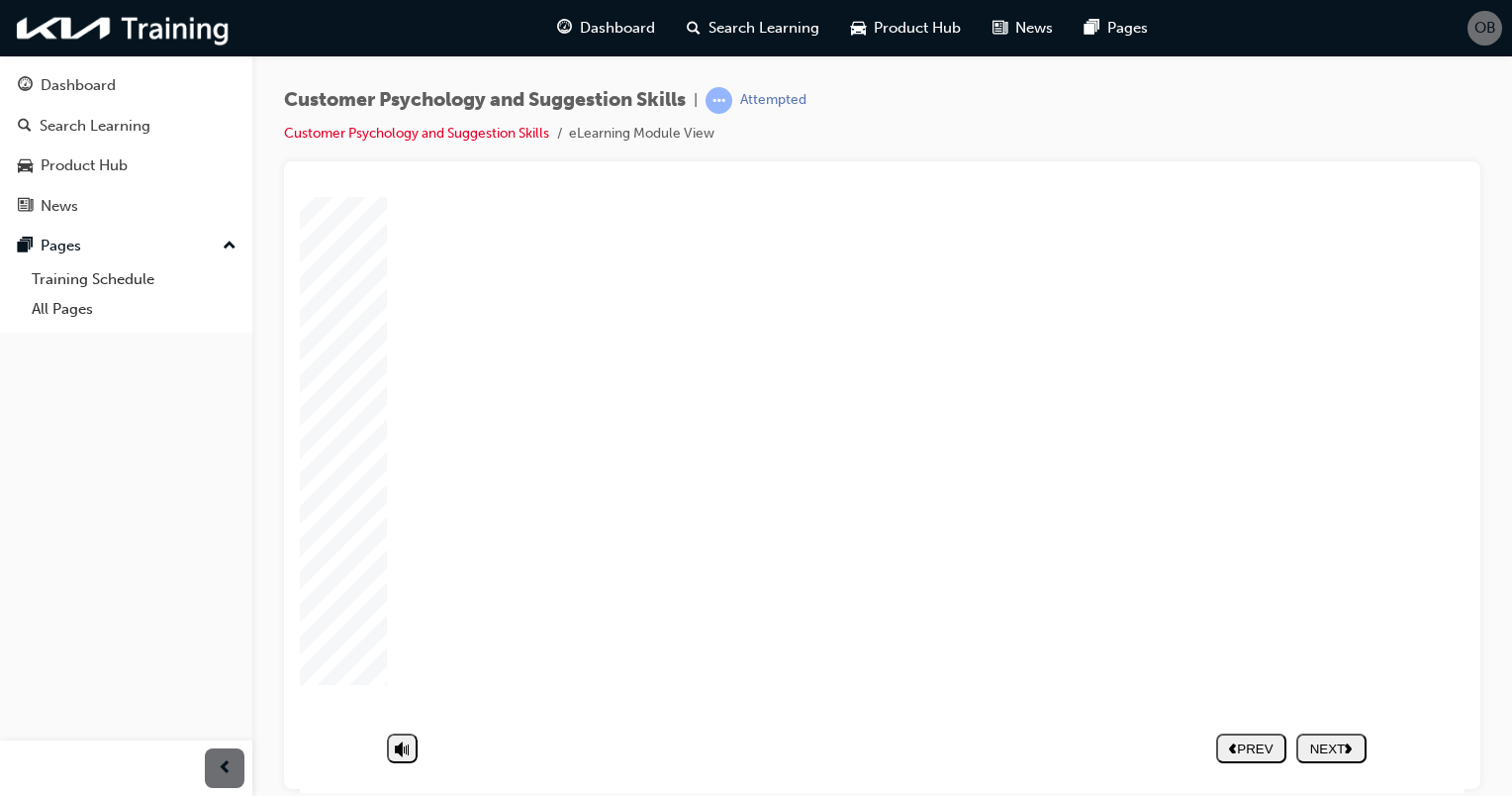 click 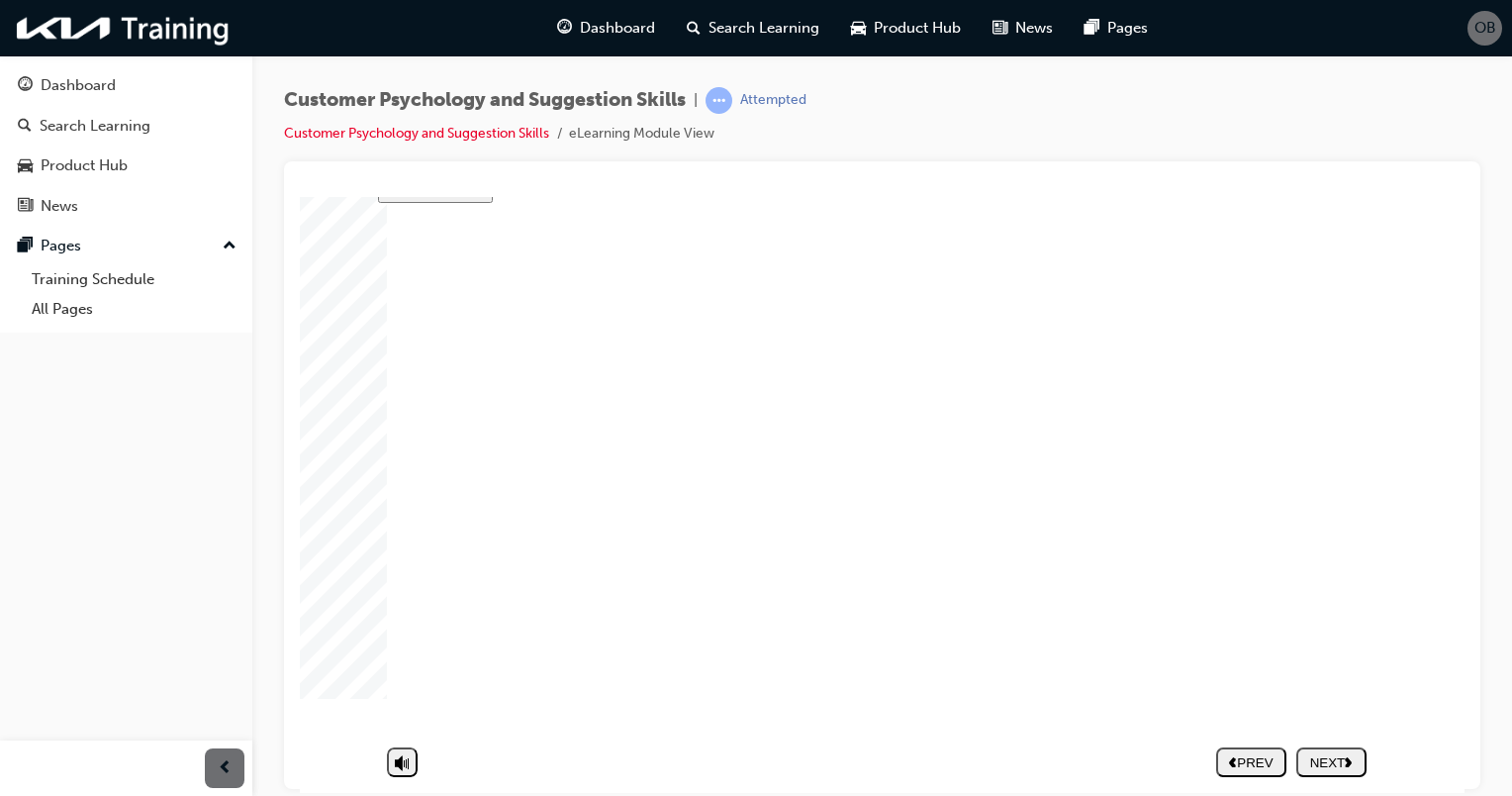 click 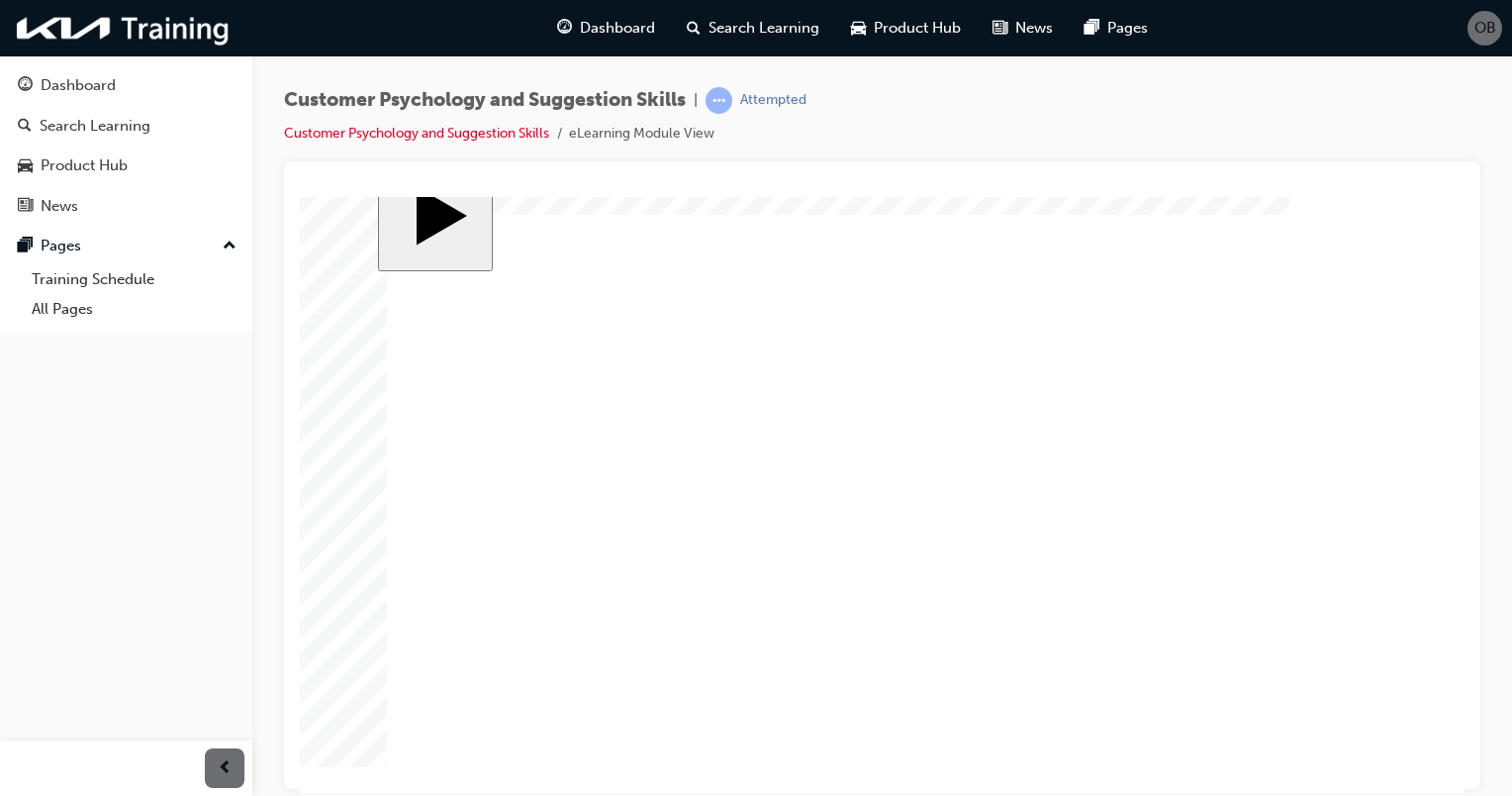 click 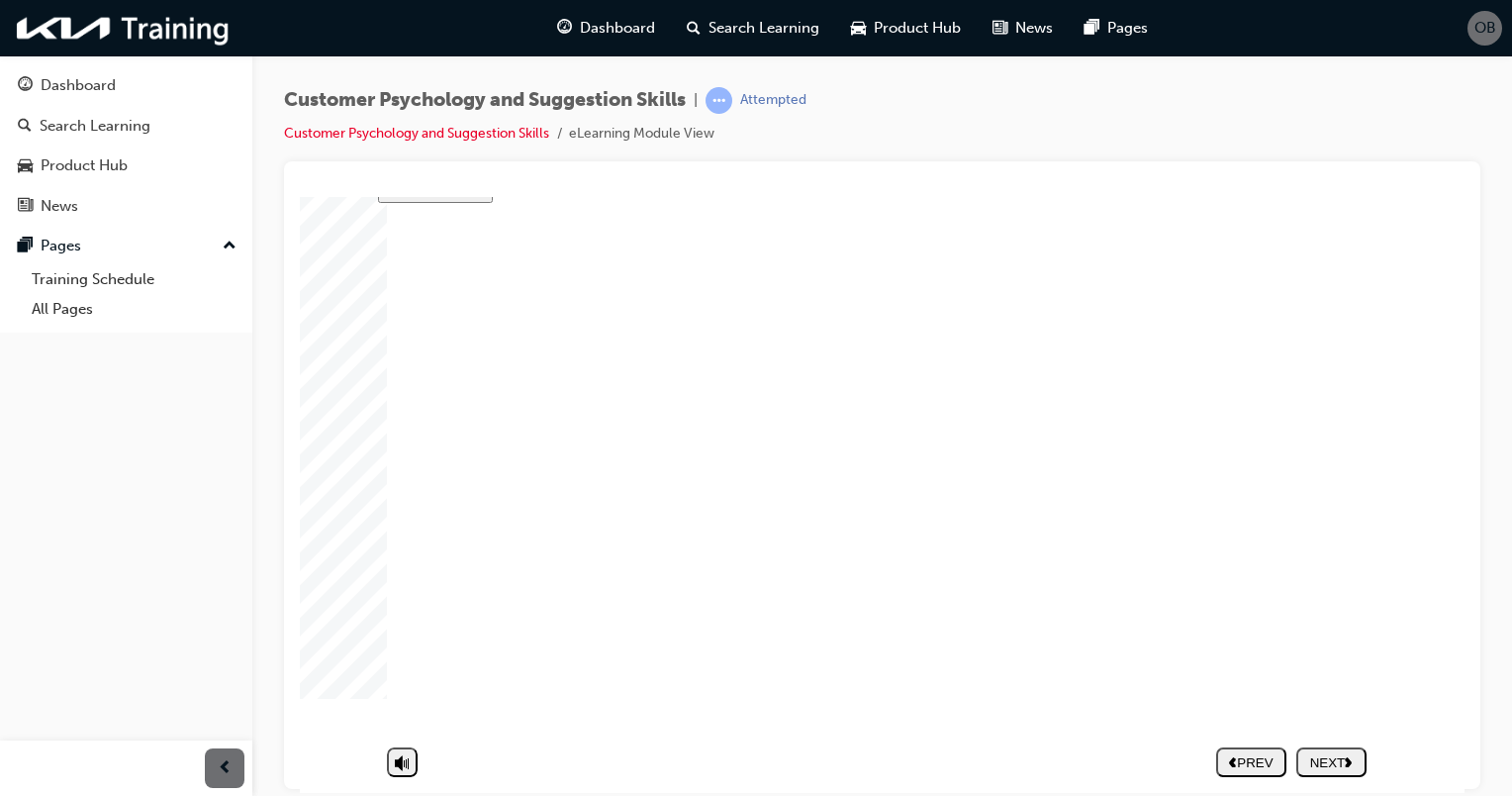 click 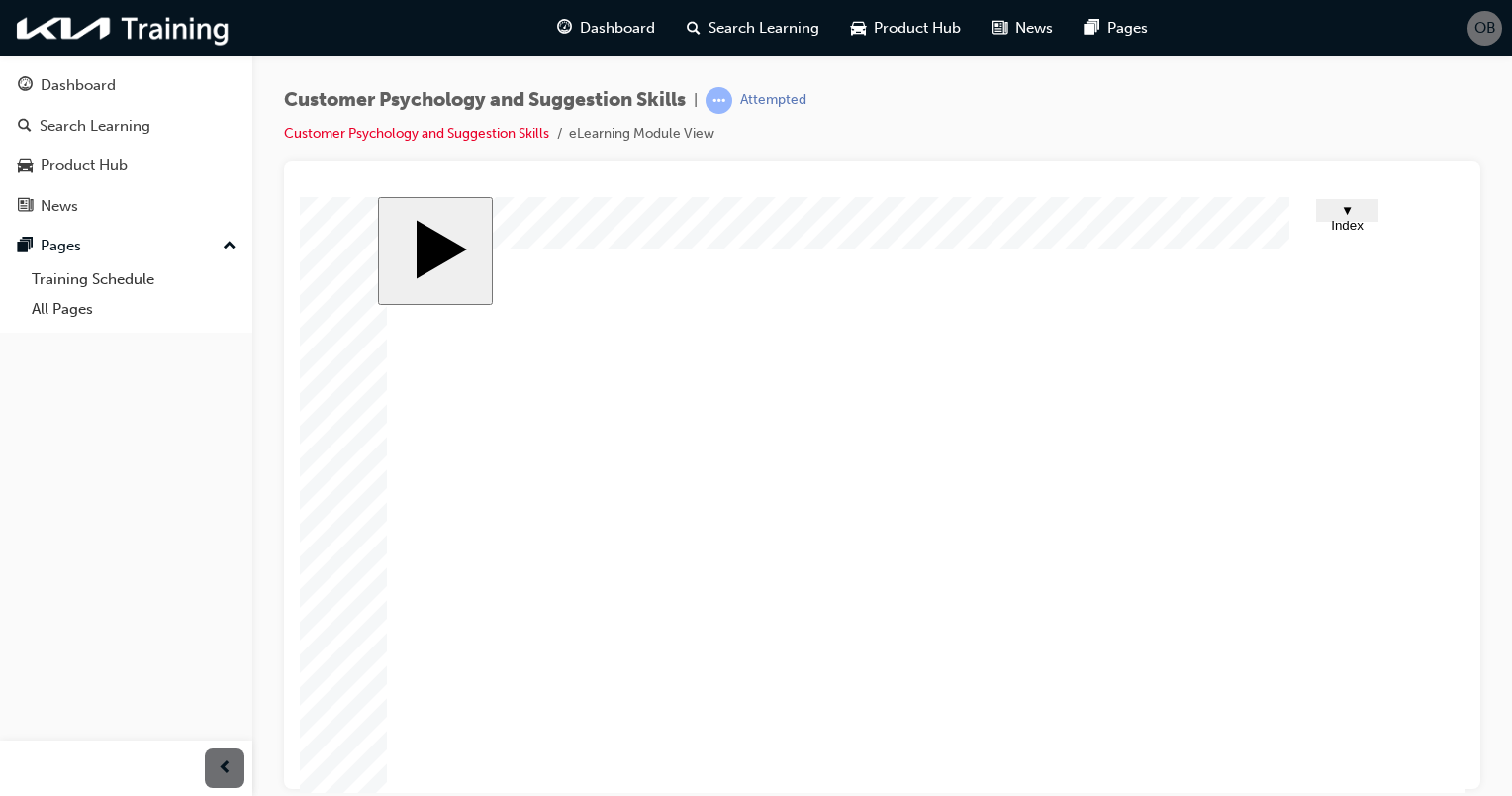 click 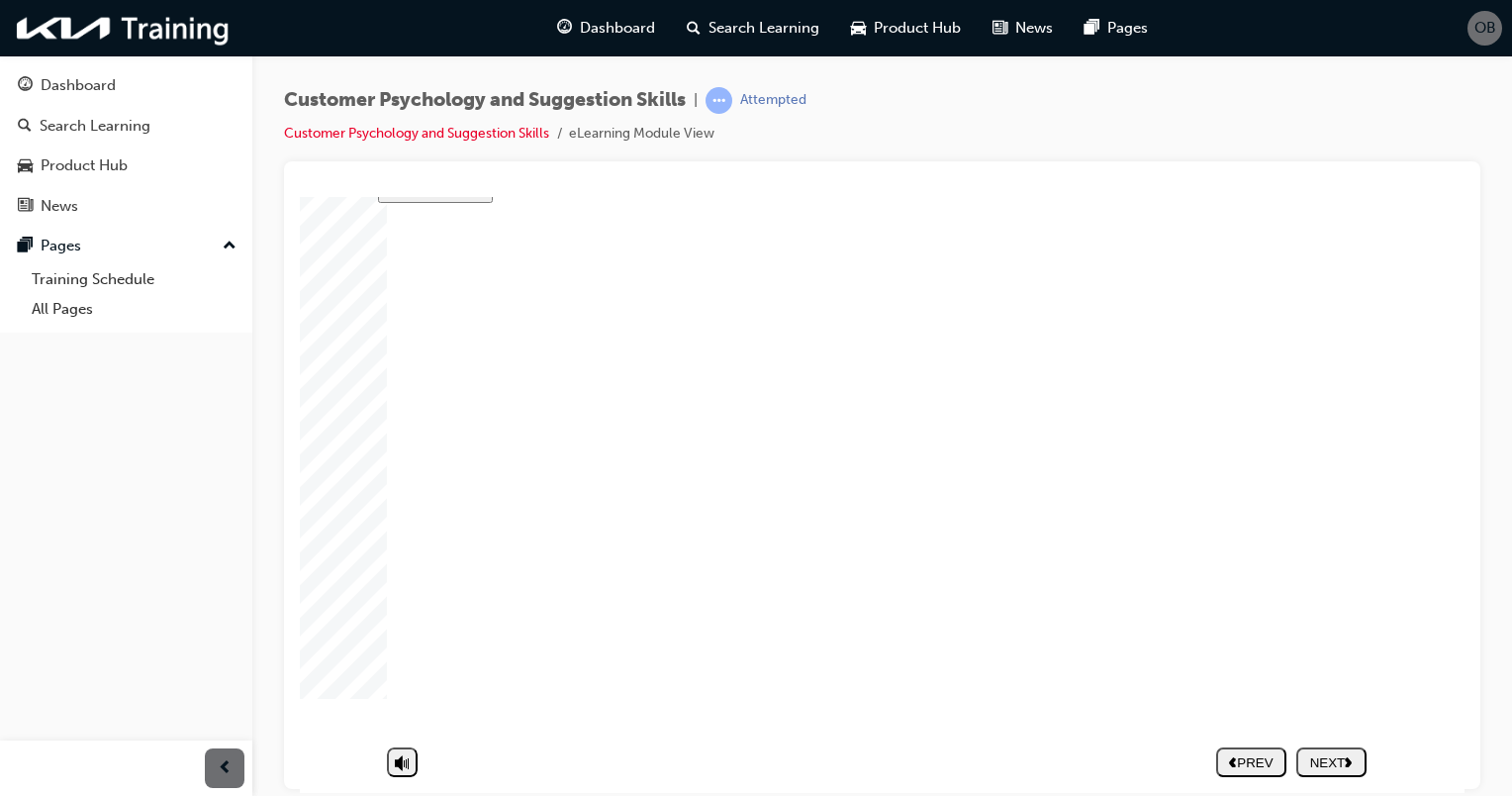 click 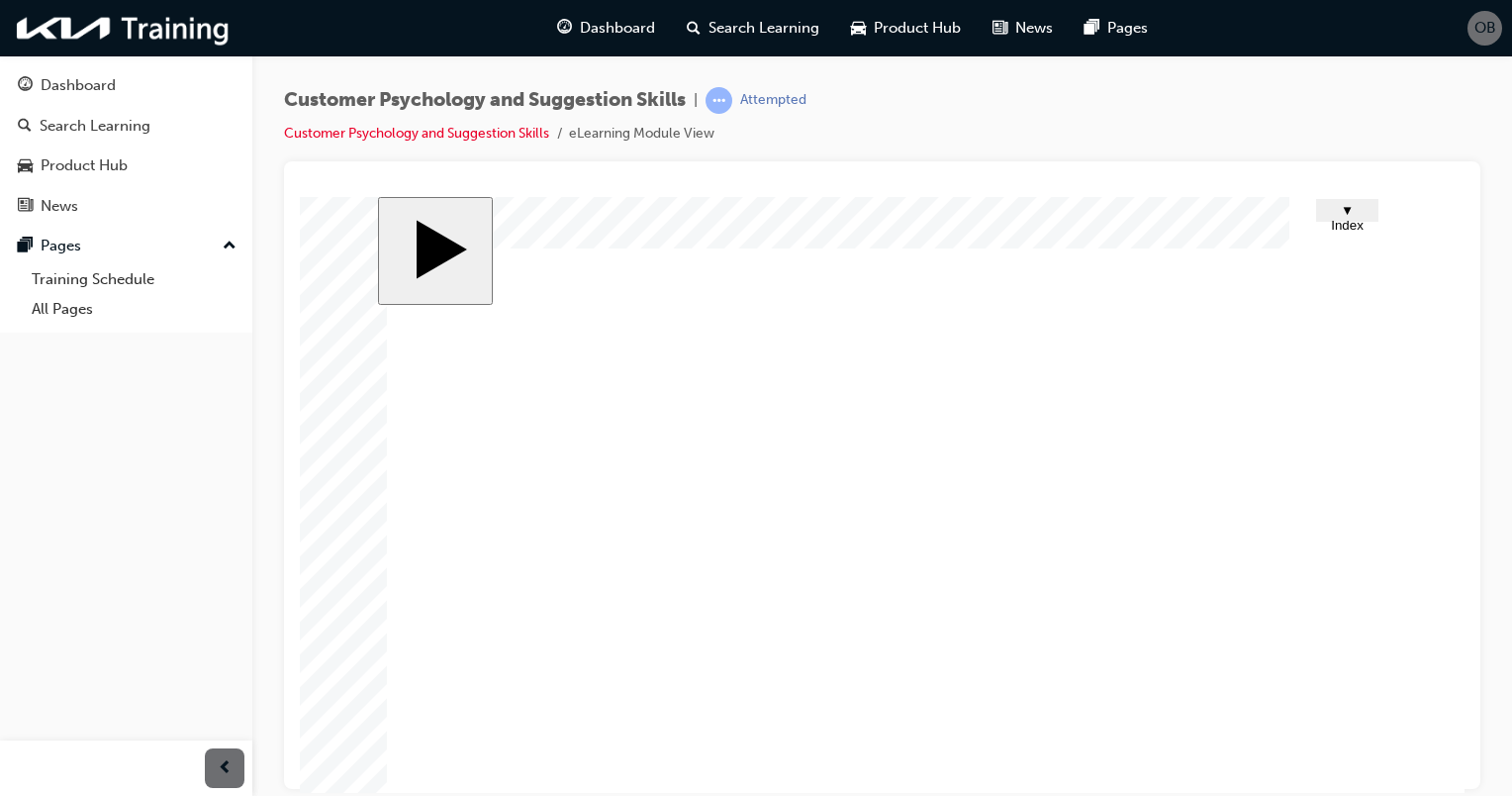 click 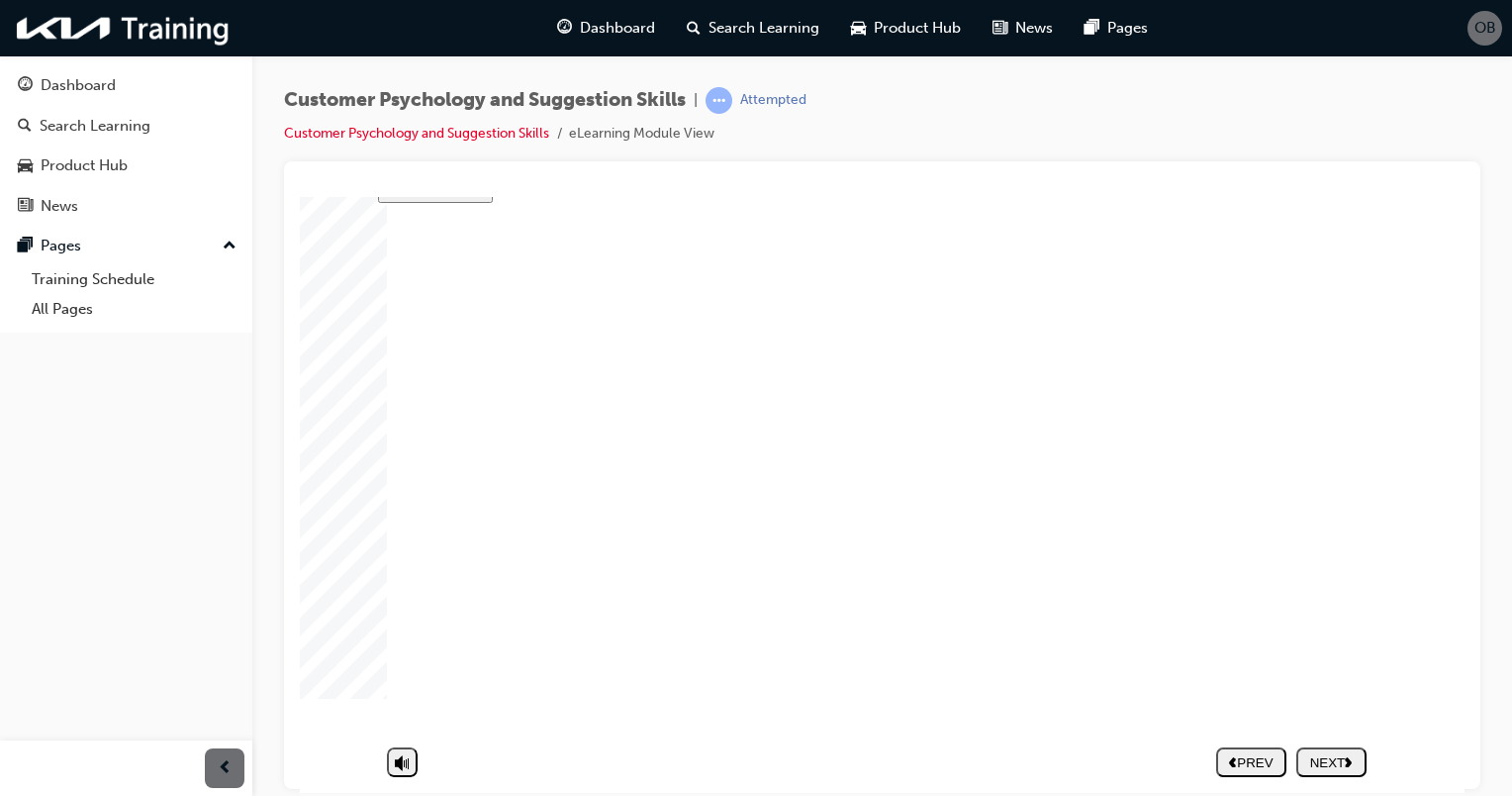 click 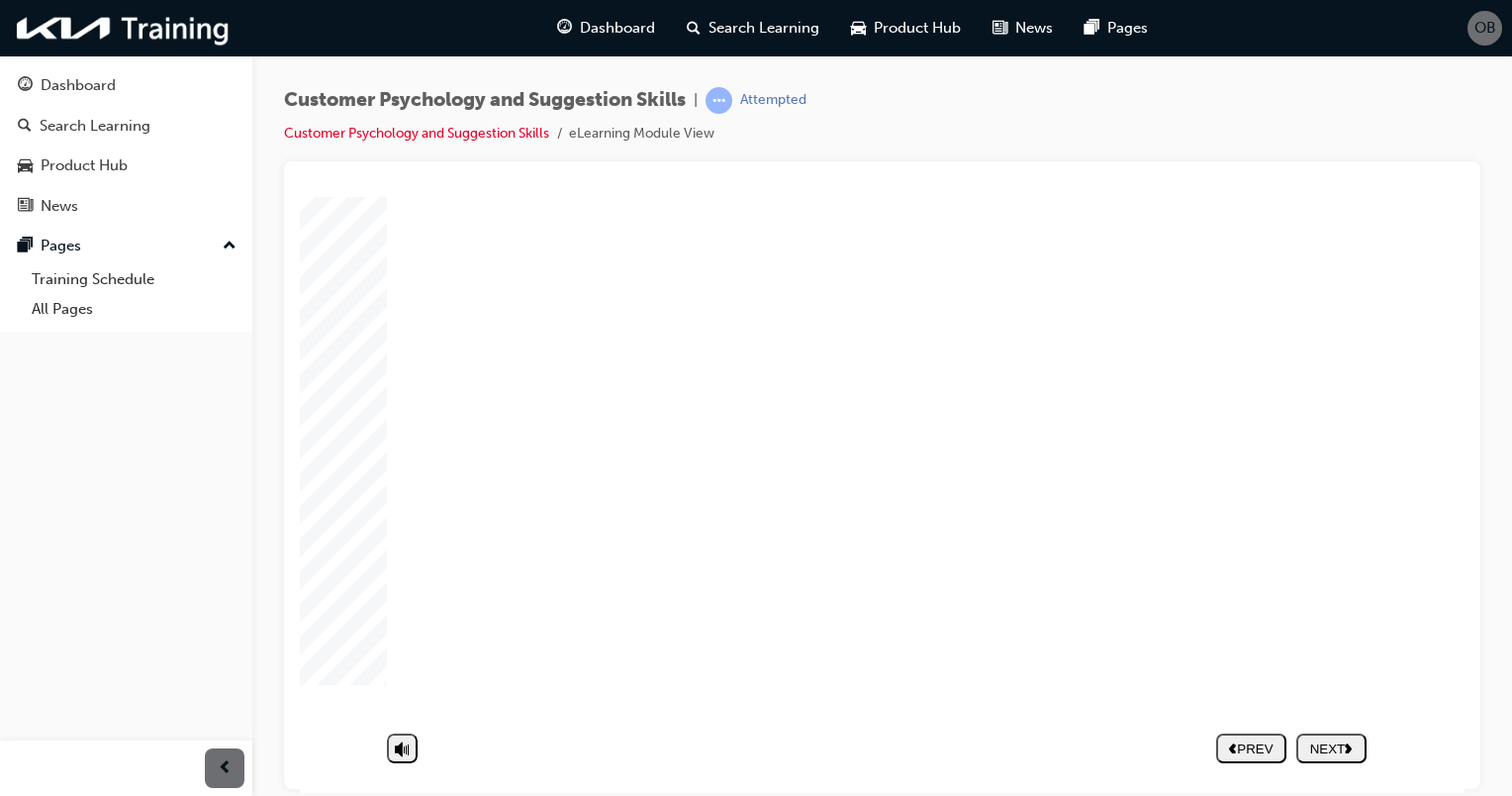click 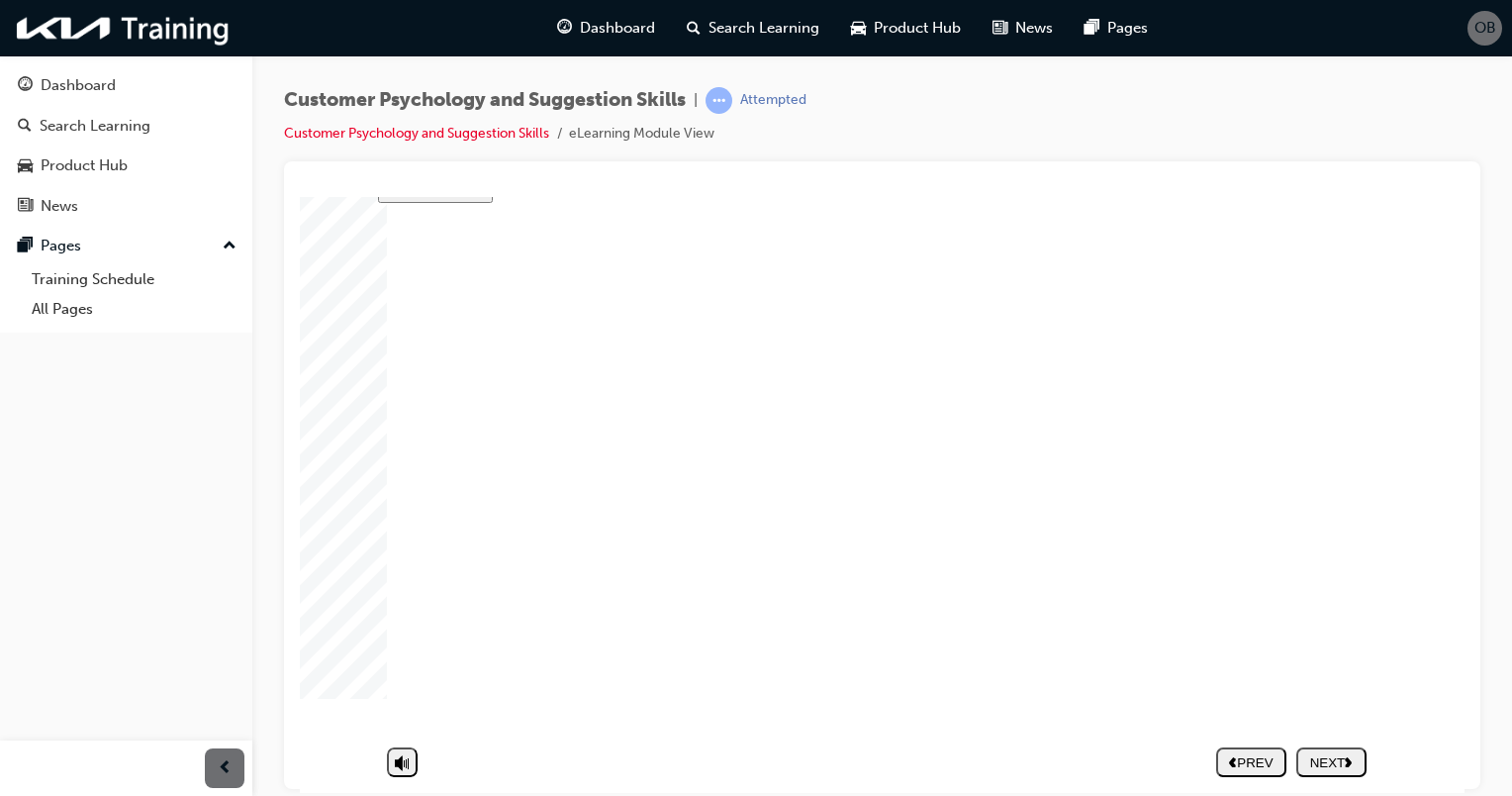 click 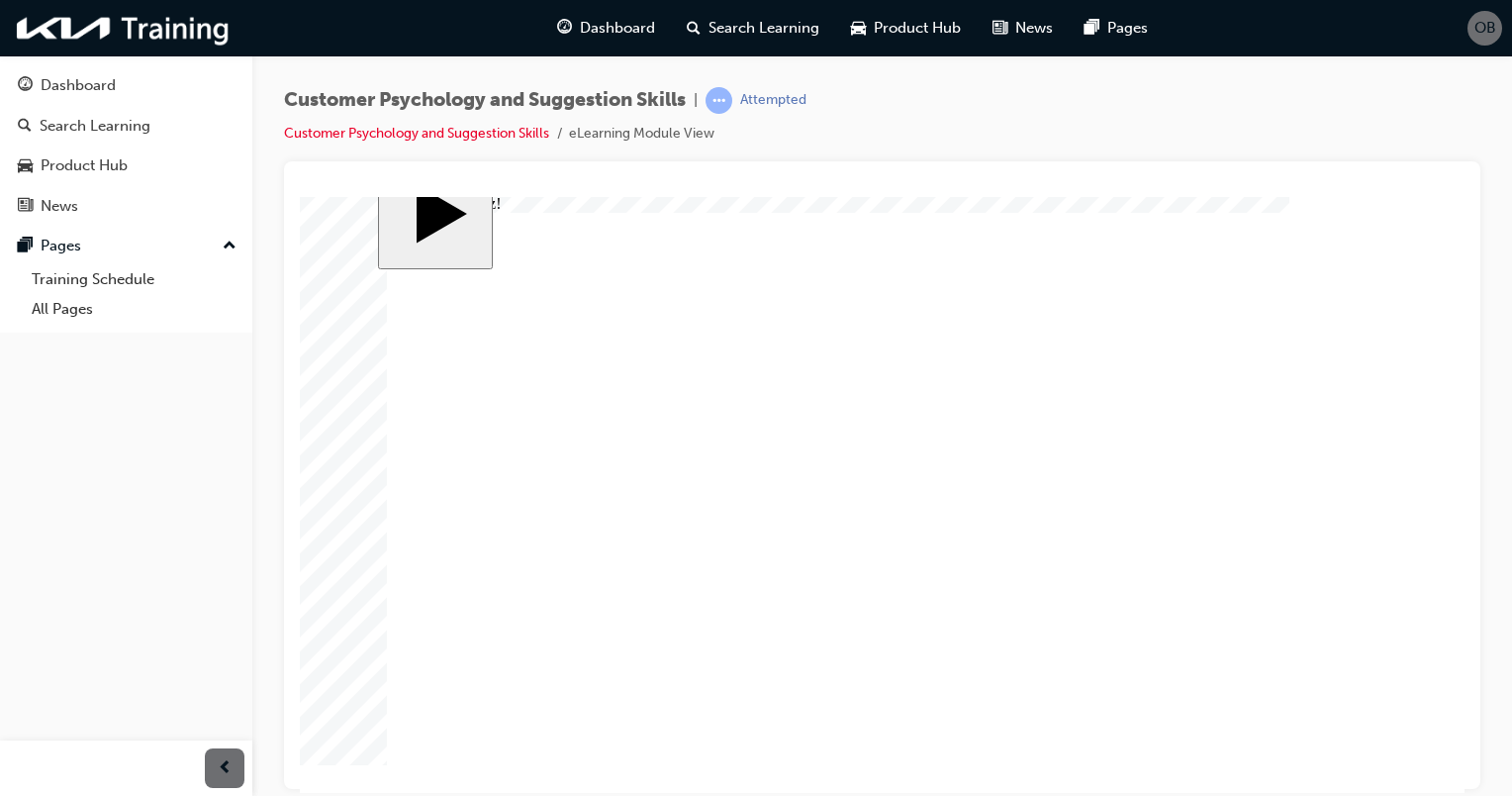 scroll, scrollTop: 116, scrollLeft: 0, axis: vertical 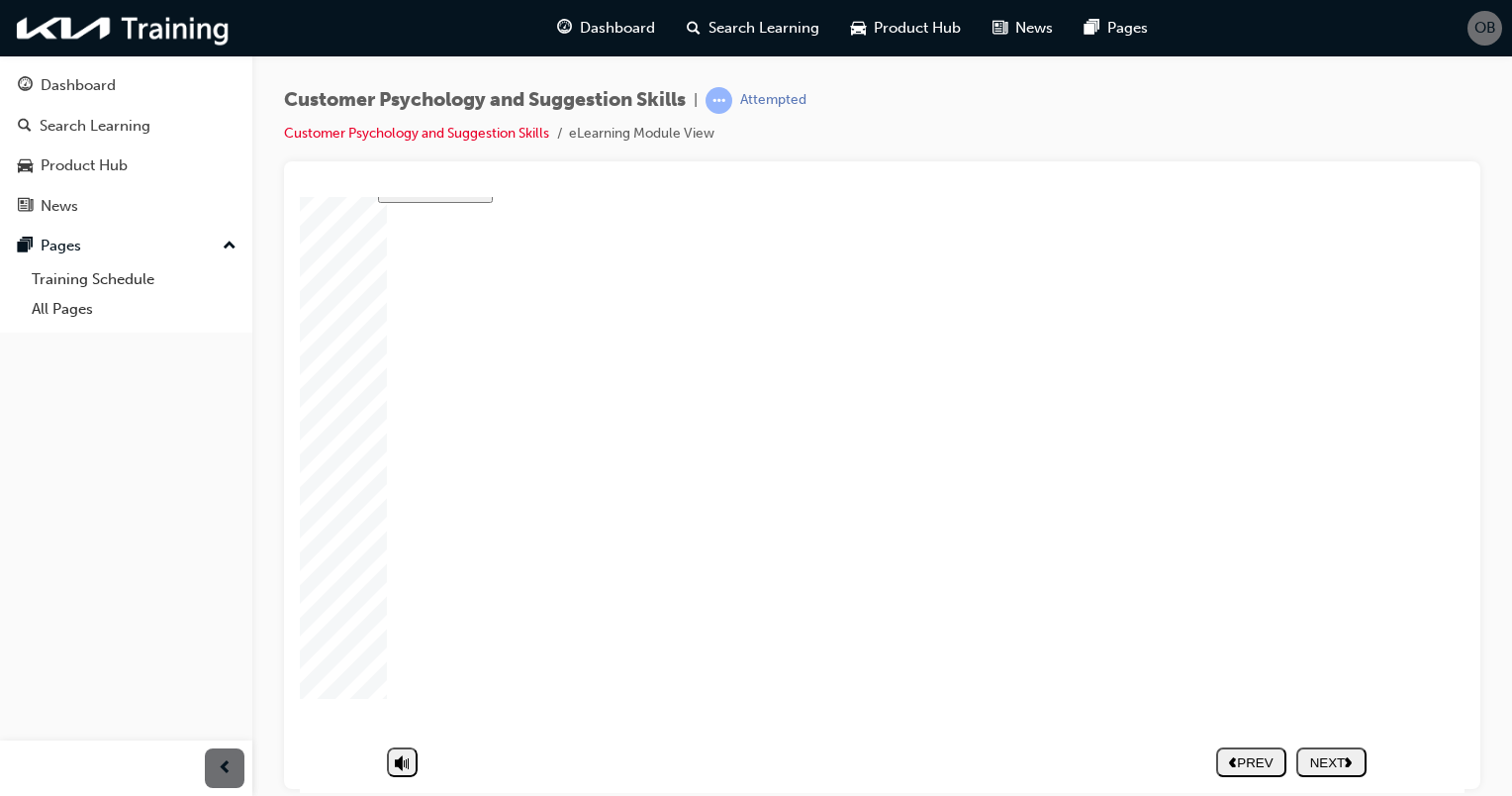 click 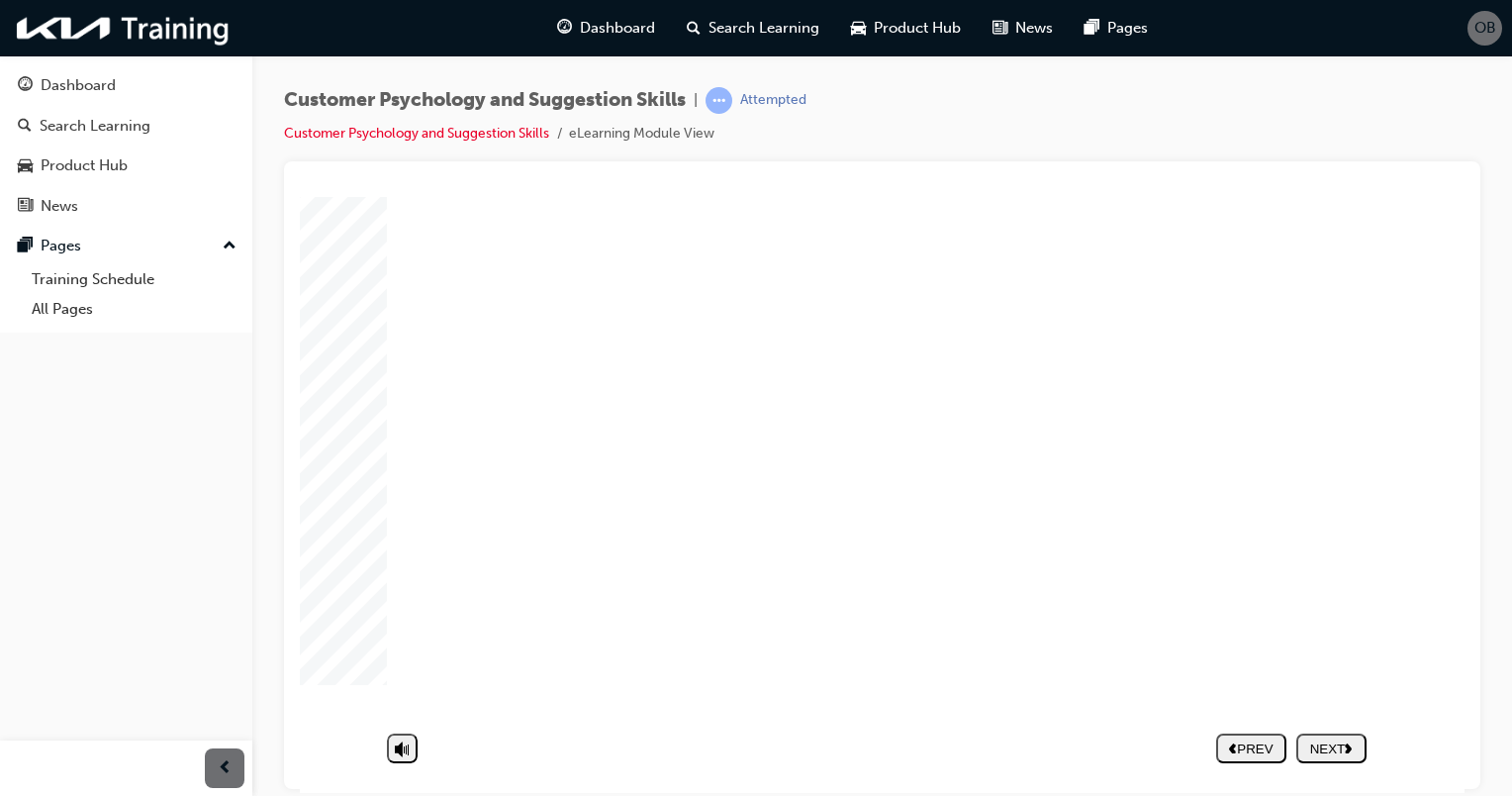 click 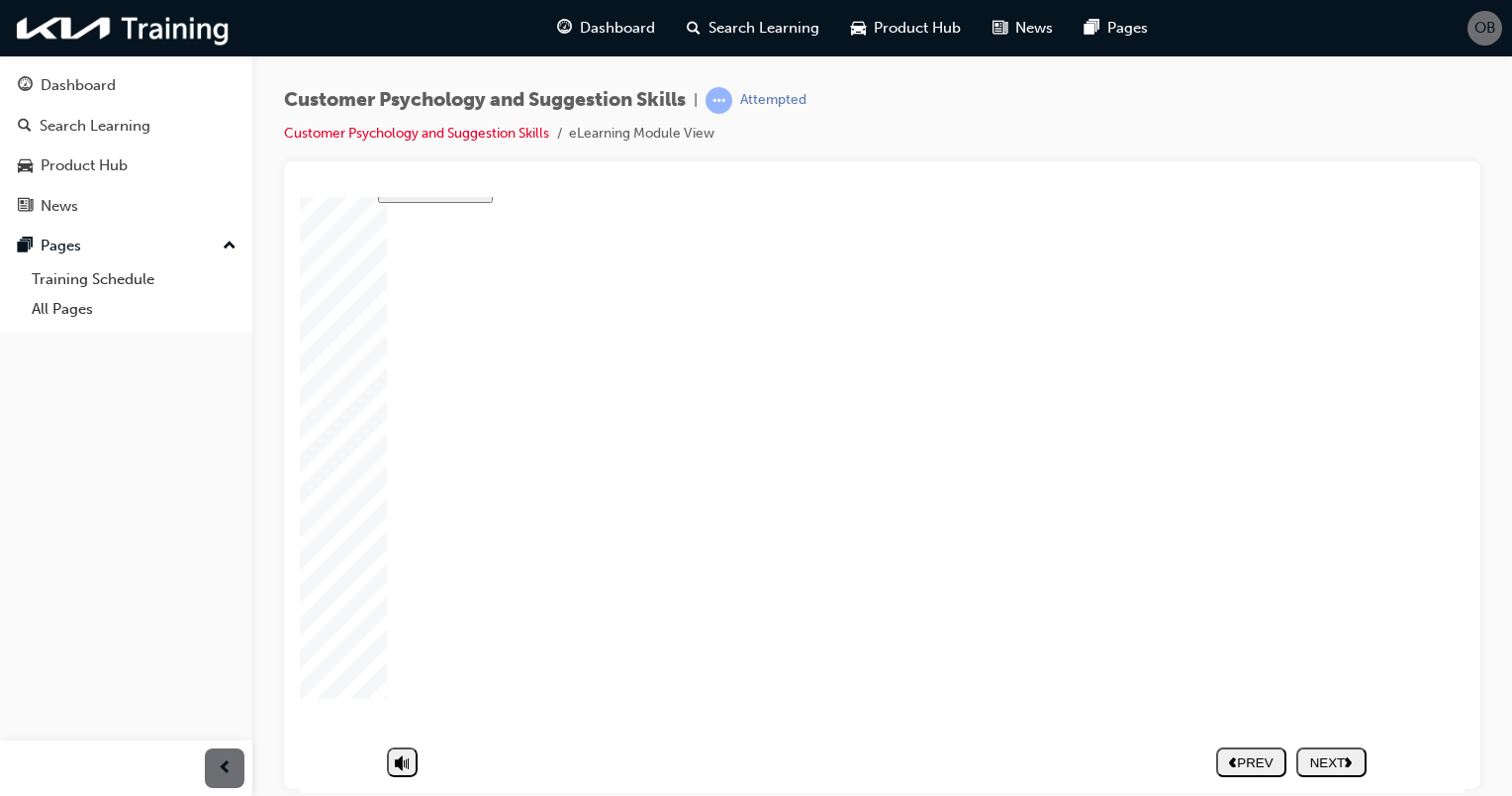 click 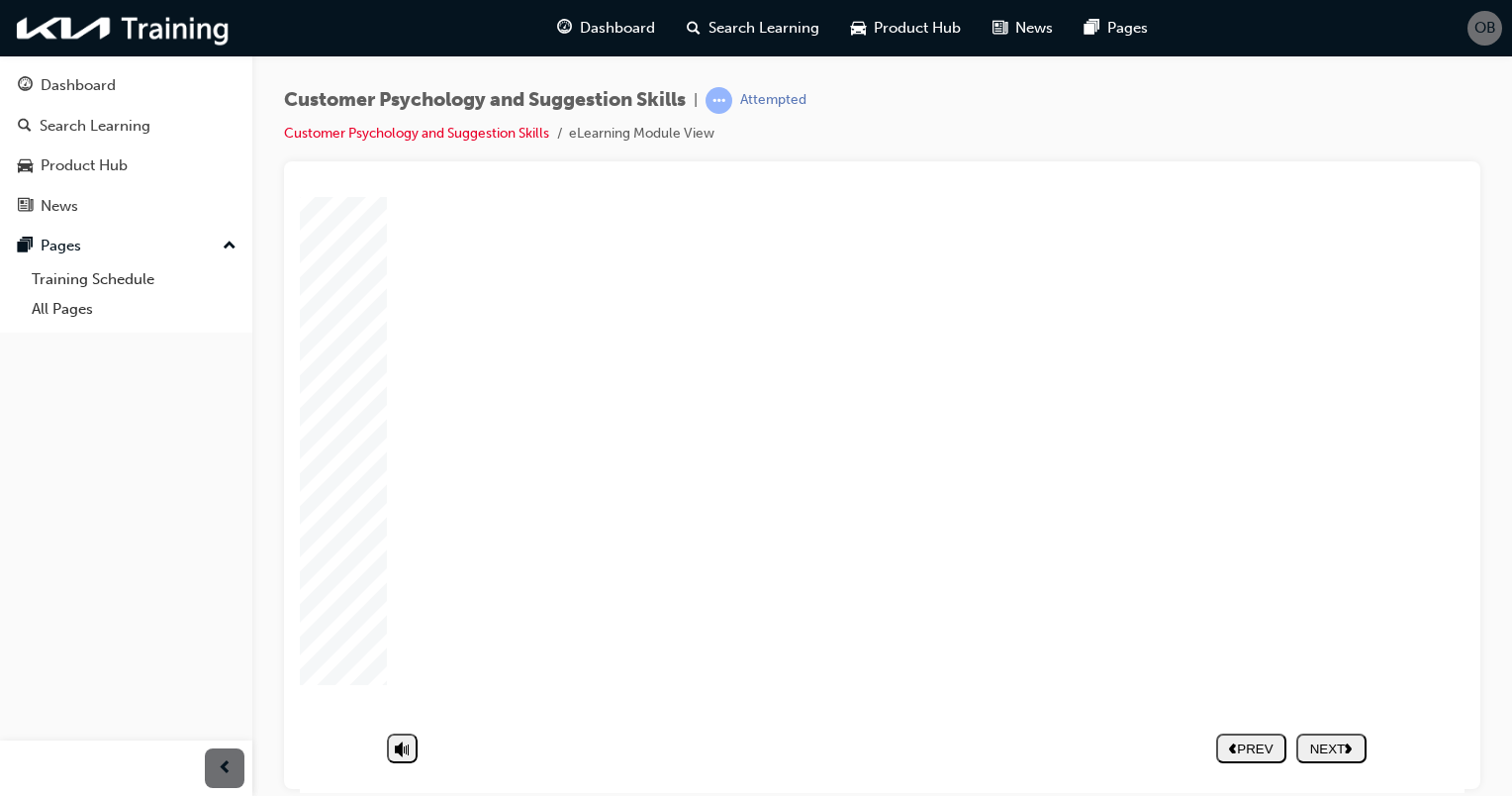 click 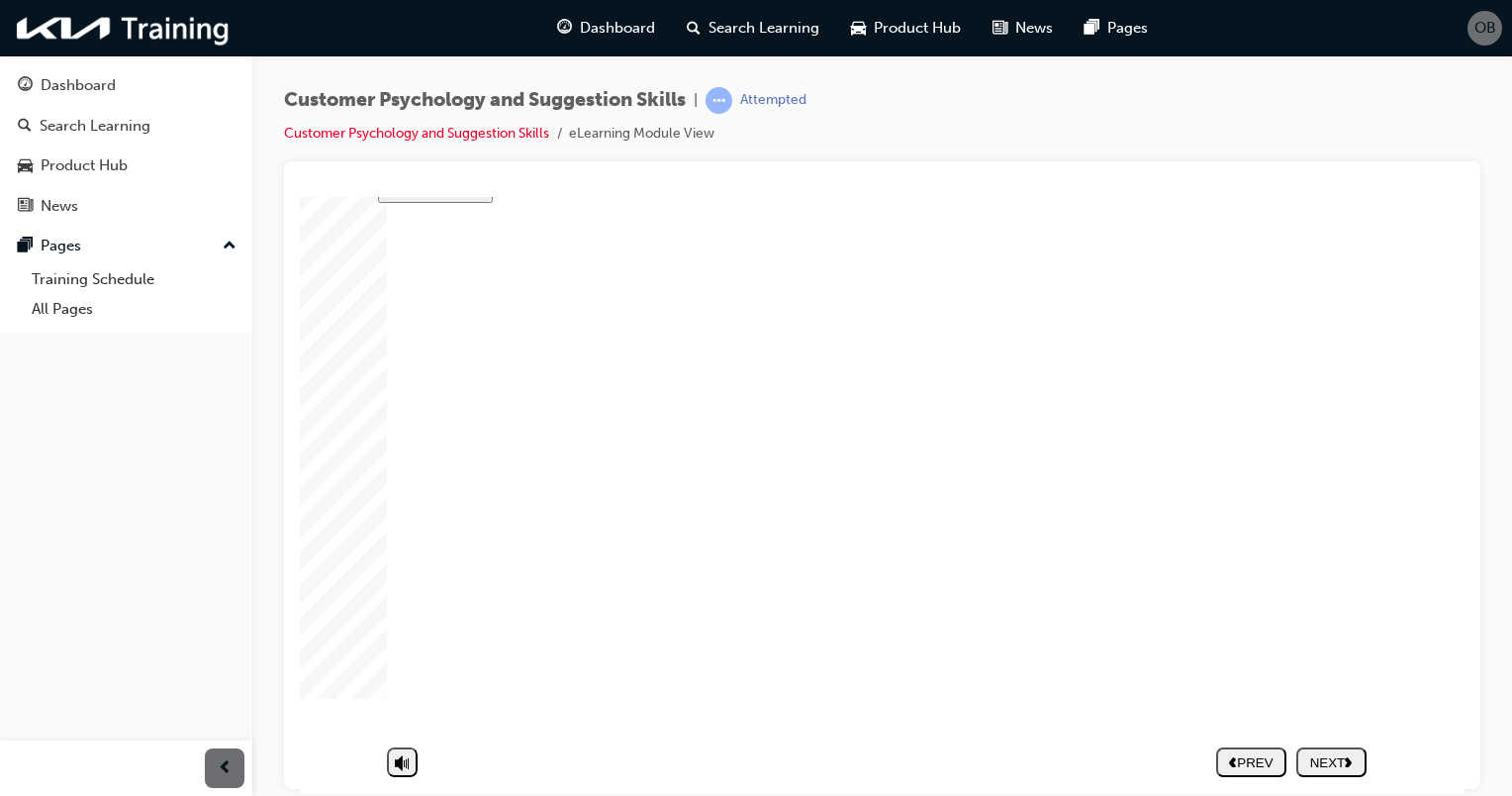 click 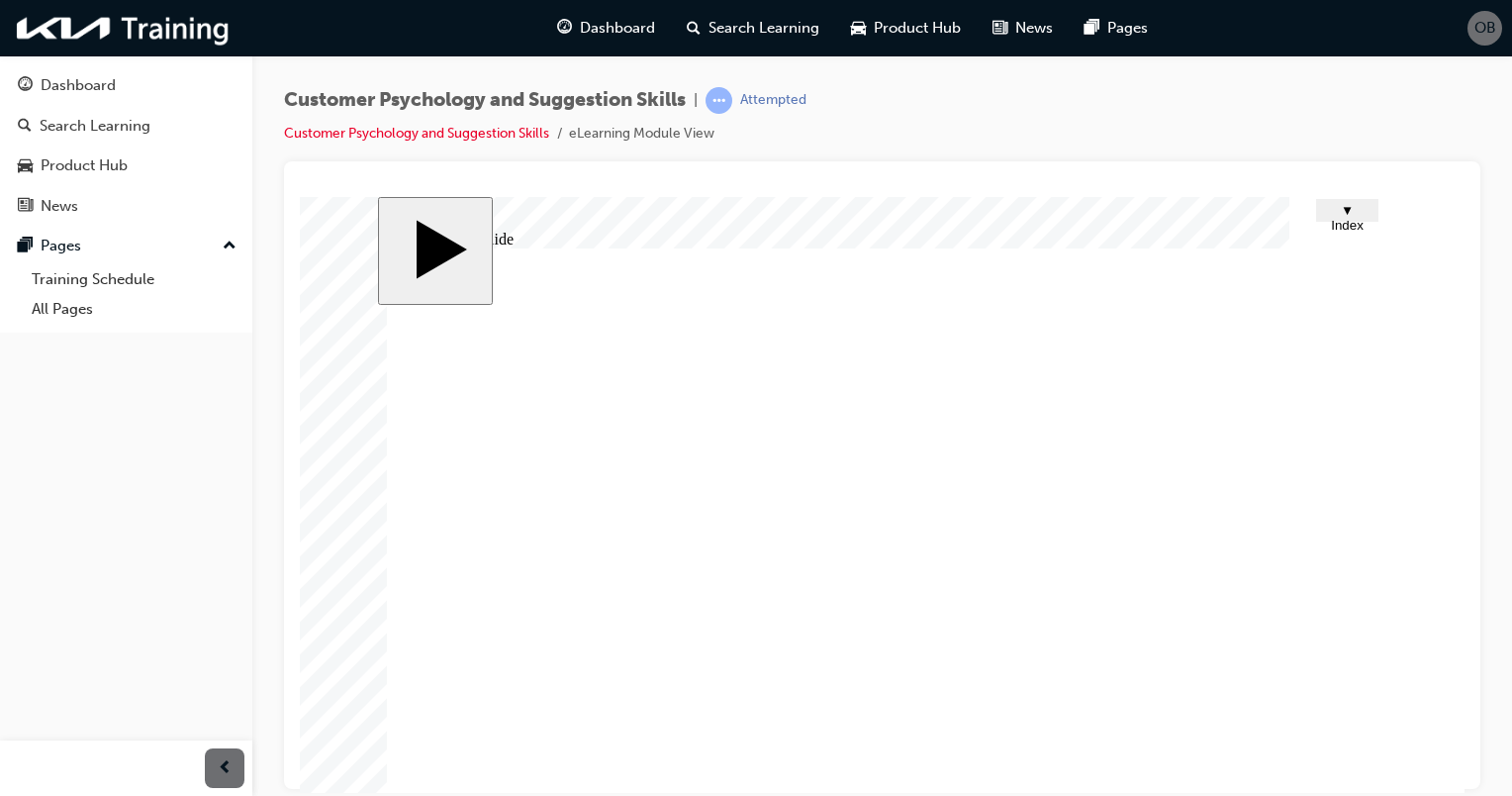 scroll, scrollTop: 116, scrollLeft: 0, axis: vertical 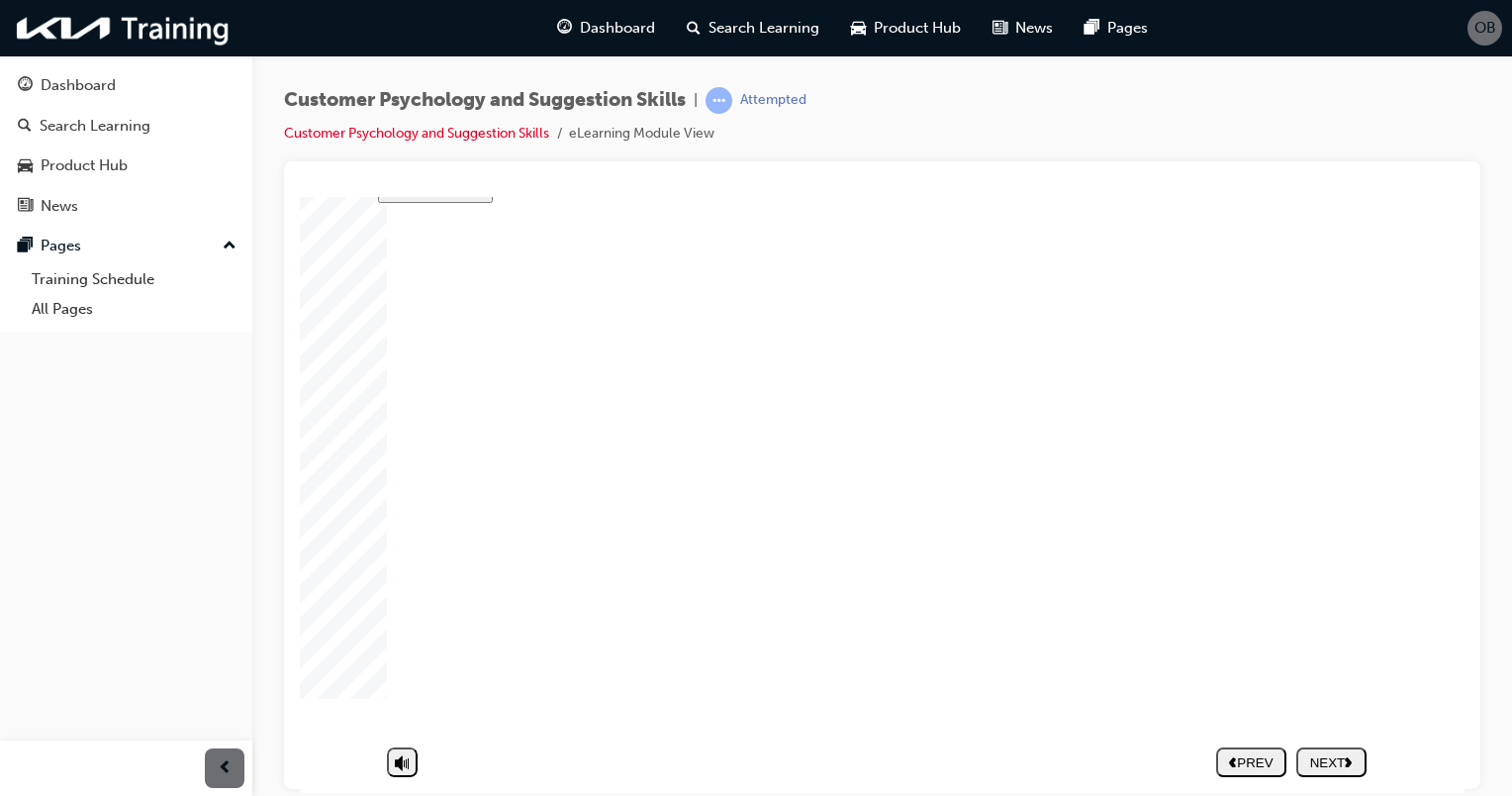 click on "NEXT" at bounding box center [1331, 761] 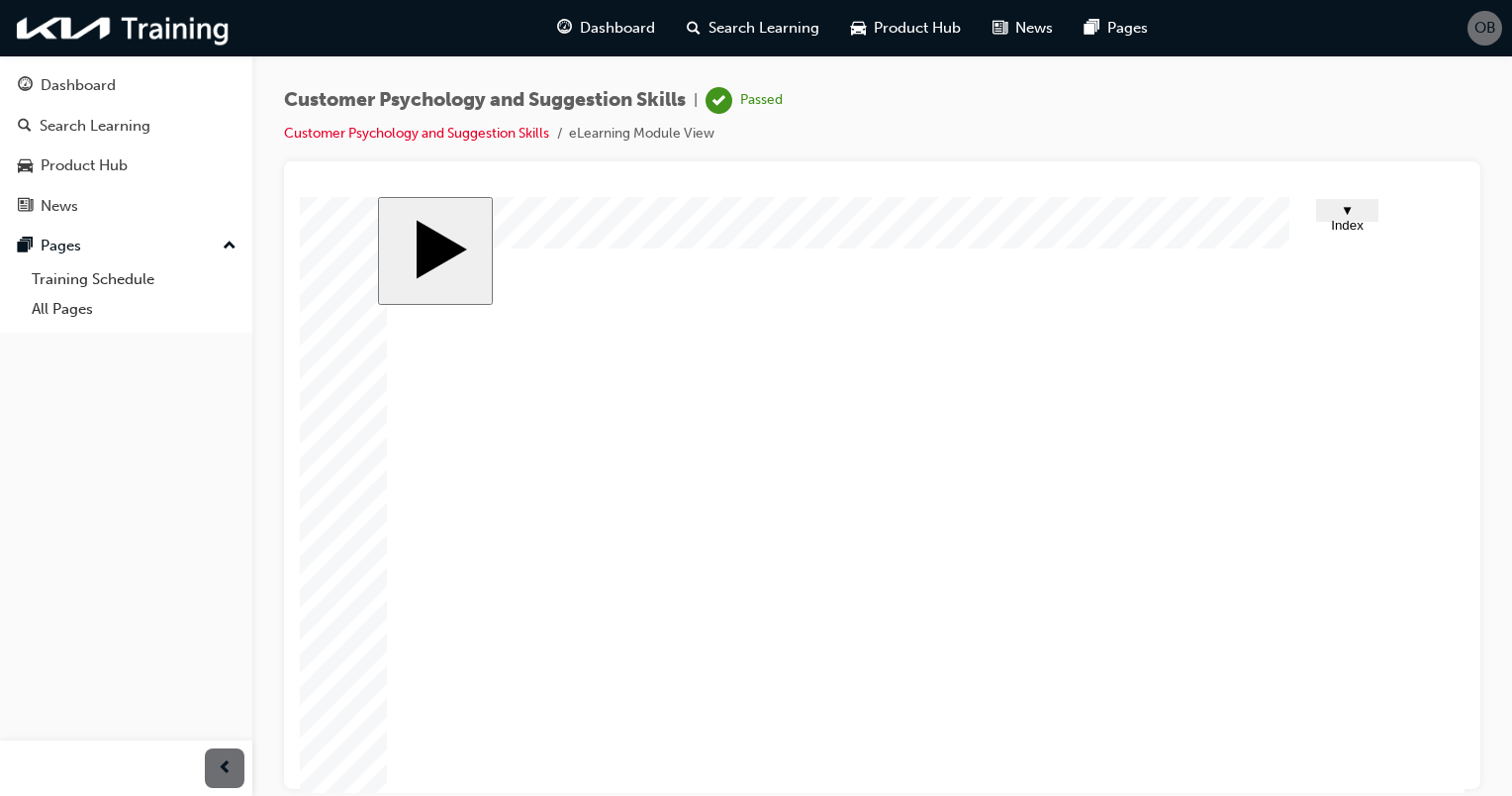 scroll, scrollTop: 116, scrollLeft: 0, axis: vertical 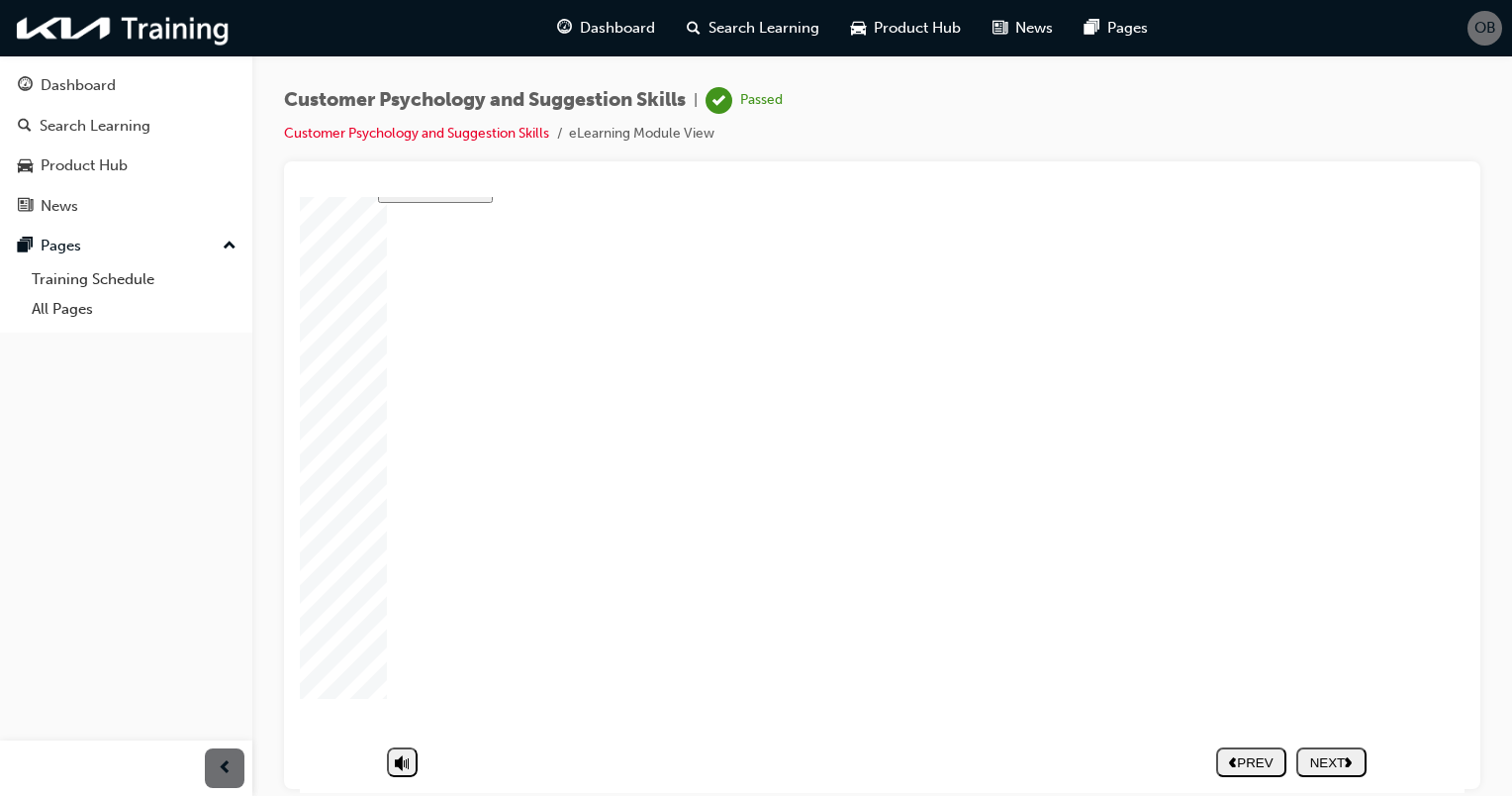 click on "PREV NEXT
SUBMIT" at bounding box center (1291, 761) 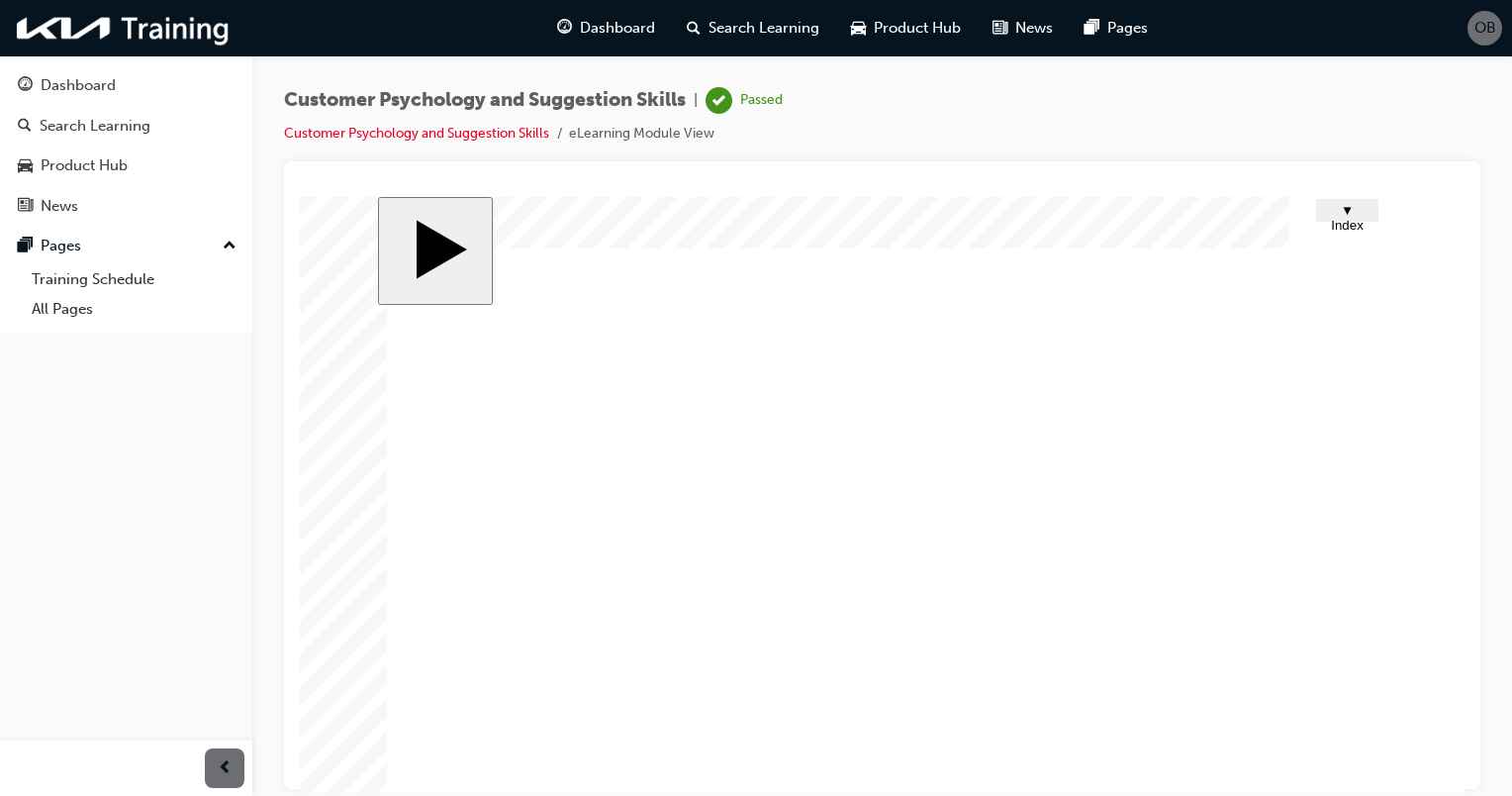 scroll, scrollTop: 116, scrollLeft: 0, axis: vertical 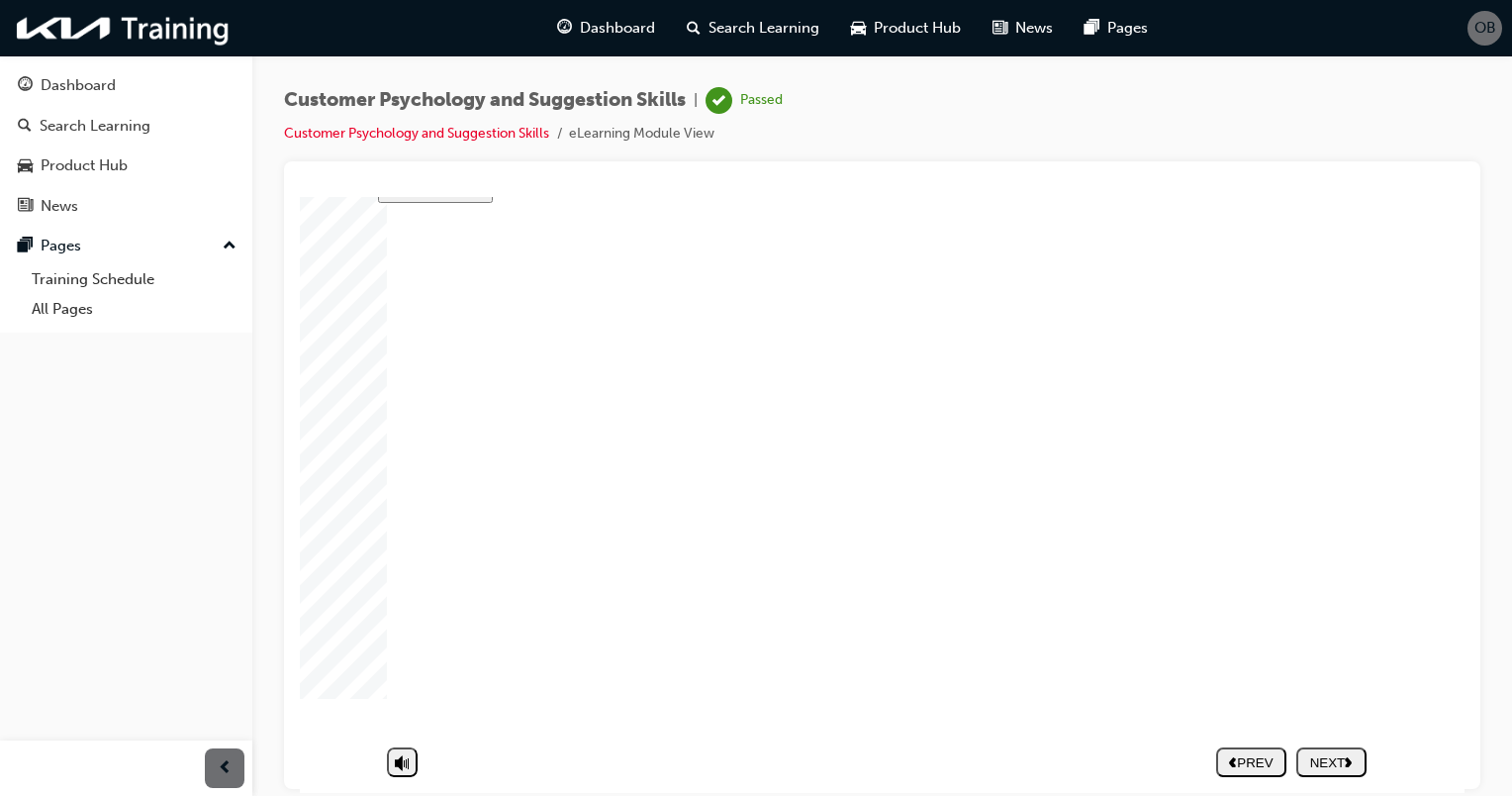 click on "PREV NEXT
SUBMIT" at bounding box center (1291, 761) 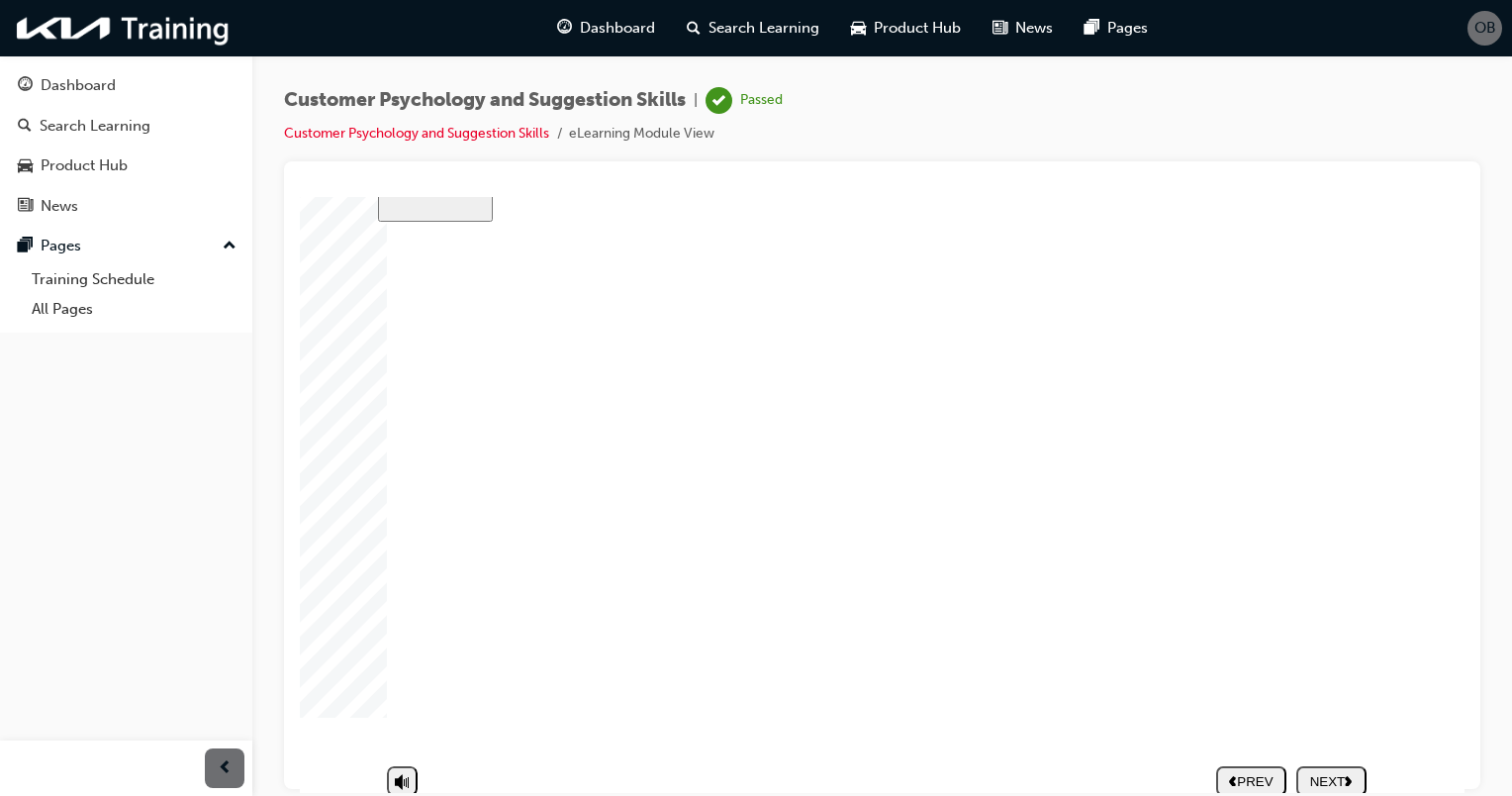 scroll, scrollTop: 116, scrollLeft: 0, axis: vertical 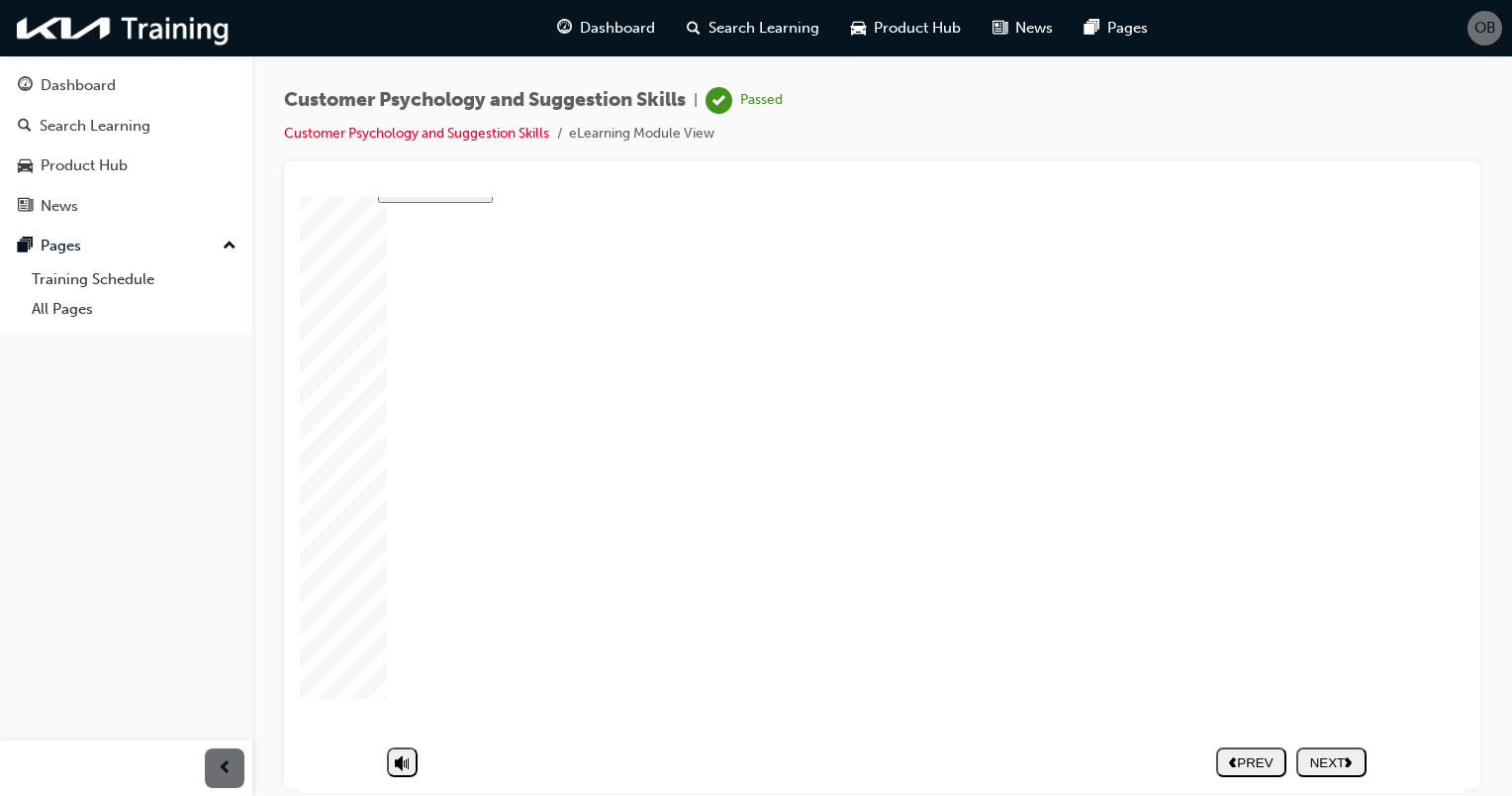click on "PREV NEXT
SUBMIT" at bounding box center [1291, 761] 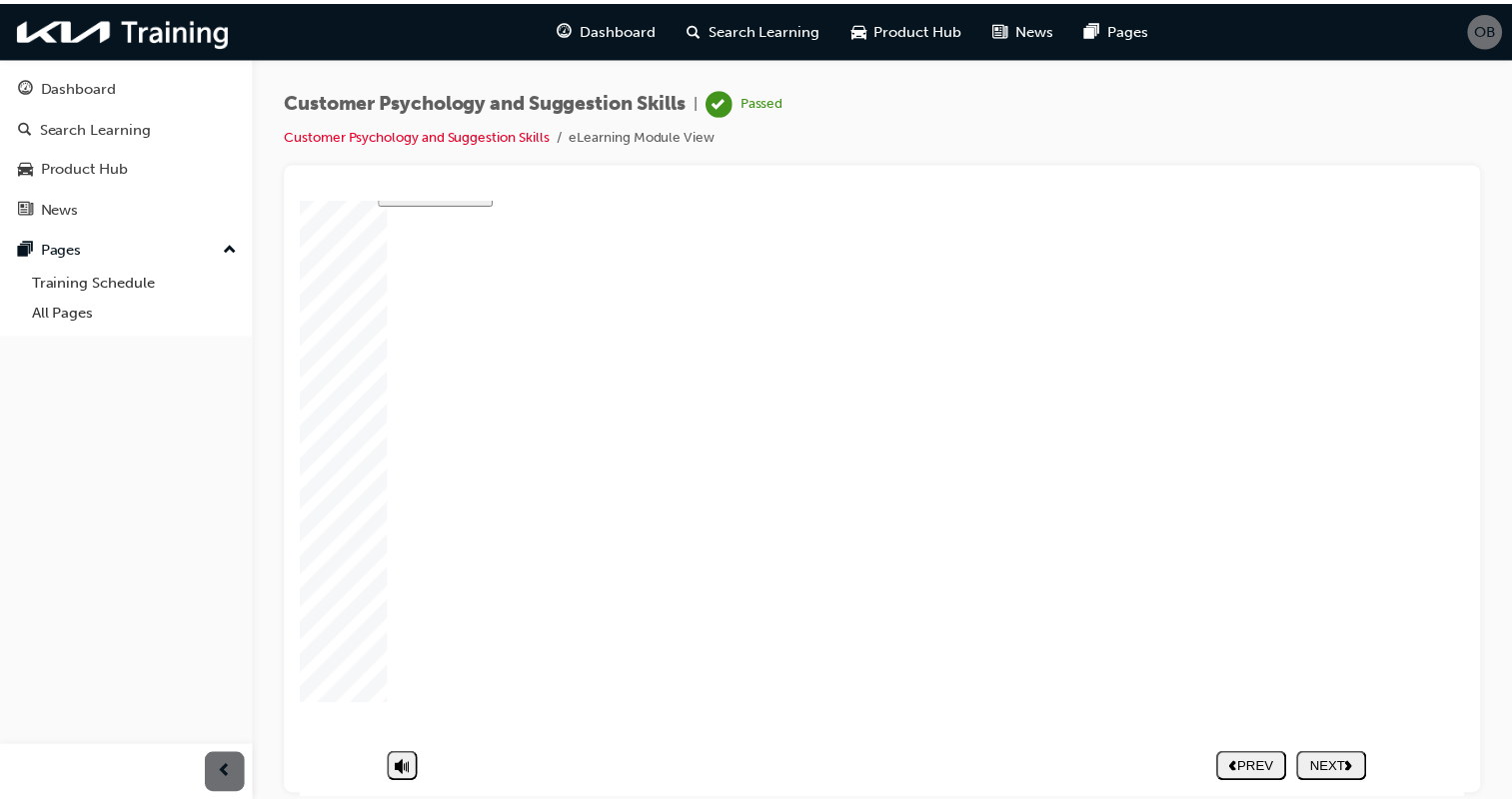 scroll, scrollTop: 0, scrollLeft: 0, axis: both 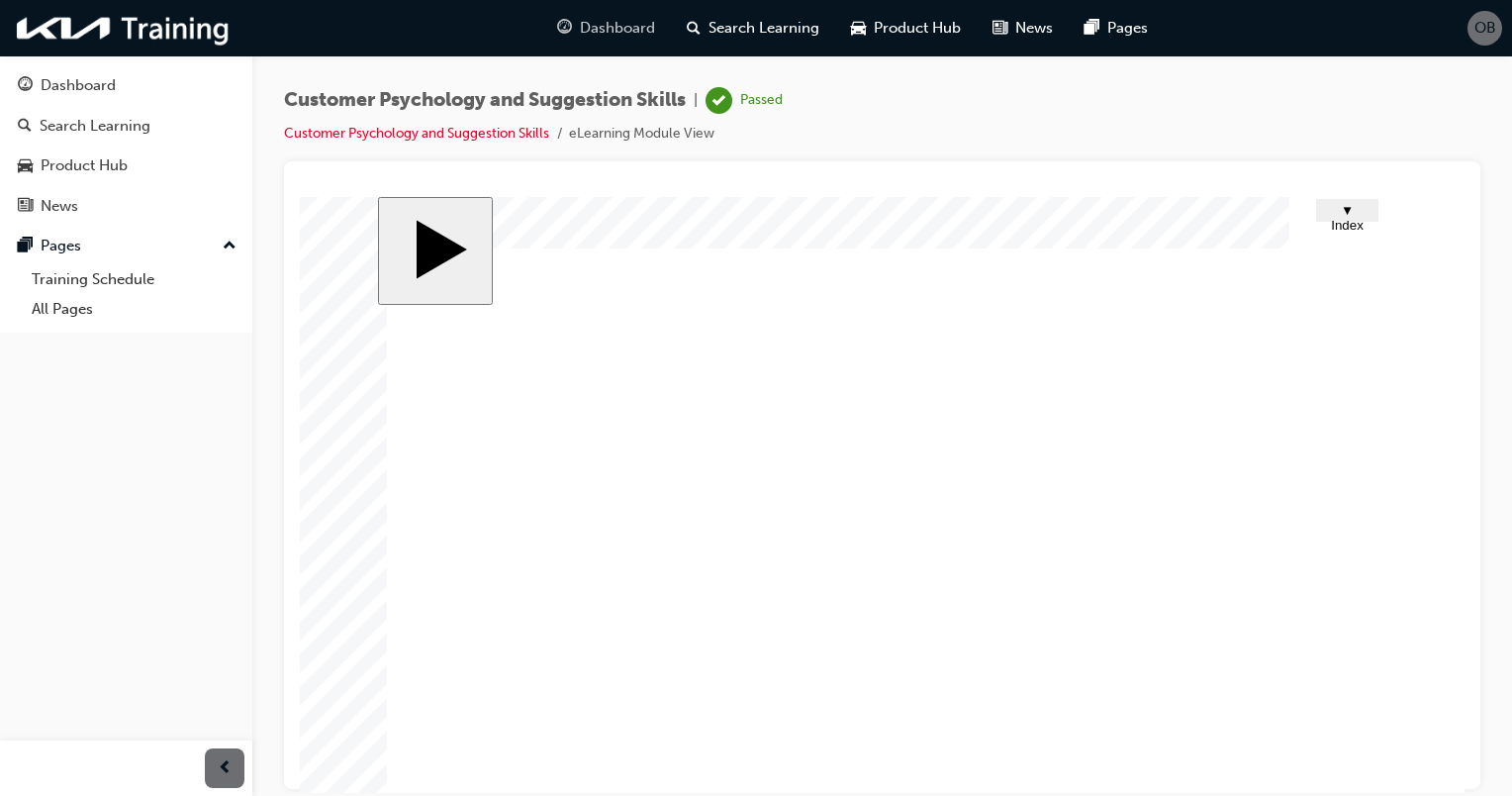 click on "Dashboard" at bounding box center [617, 28] 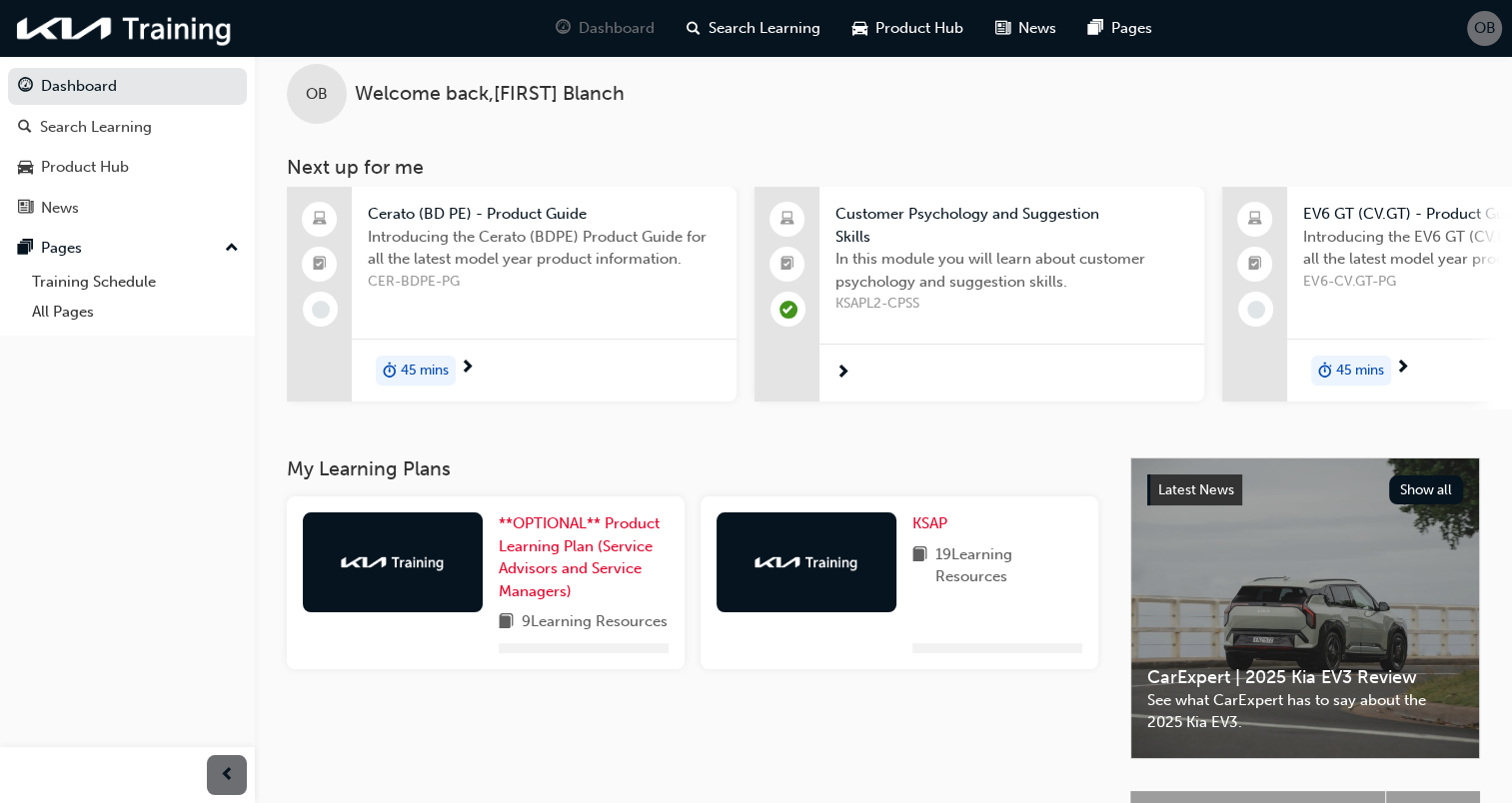 scroll, scrollTop: 27, scrollLeft: 0, axis: vertical 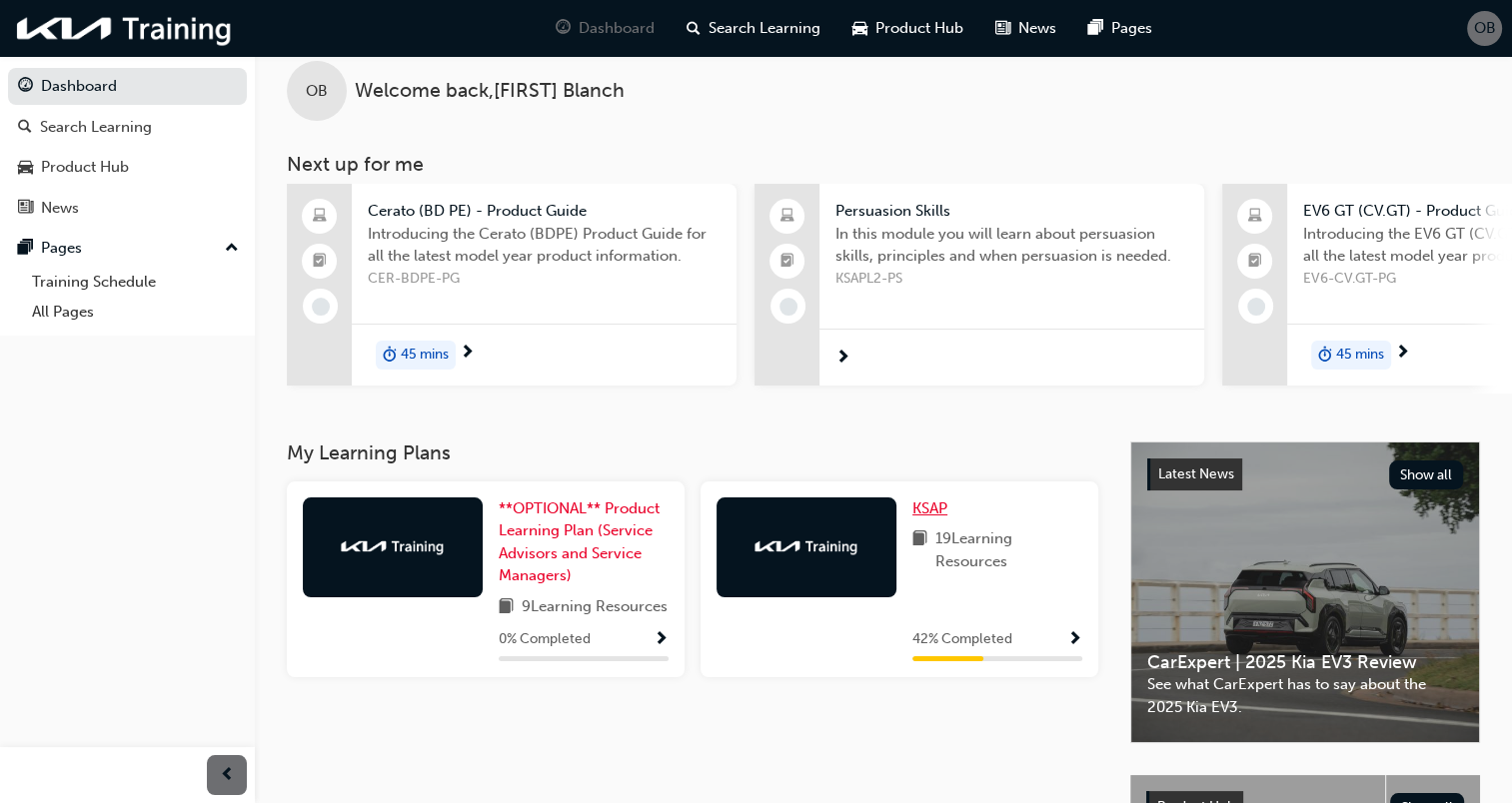 click on "KSAP" at bounding box center (929, 508) 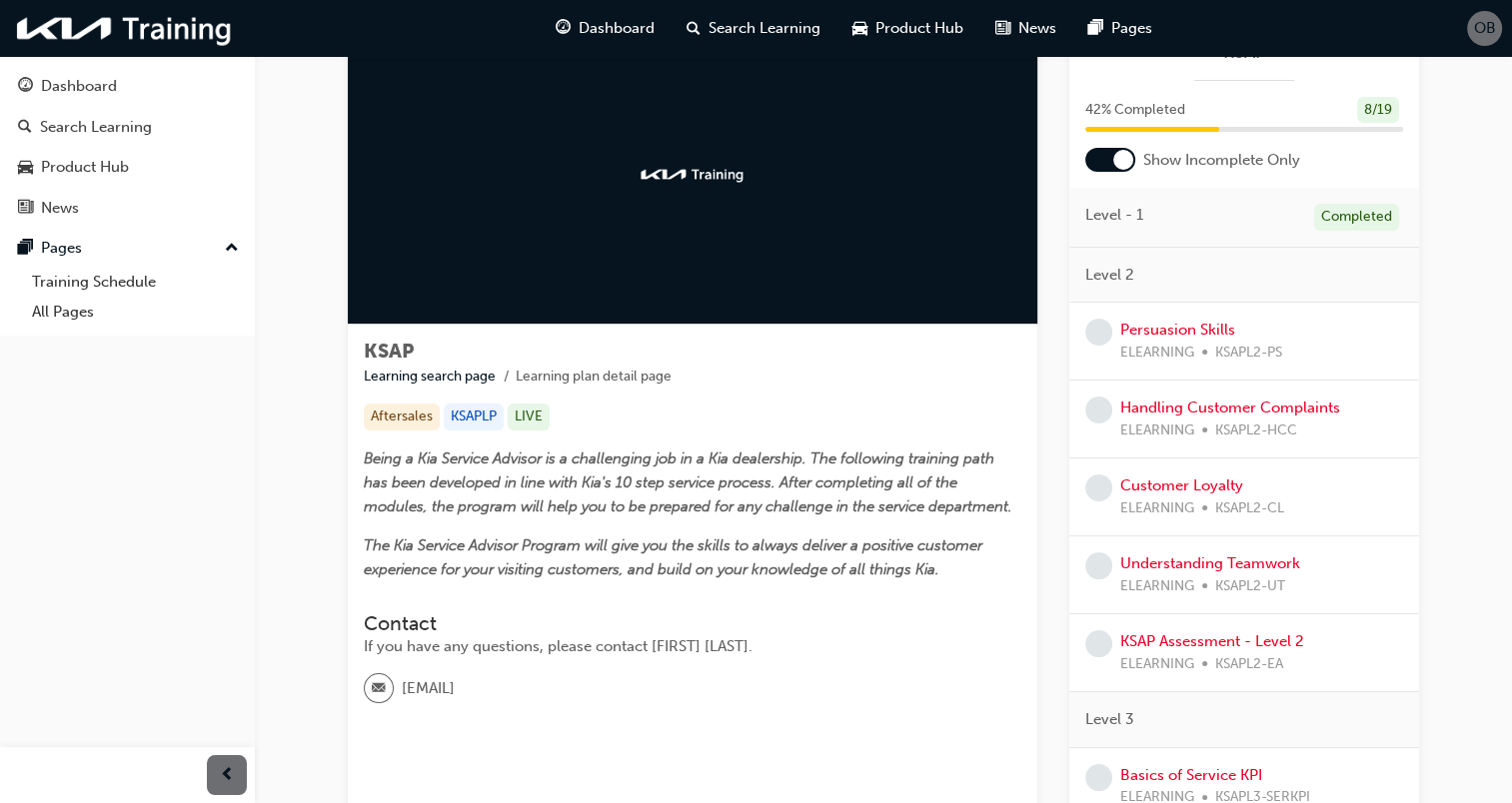 scroll, scrollTop: 80, scrollLeft: 0, axis: vertical 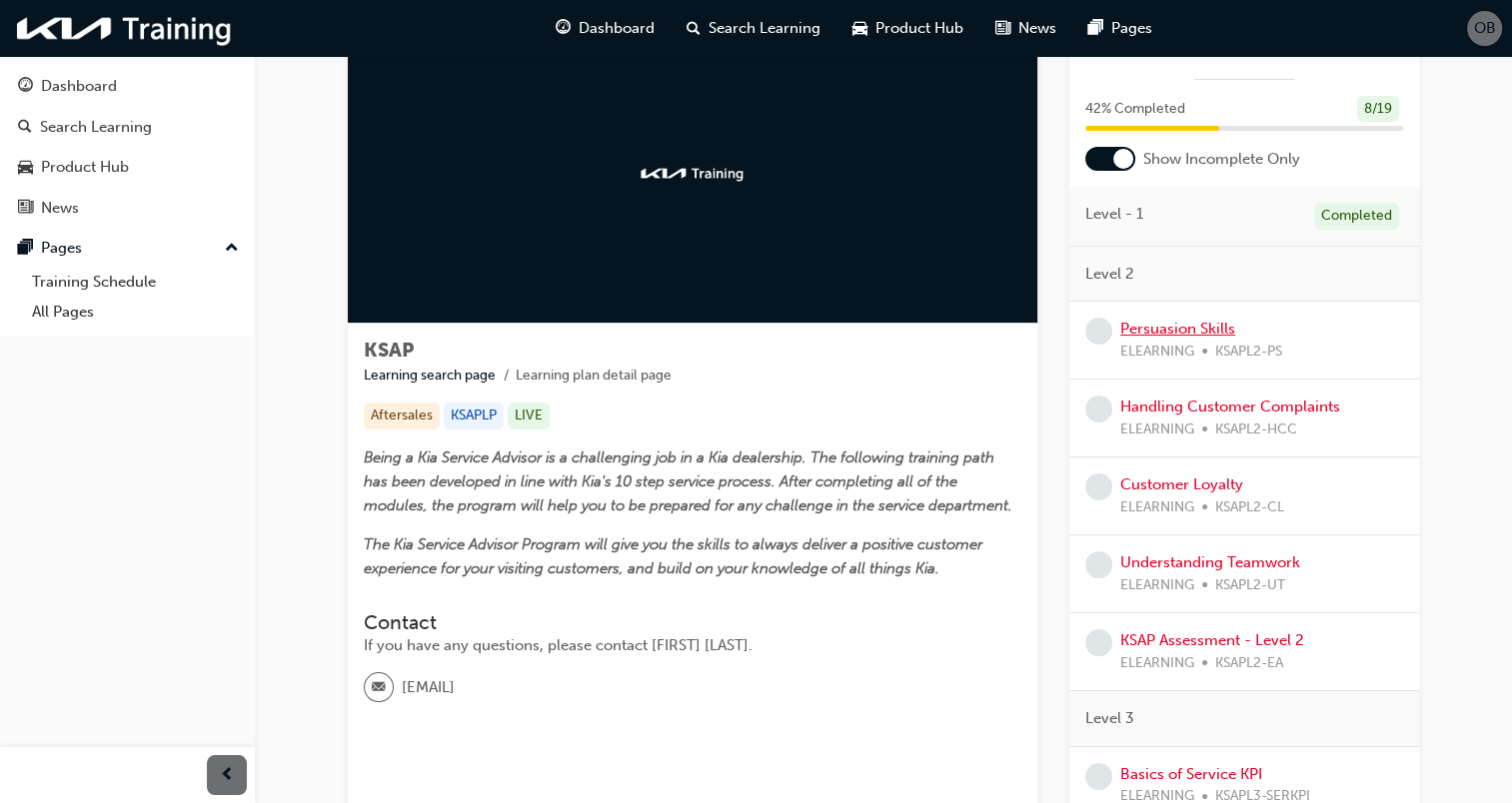 click on "Persuasion Skills" at bounding box center (1177, 329) 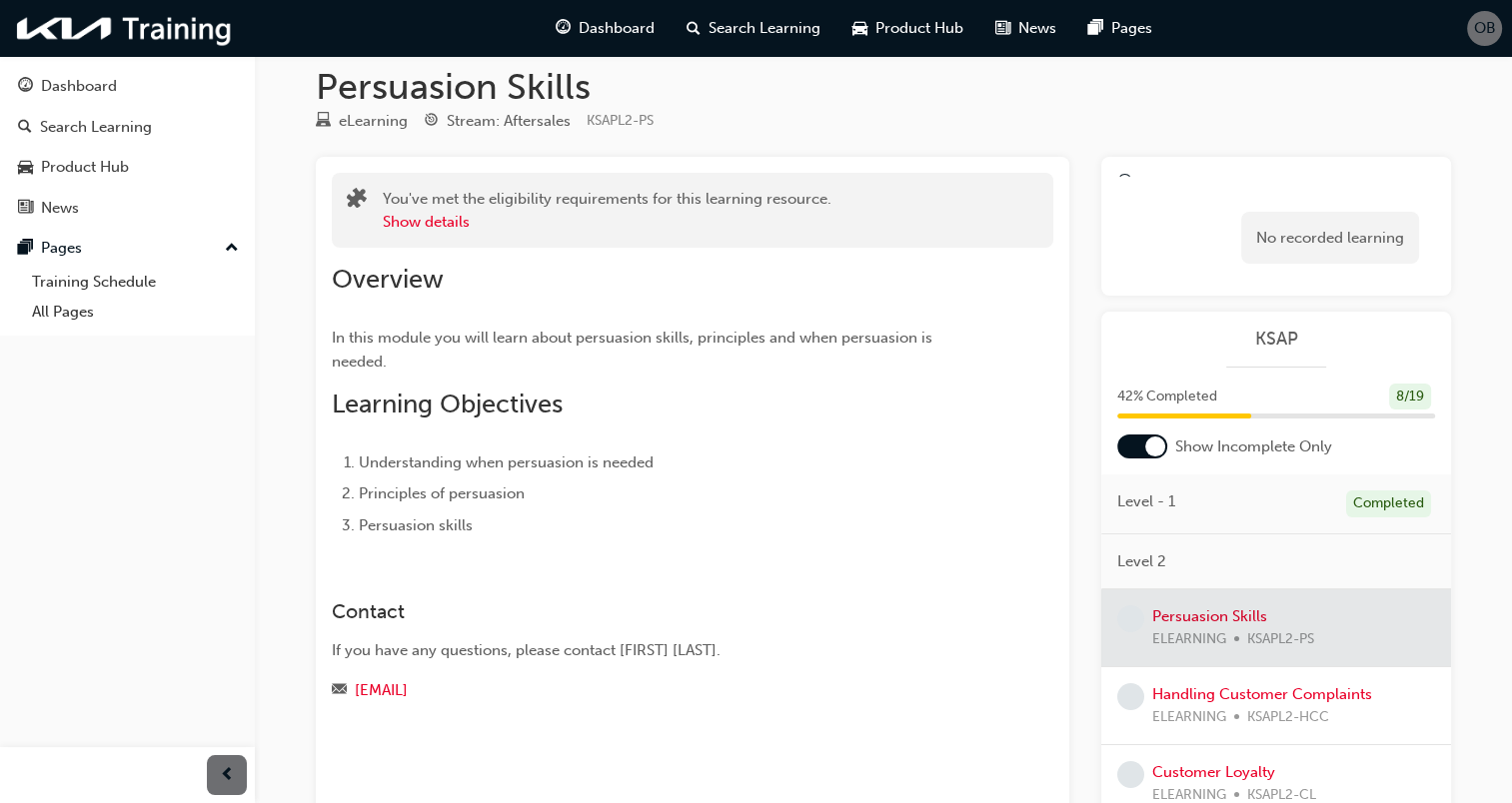 scroll, scrollTop: 0, scrollLeft: 0, axis: both 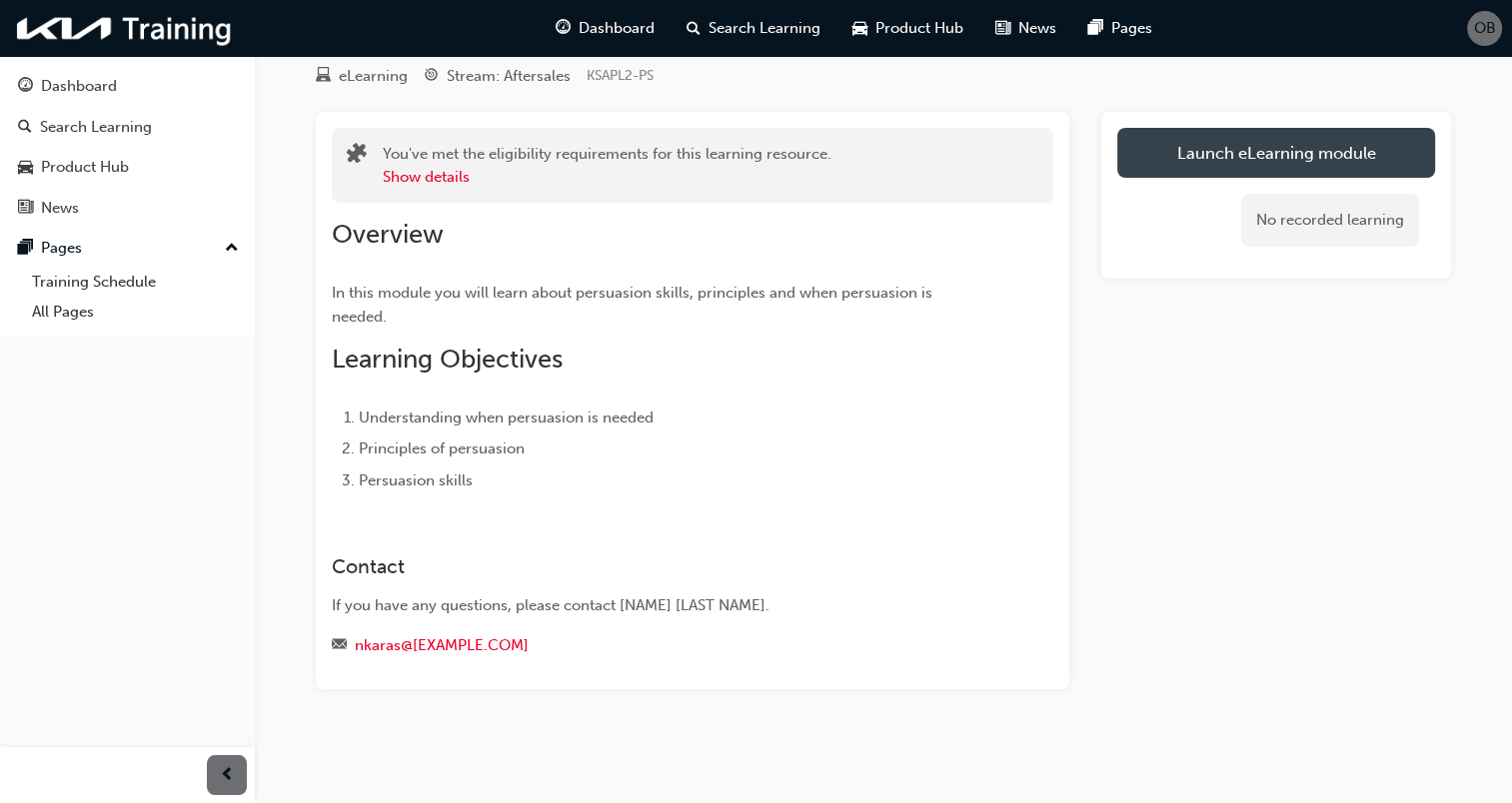 click on "Launch eLearning module" at bounding box center [1276, 153] 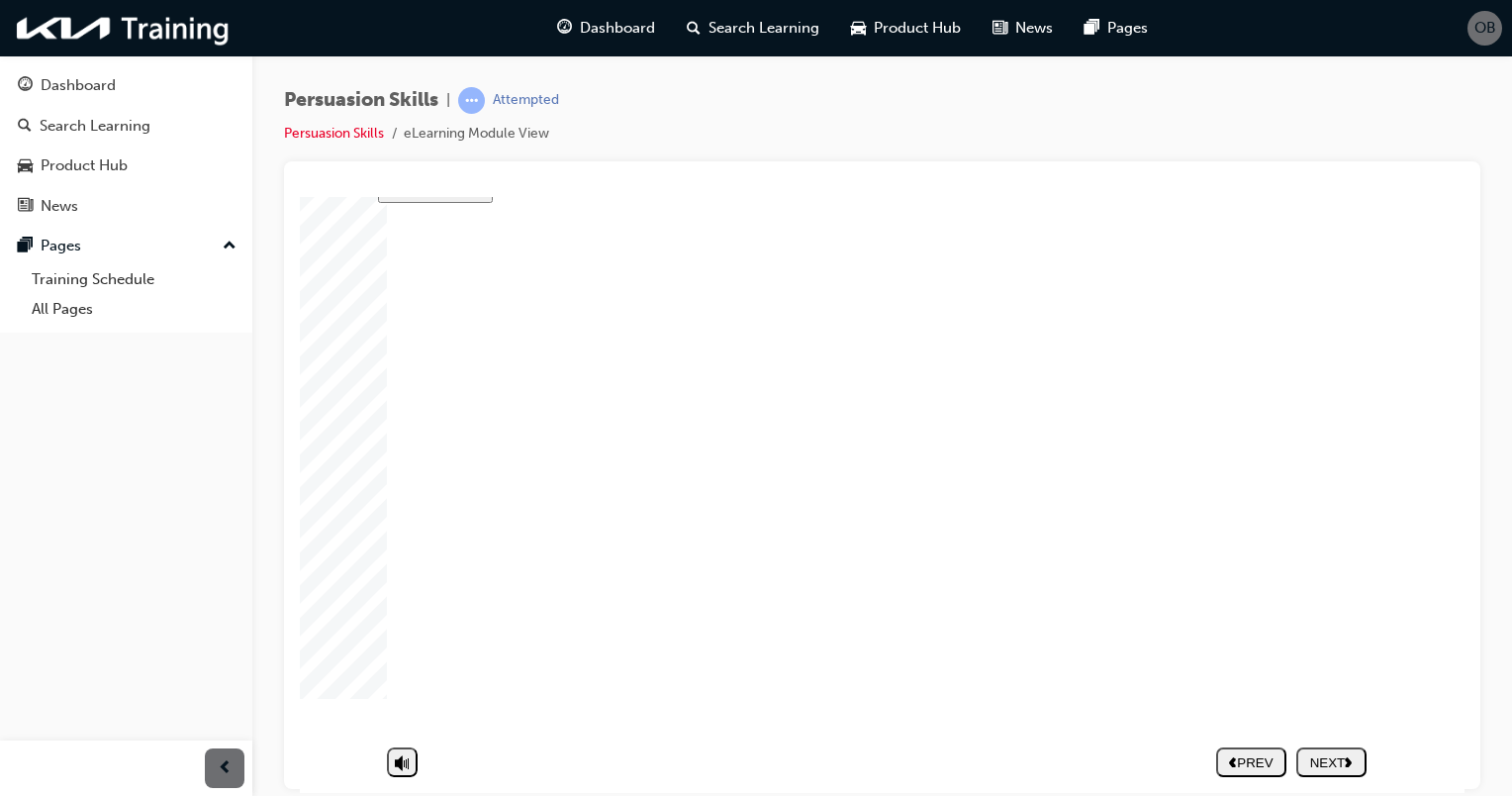 scroll, scrollTop: 116, scrollLeft: 0, axis: vertical 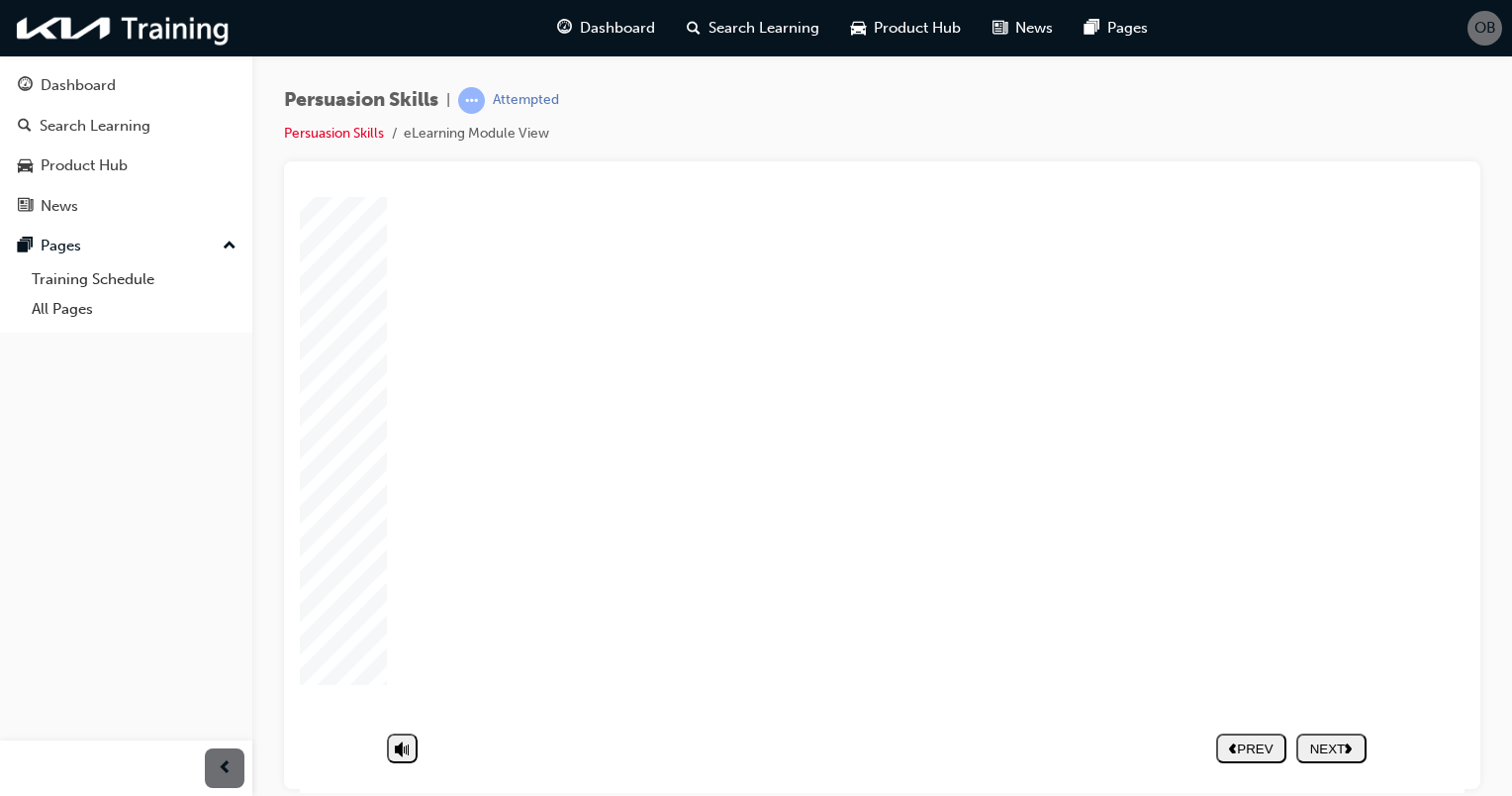 click 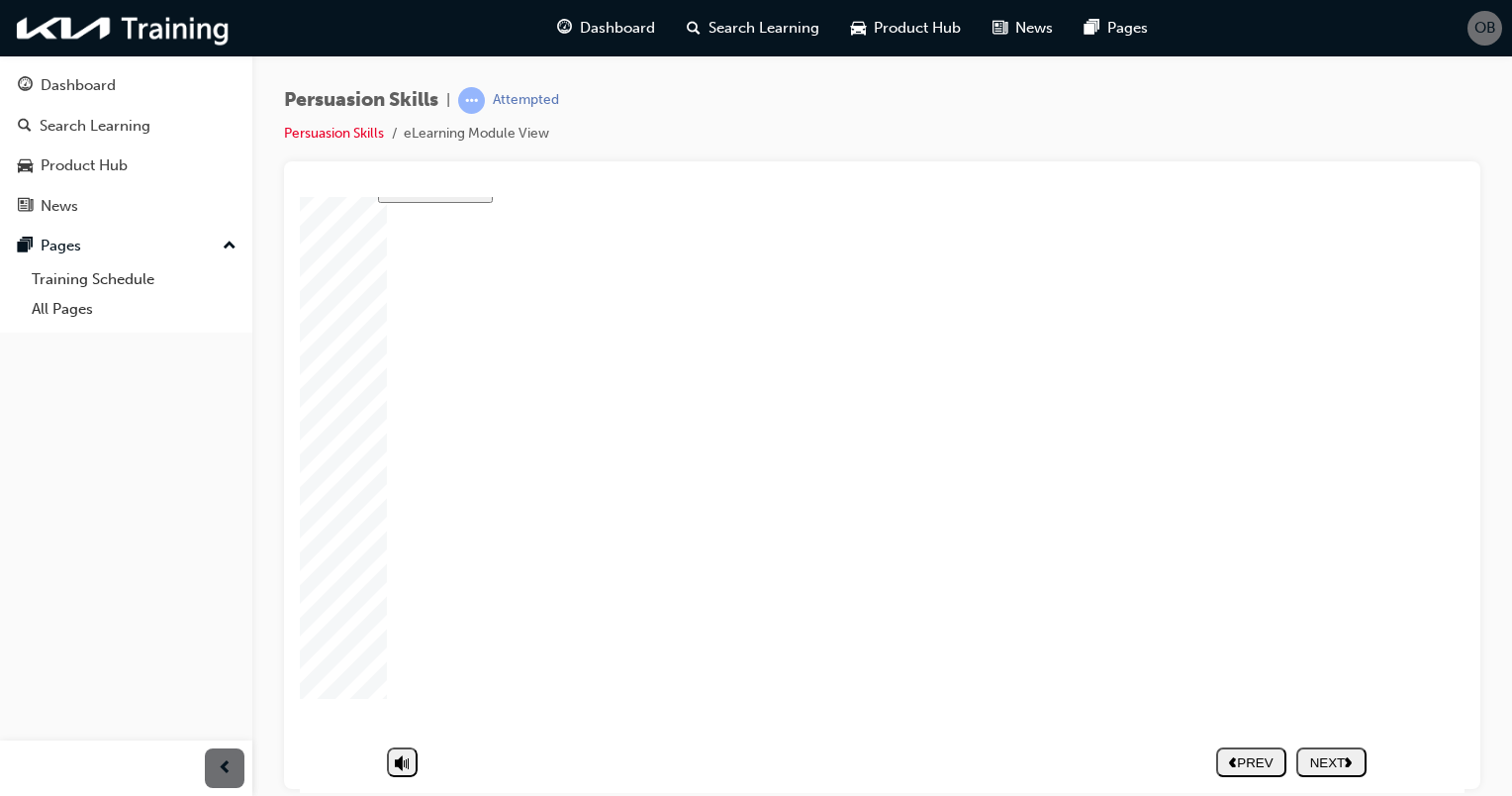 click on "PREV NEXT
SUBMIT" at bounding box center [1291, 761] 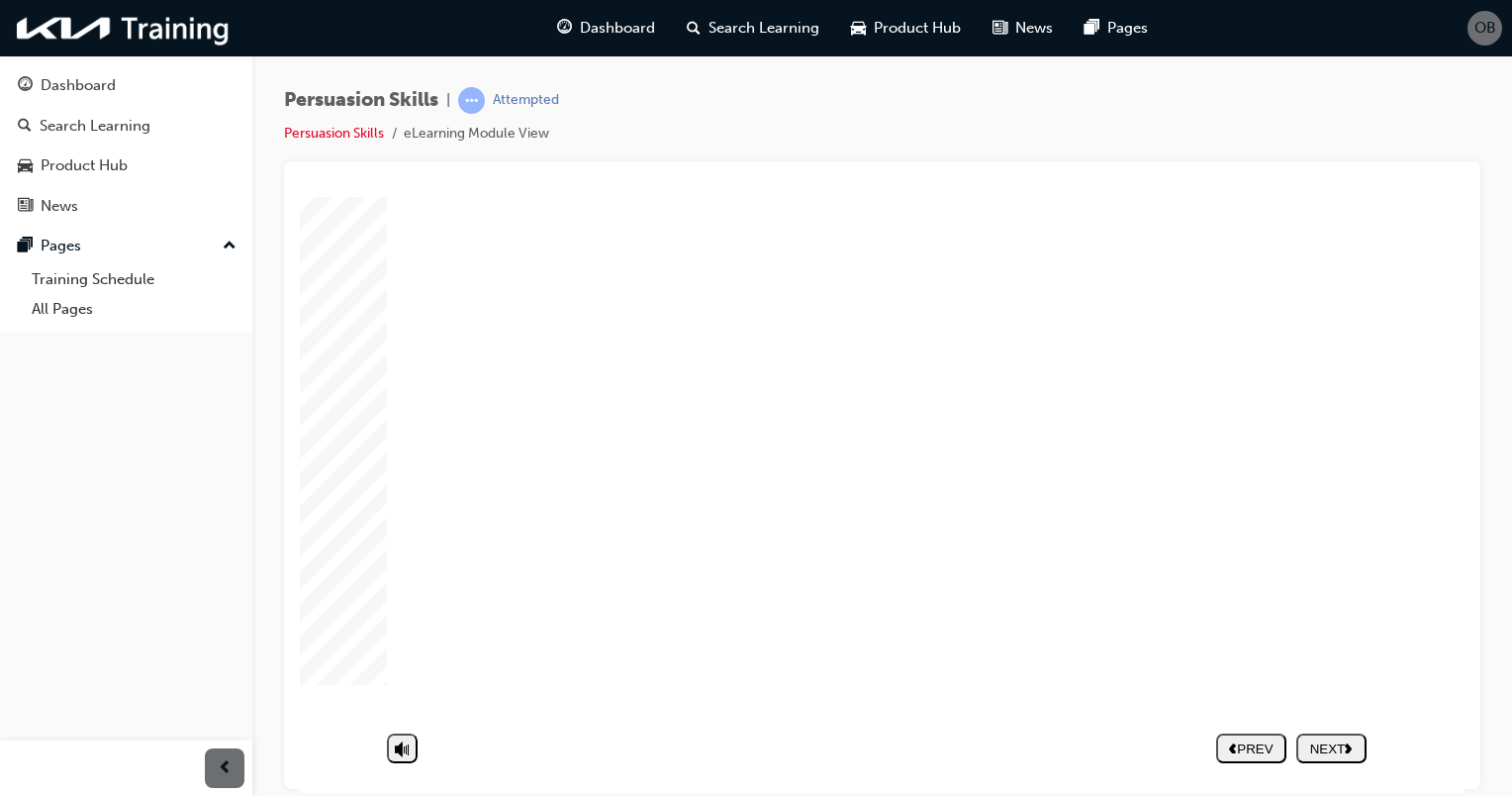 click 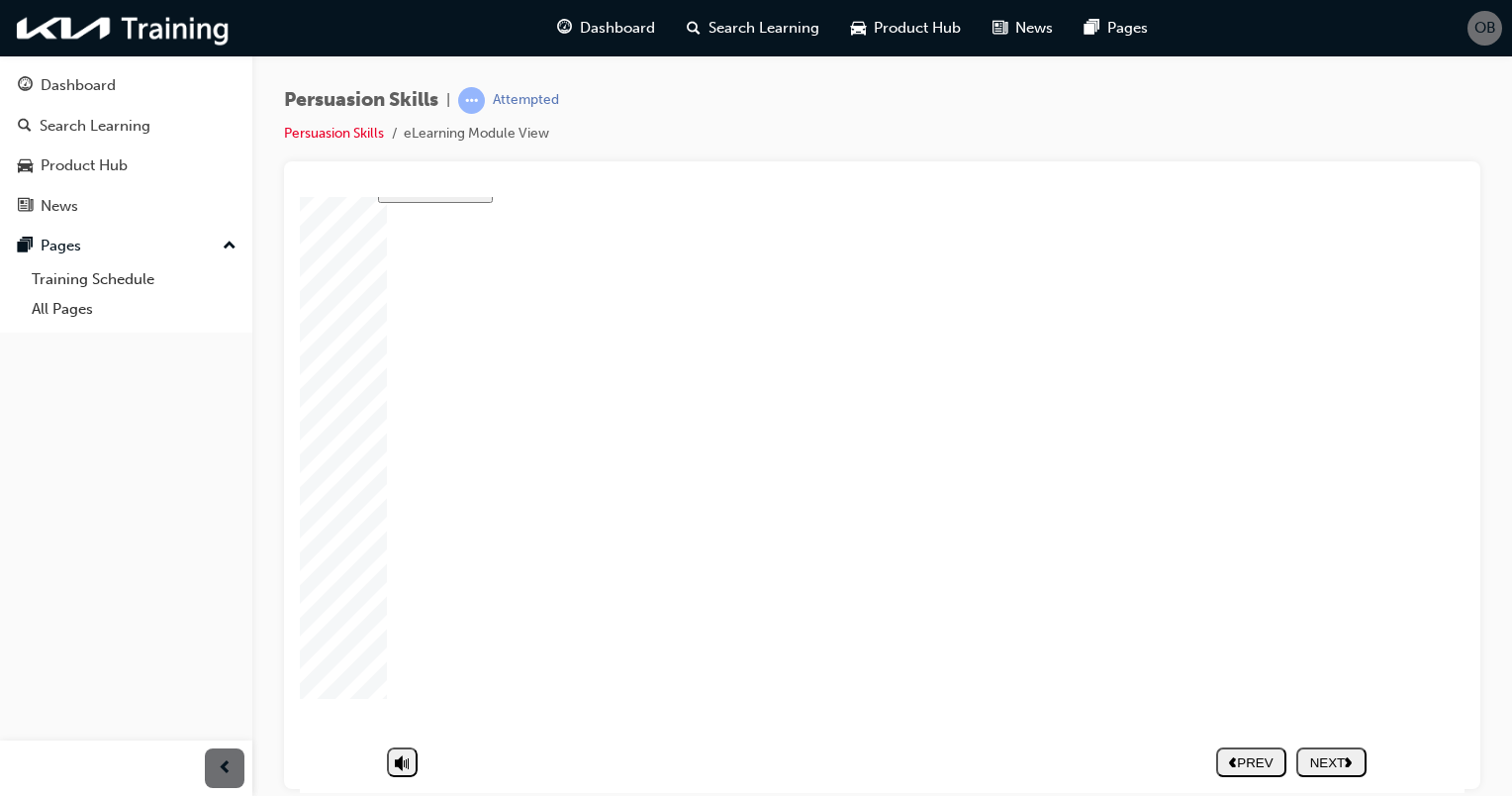 click 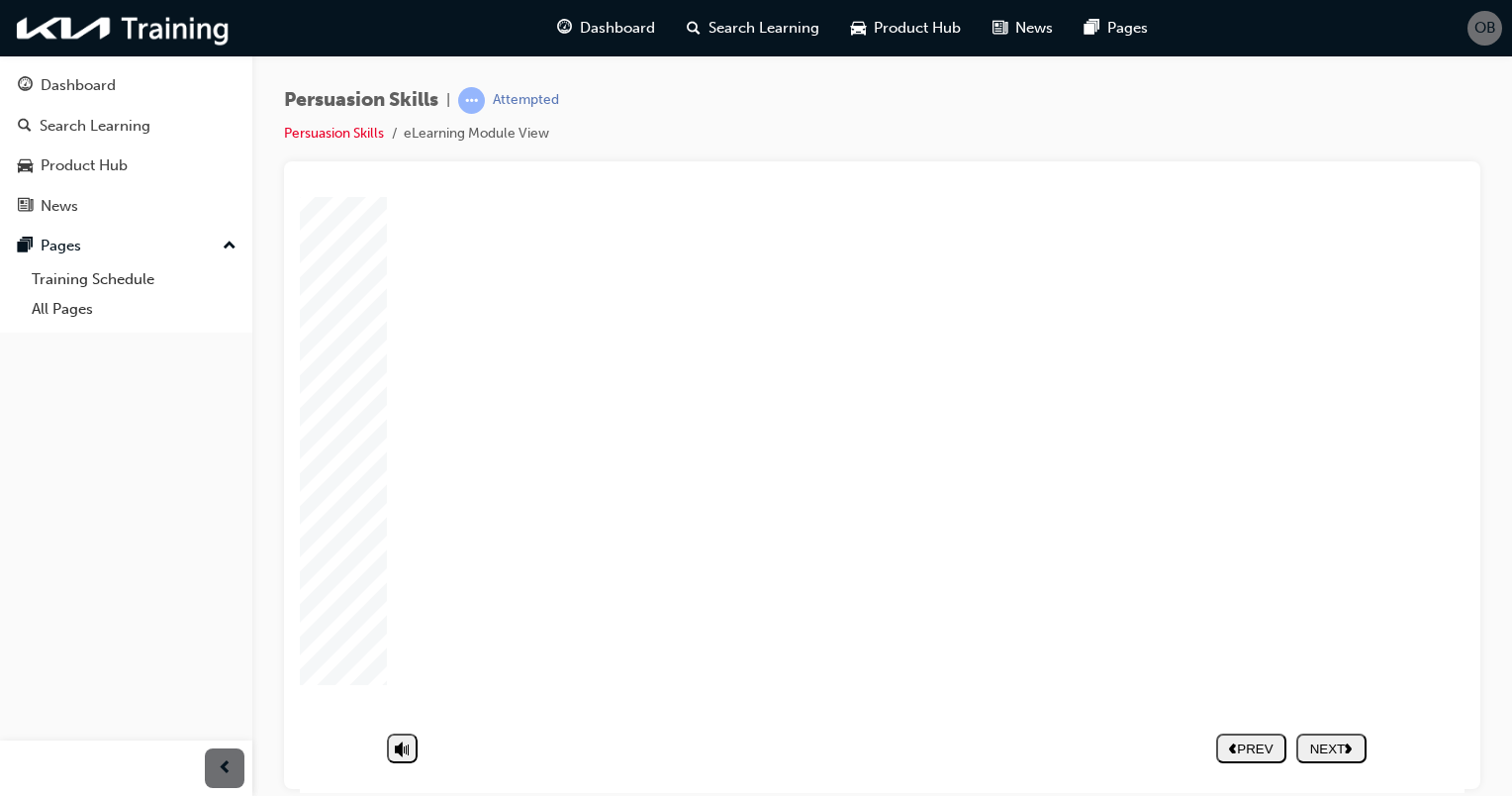 click 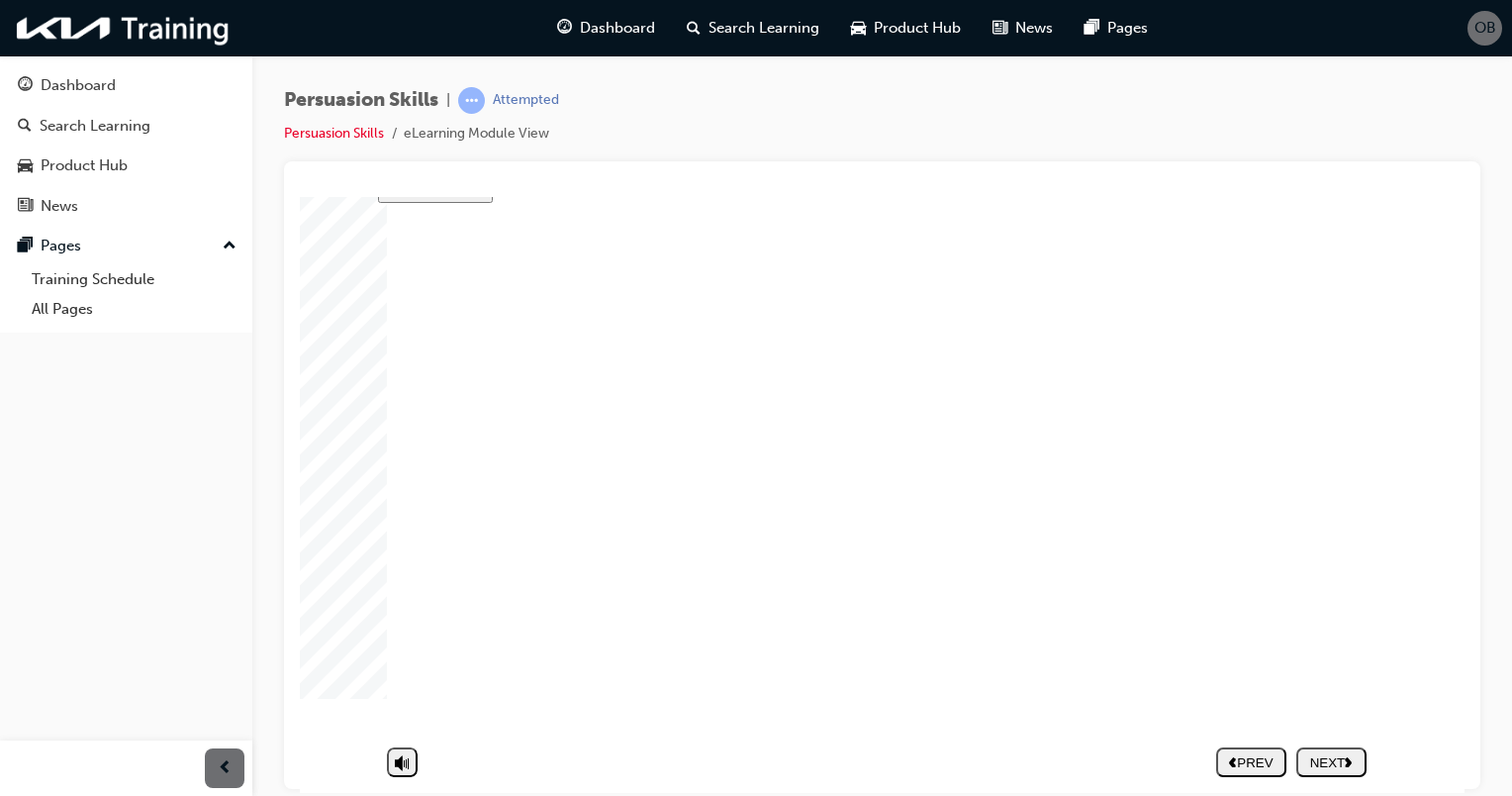 click on "NEXT" at bounding box center [1331, 761] 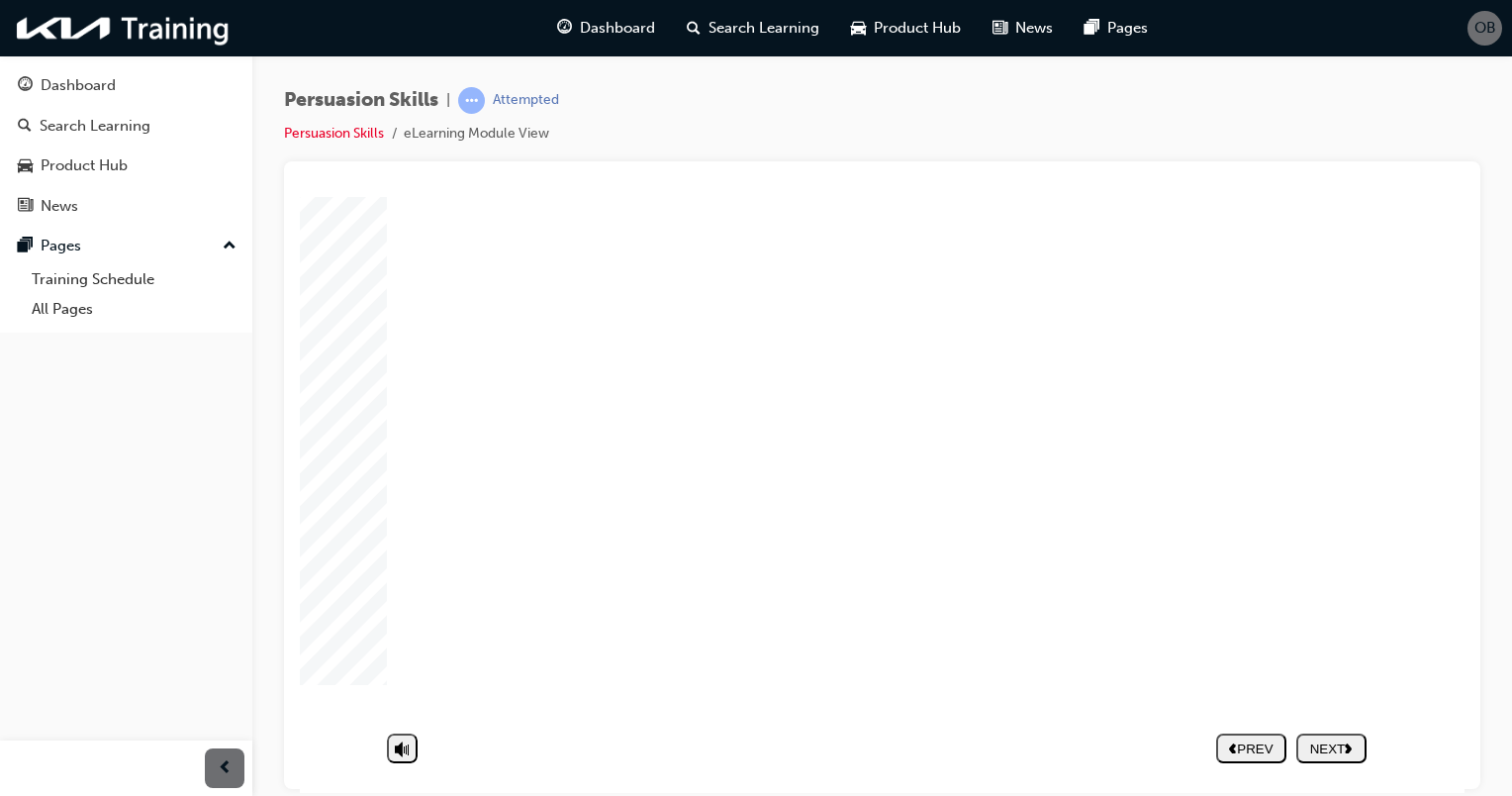 click 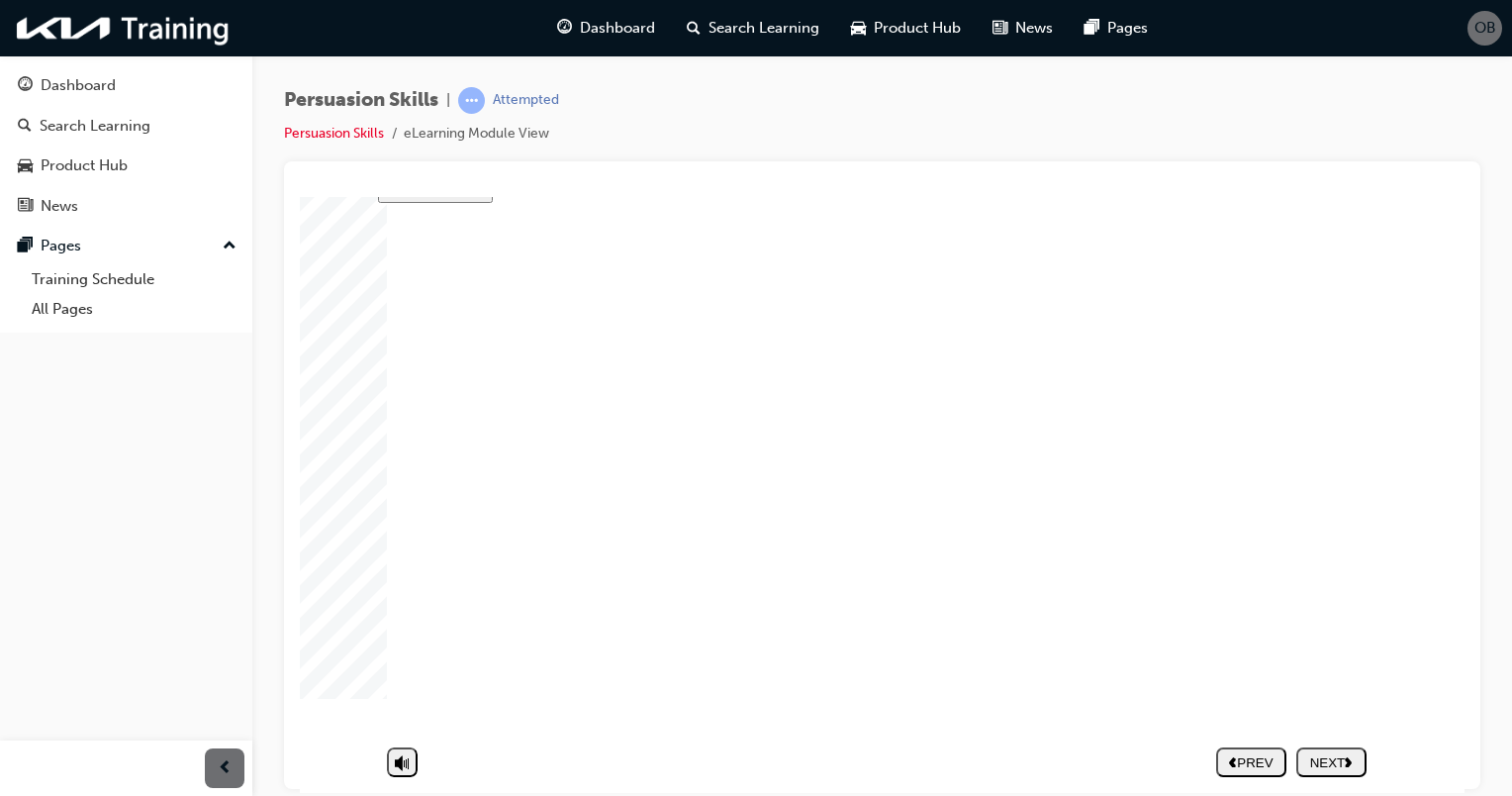 click on "NEXT" at bounding box center (1331, 761) 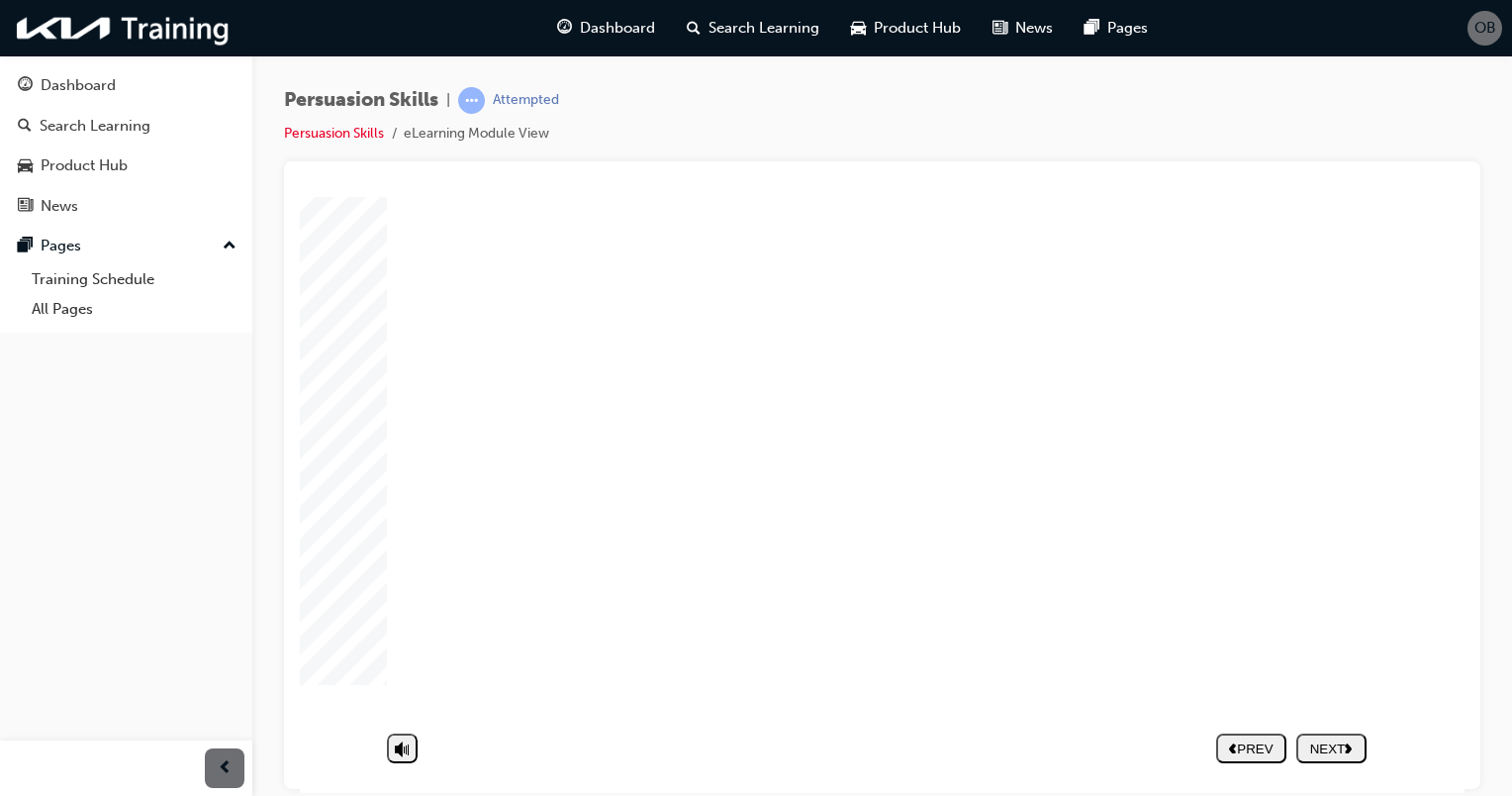 click 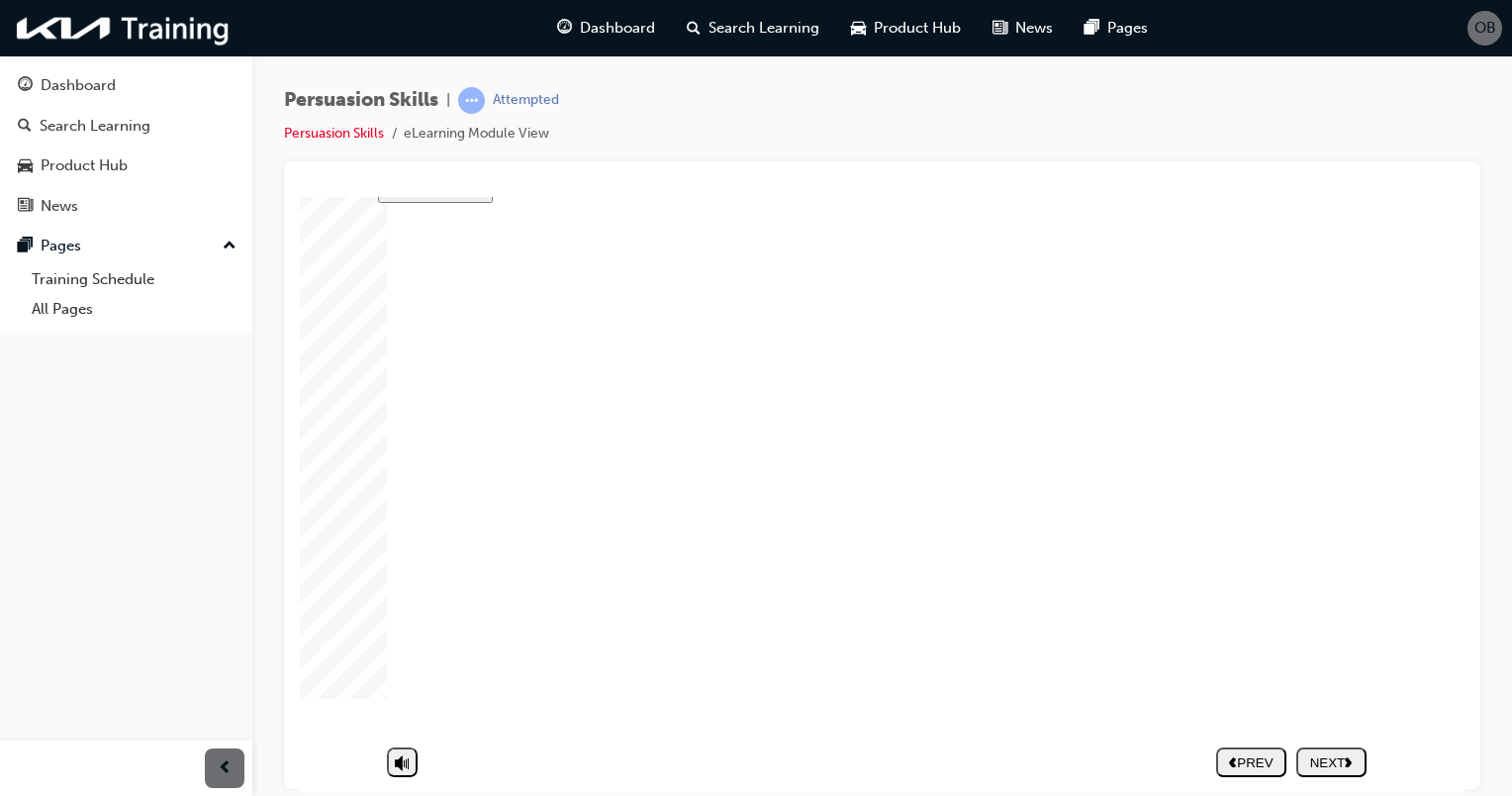 click on "NEXT" at bounding box center [1331, 761] 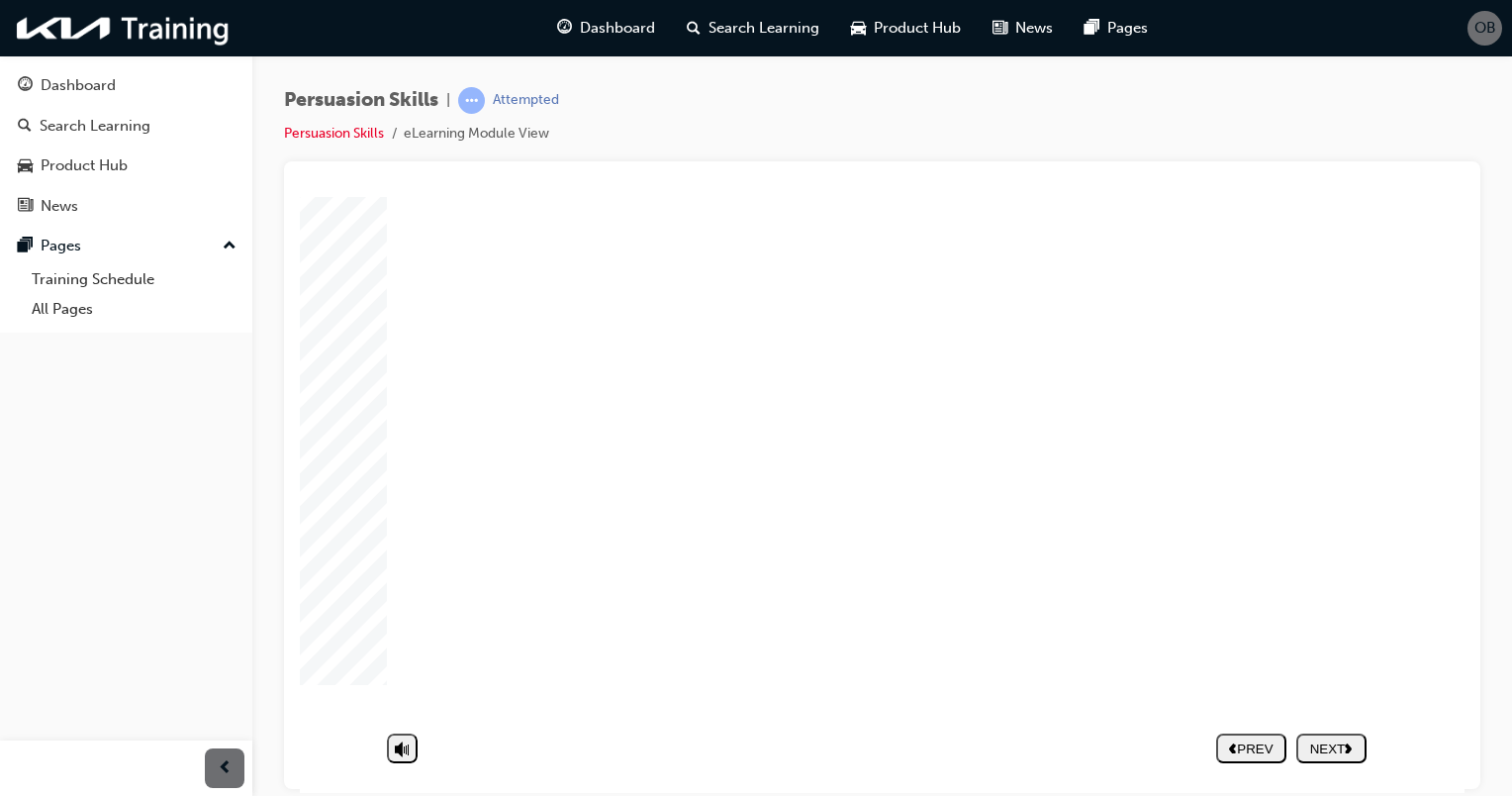 click 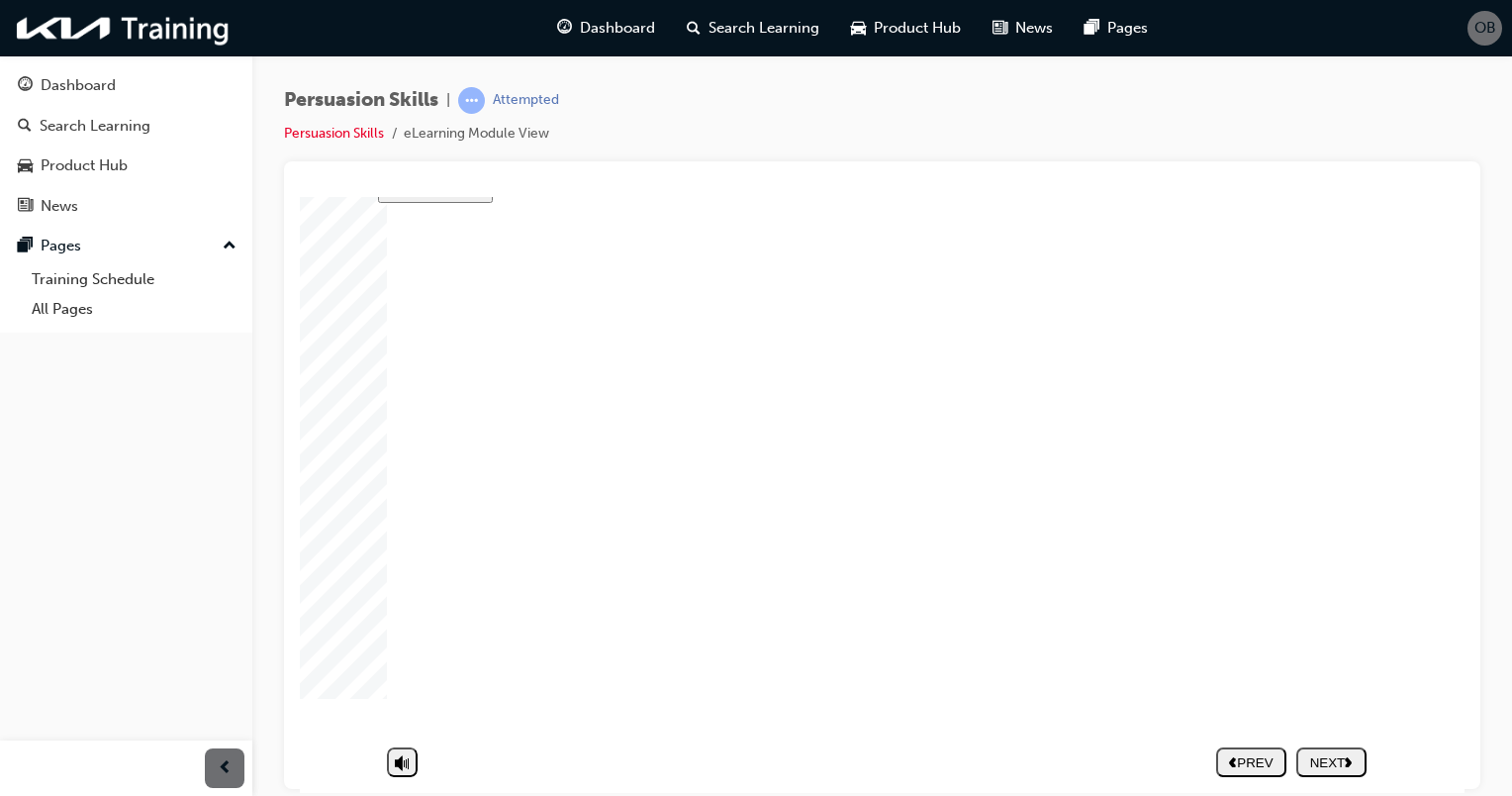 click 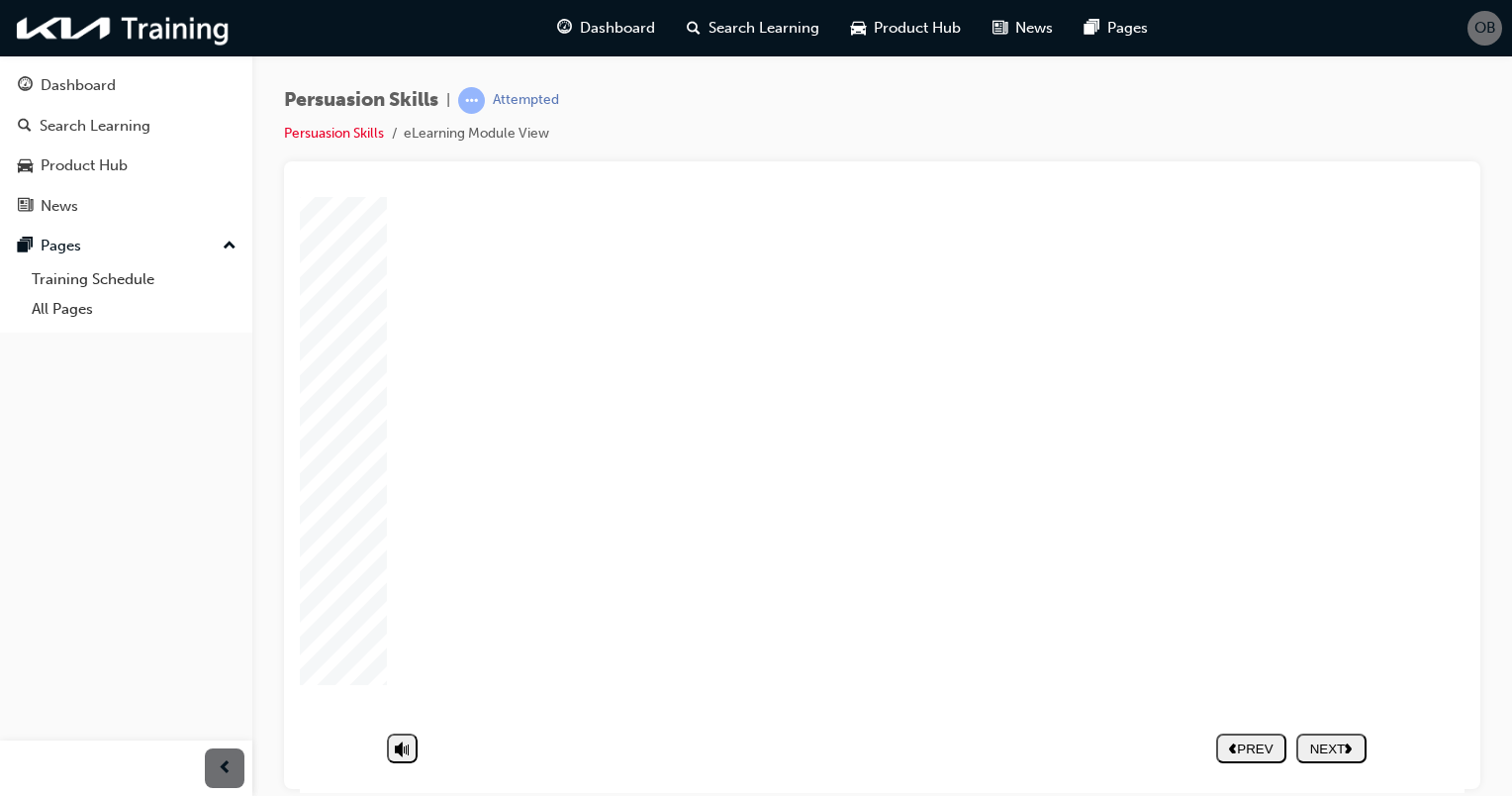 click 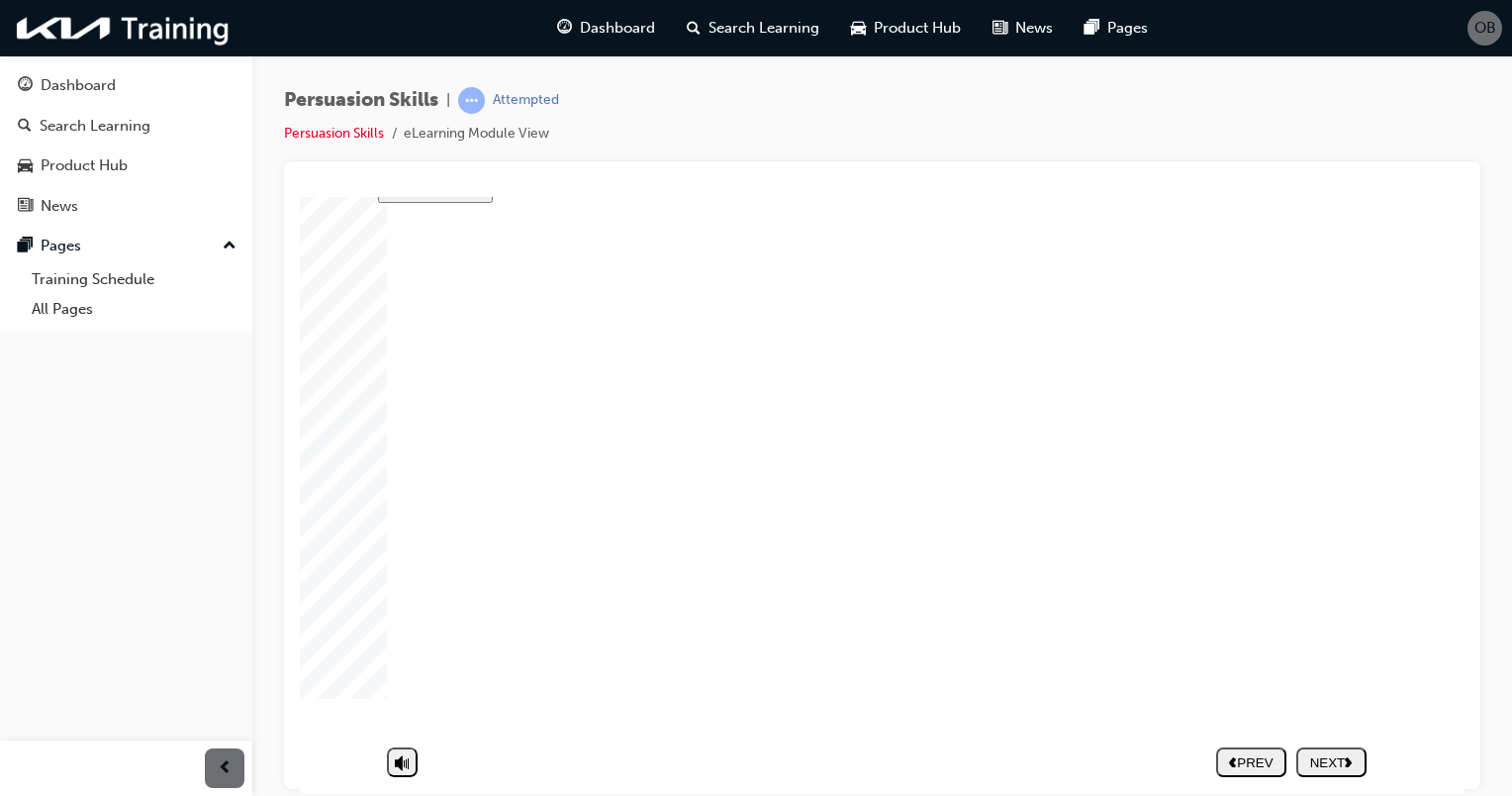 click 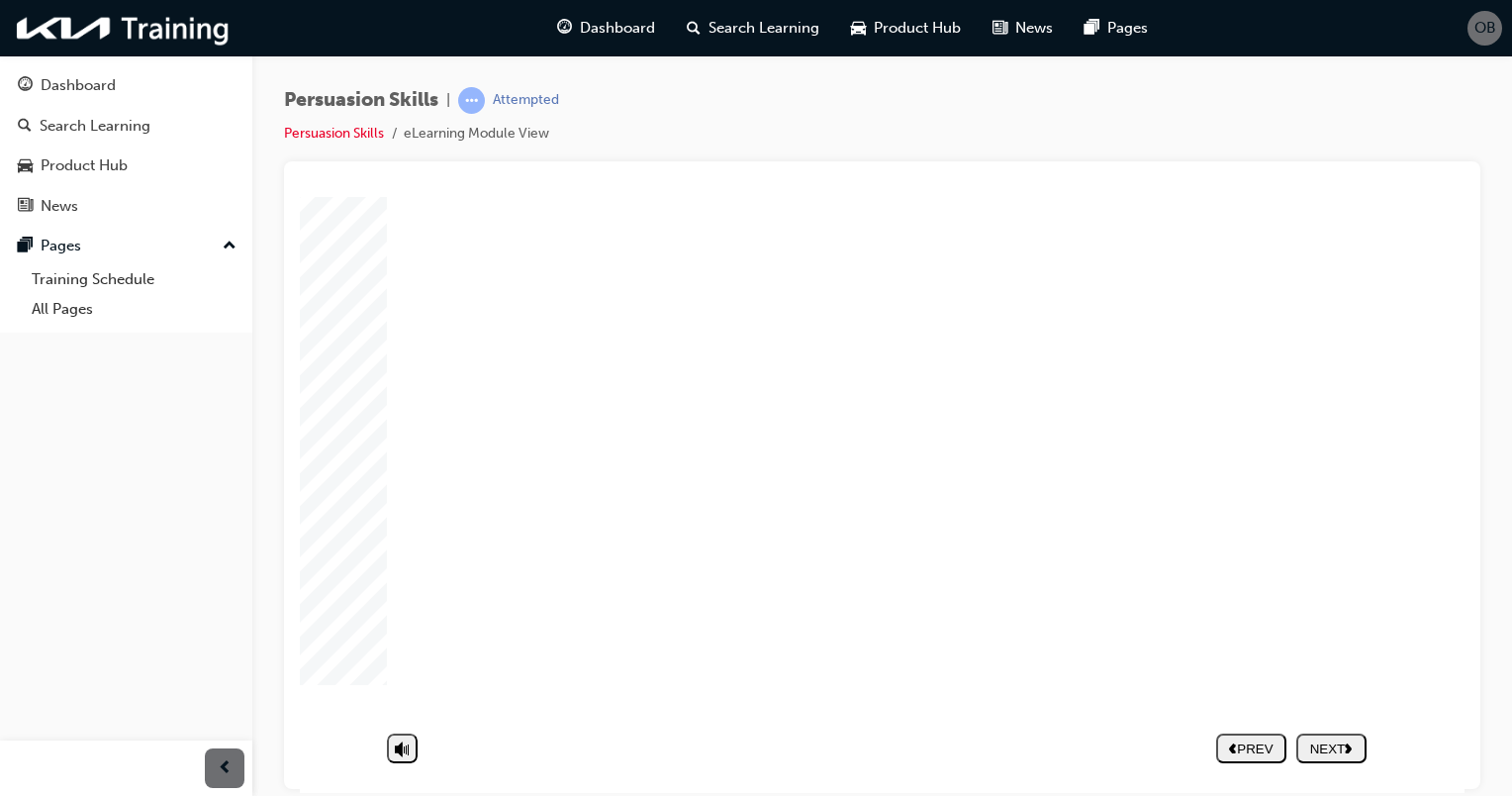 click 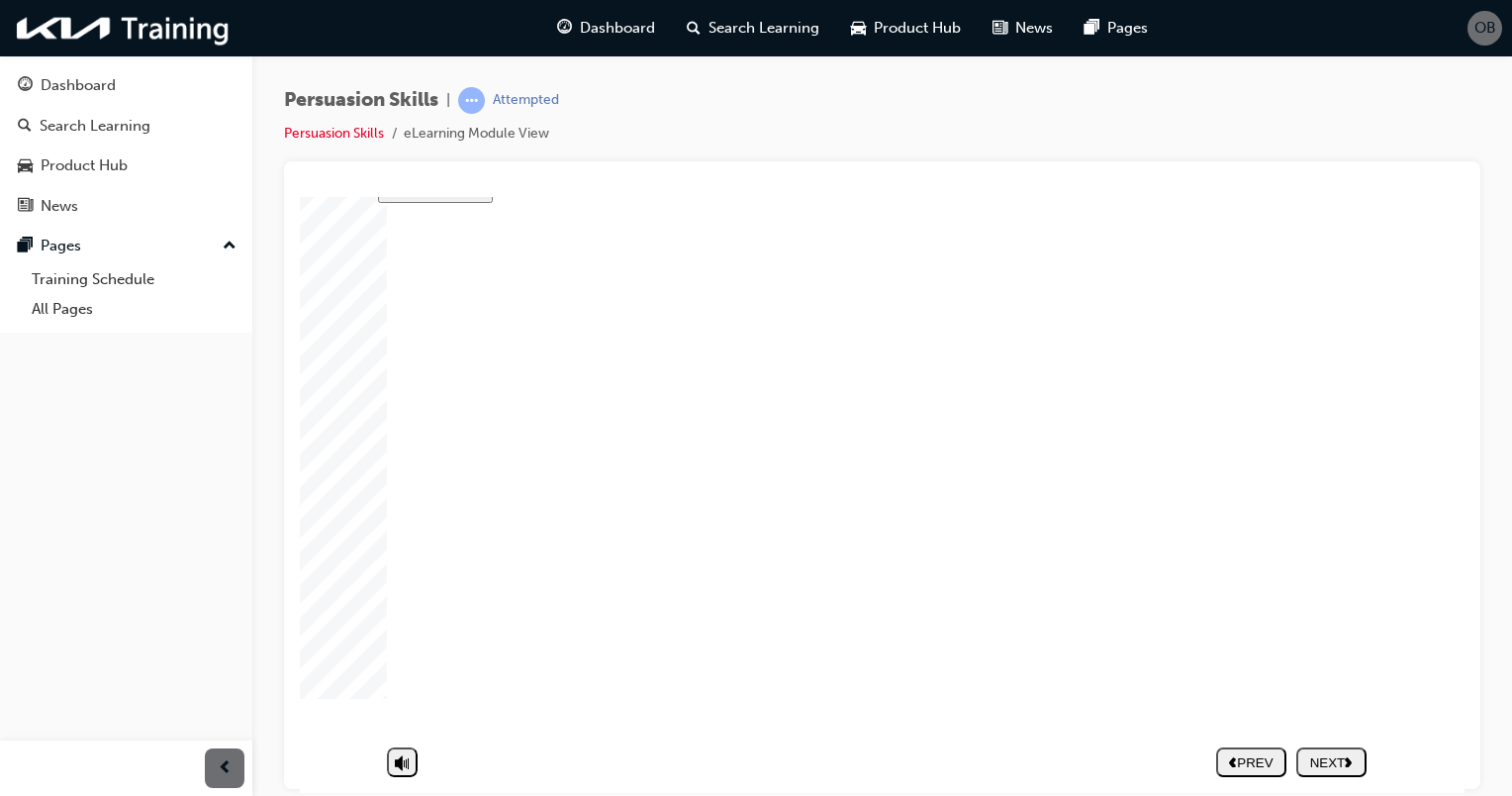 click on "NEXT" at bounding box center [1331, 761] 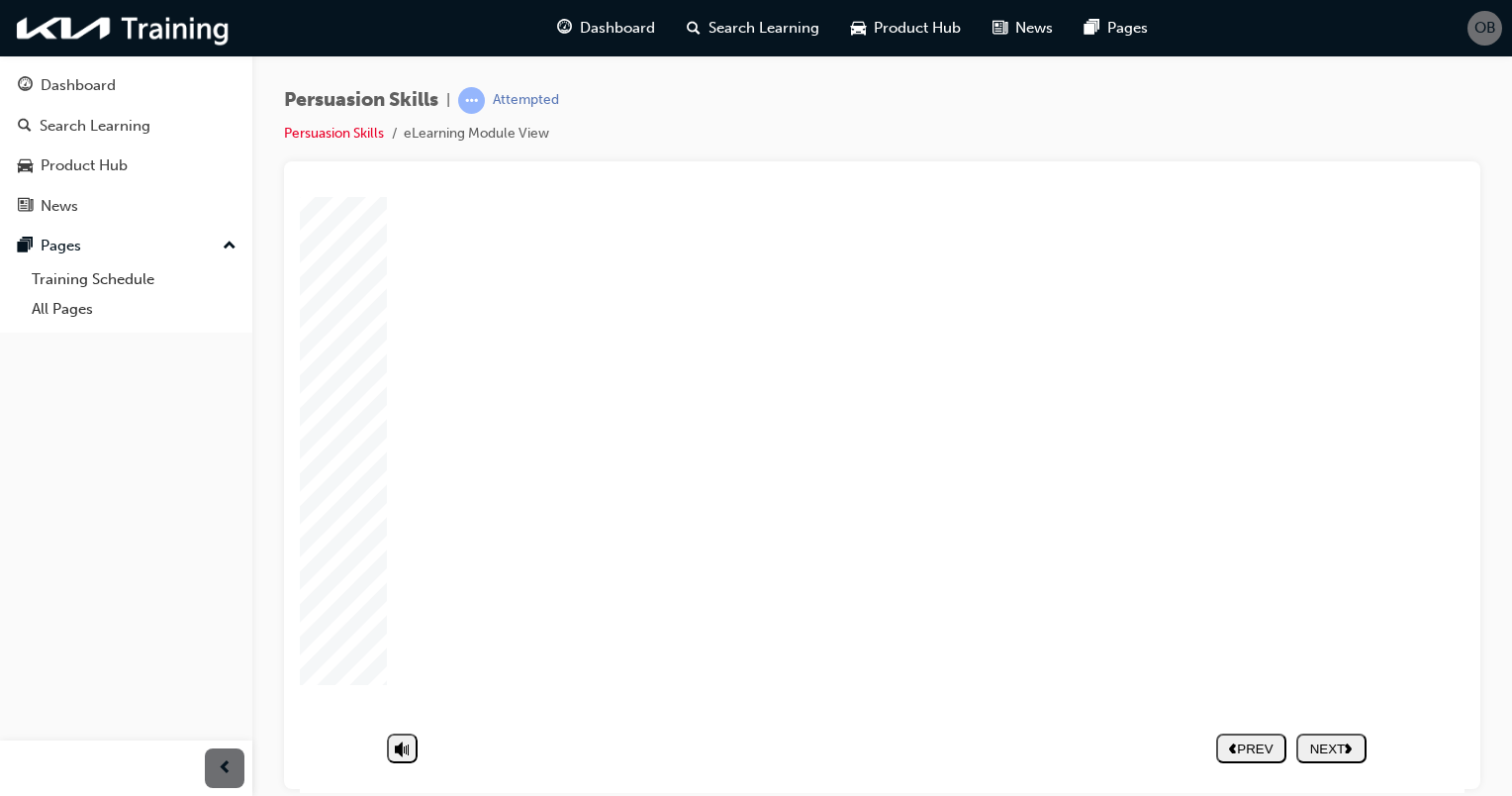 click 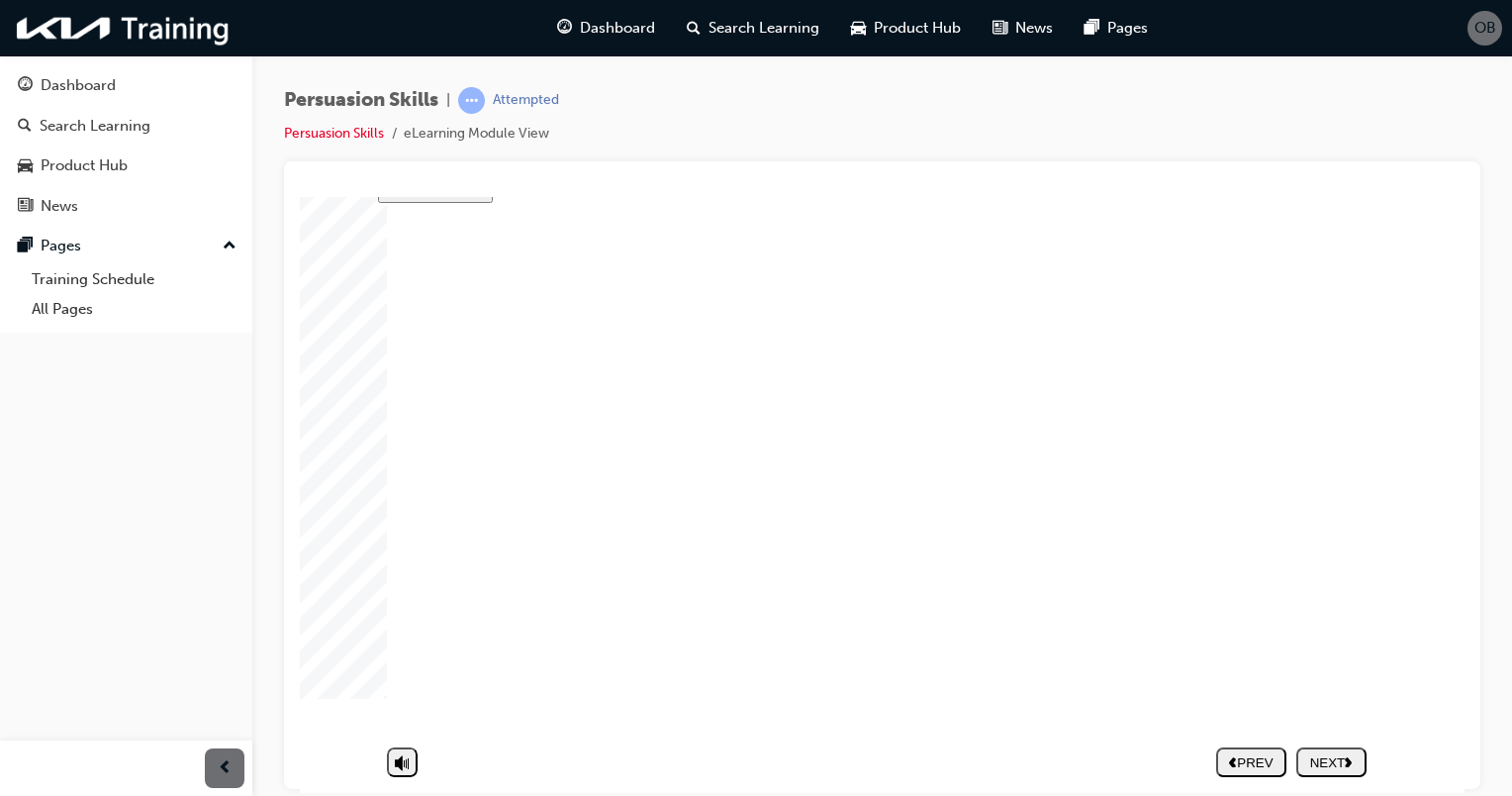 click on "NEXT" at bounding box center [1331, 761] 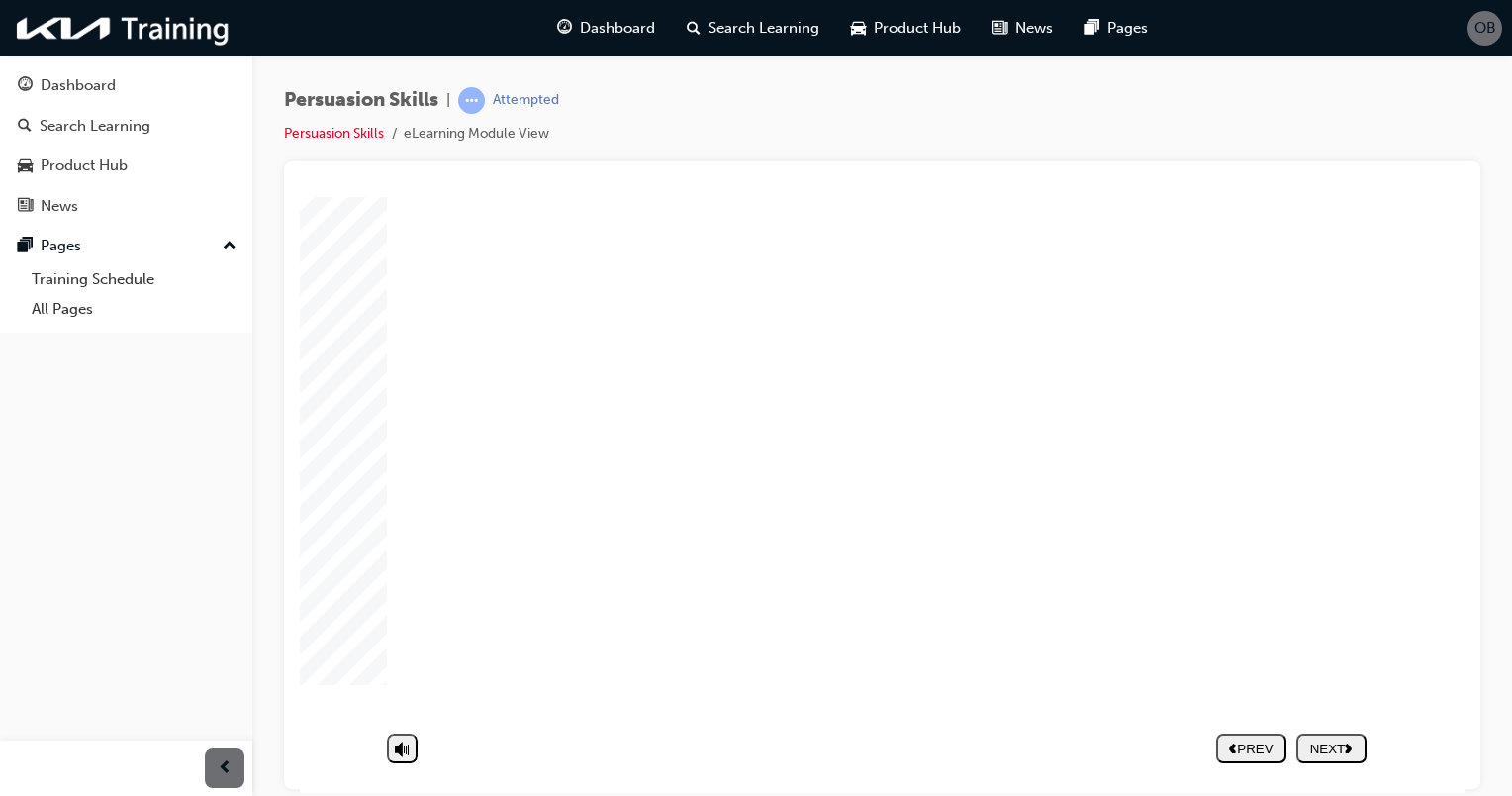 click 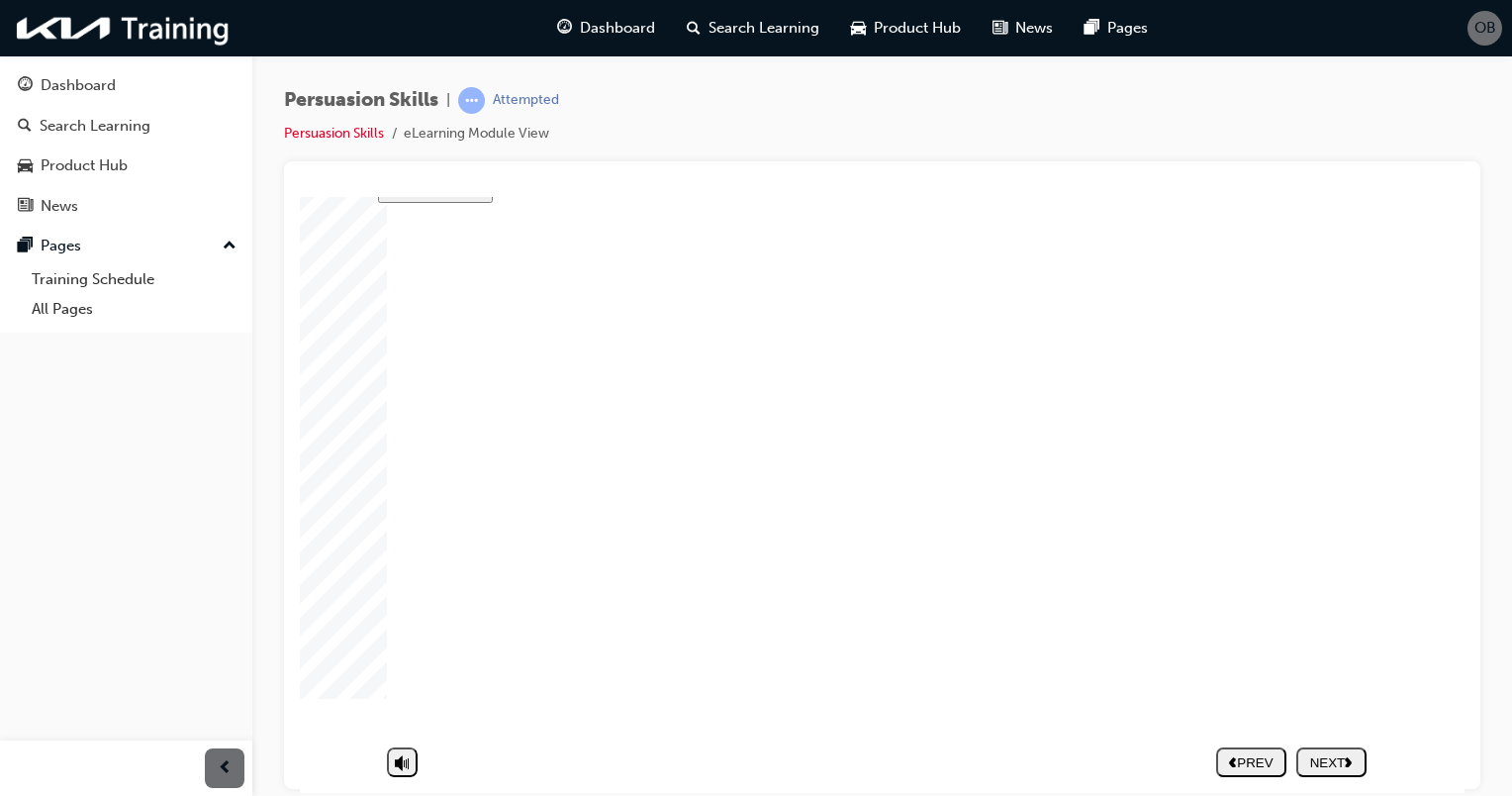 scroll, scrollTop: 0, scrollLeft: 0, axis: both 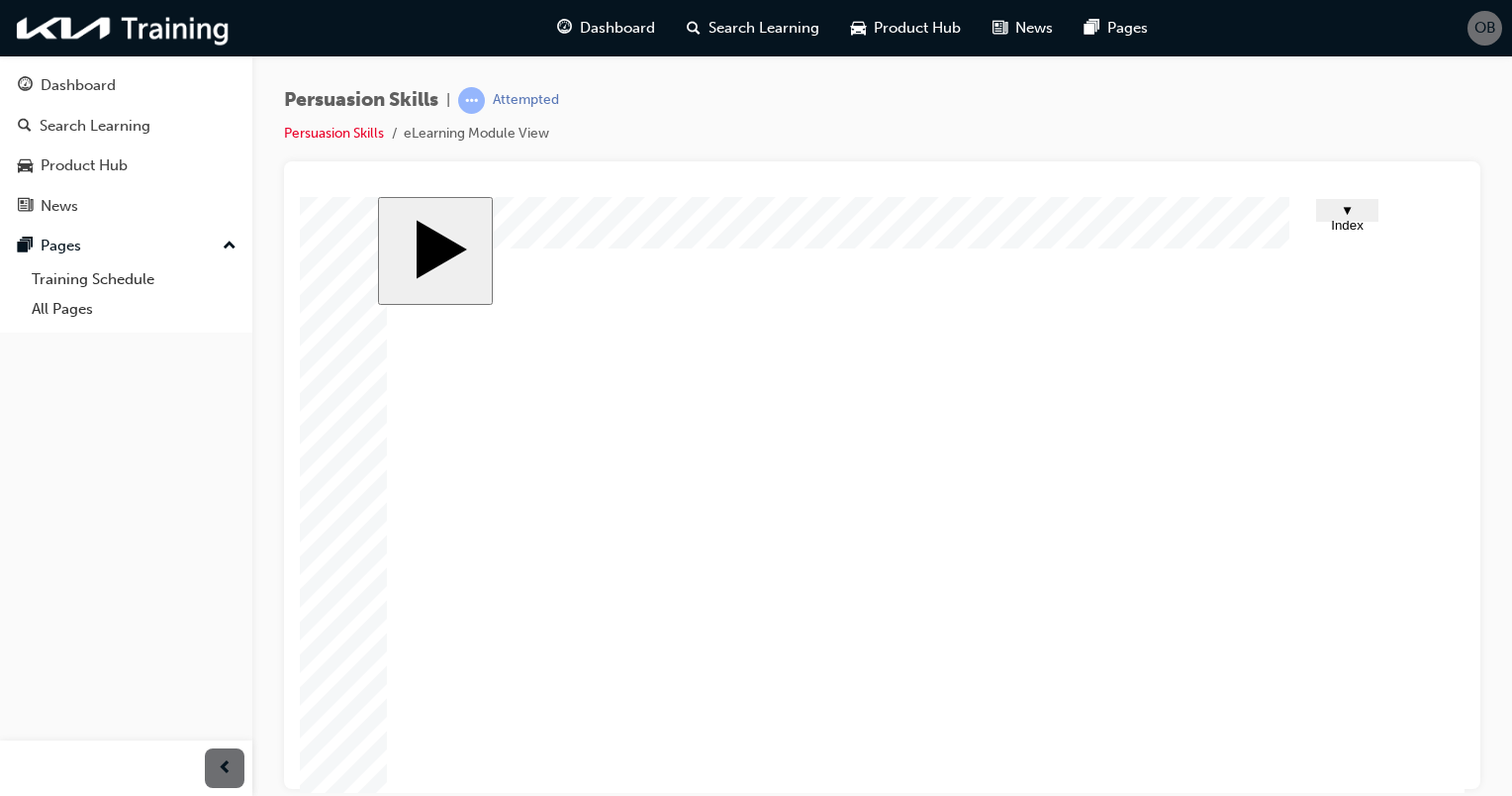 click 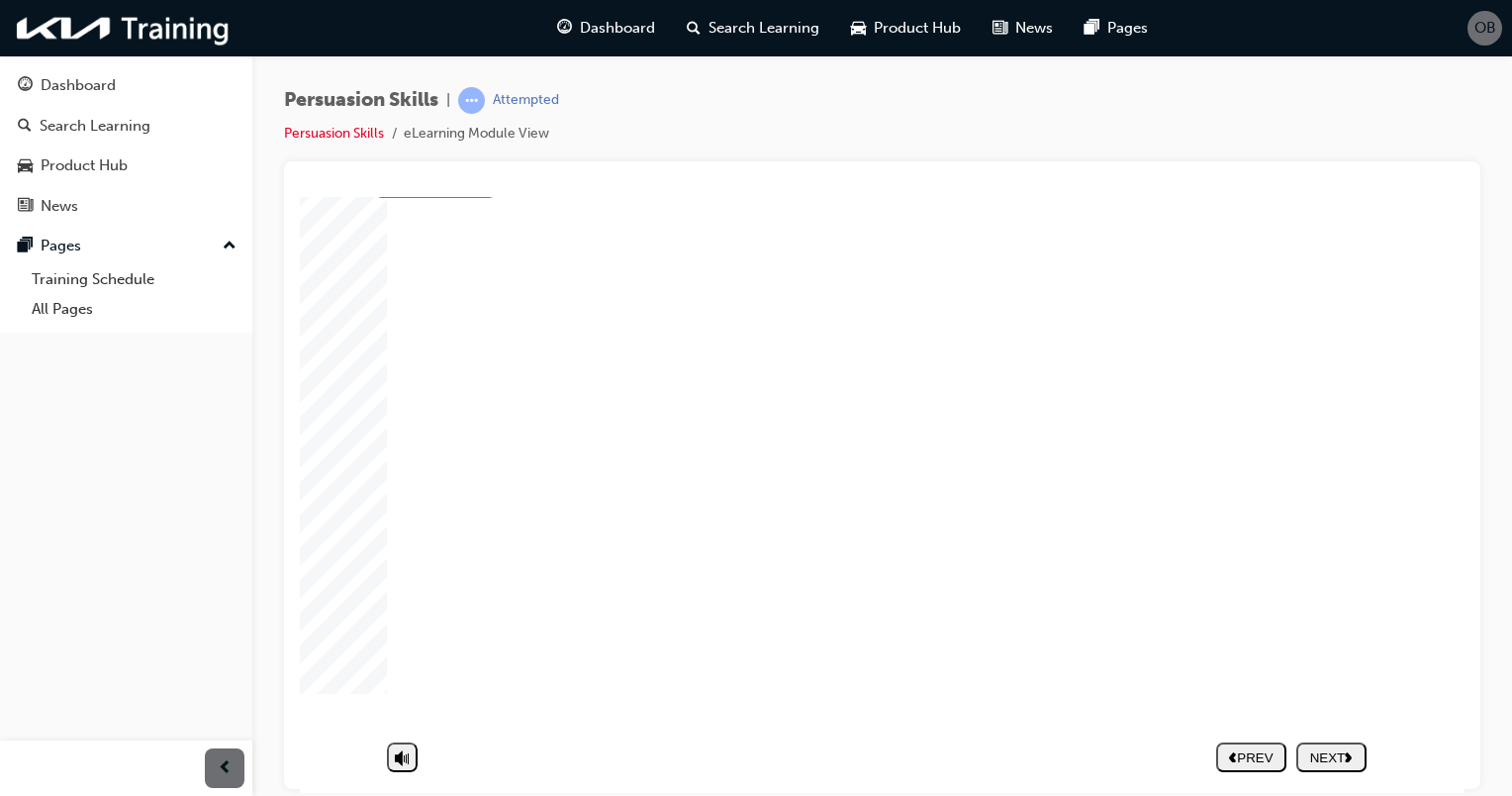 click 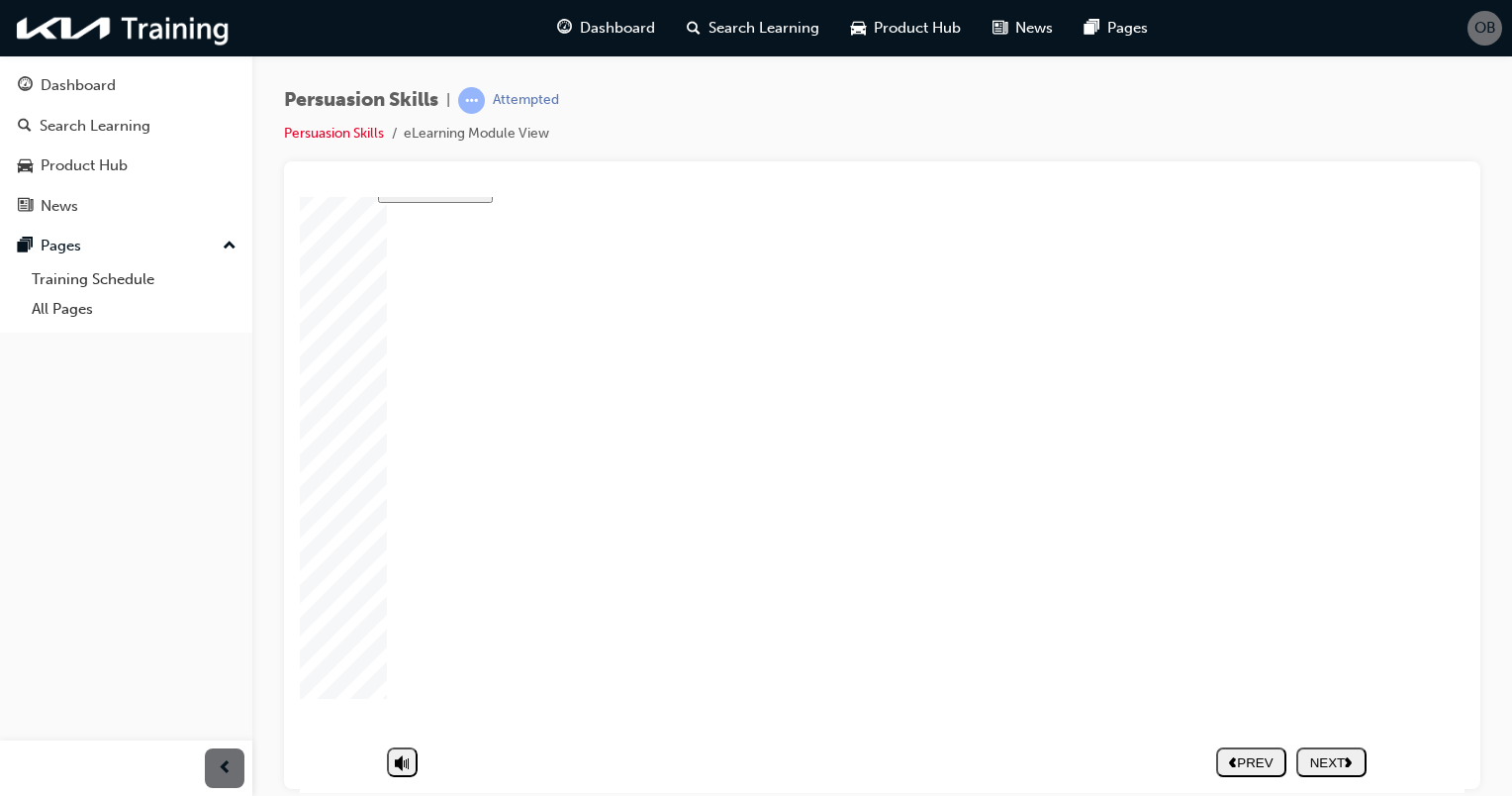 click 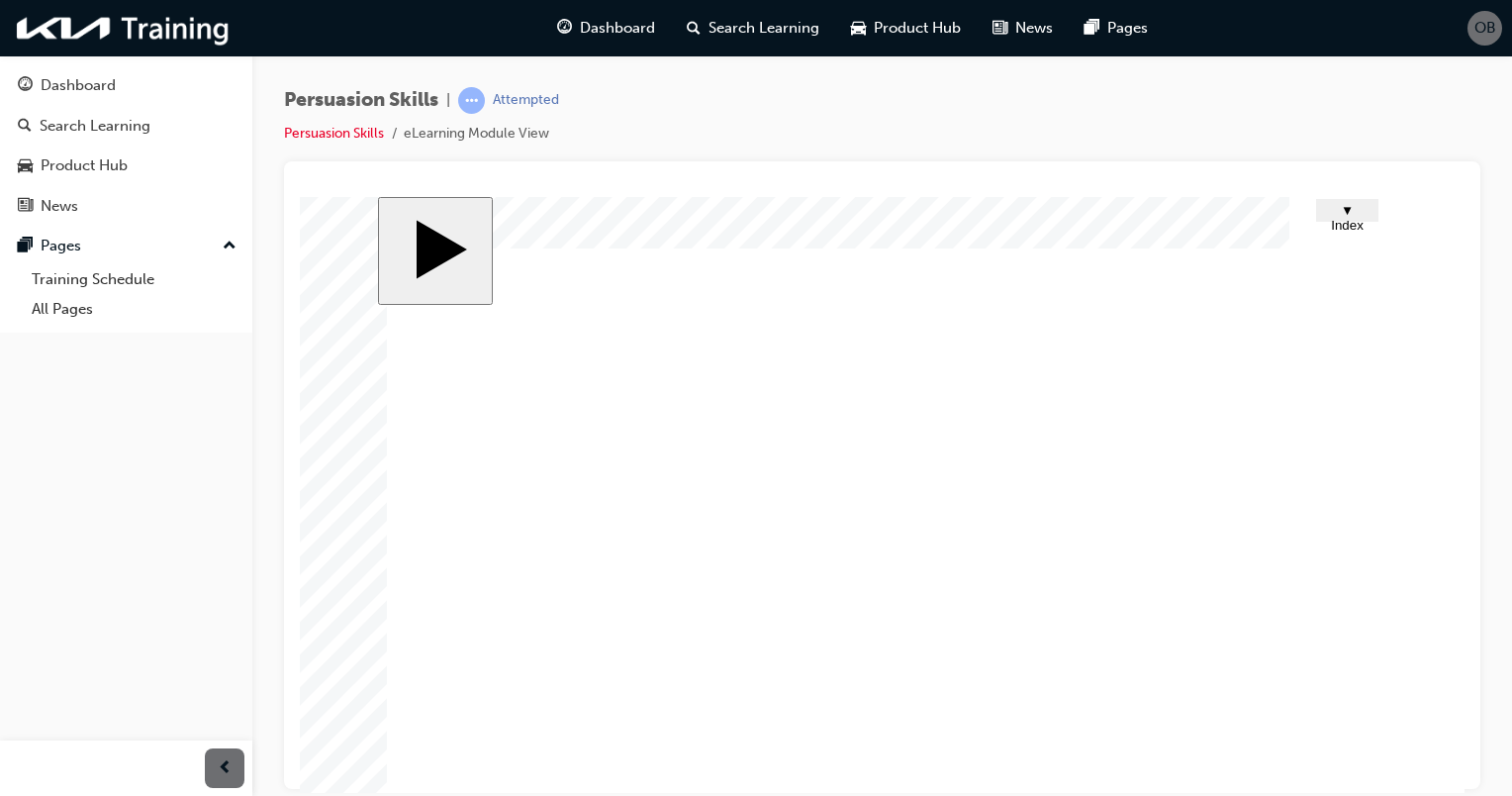 click 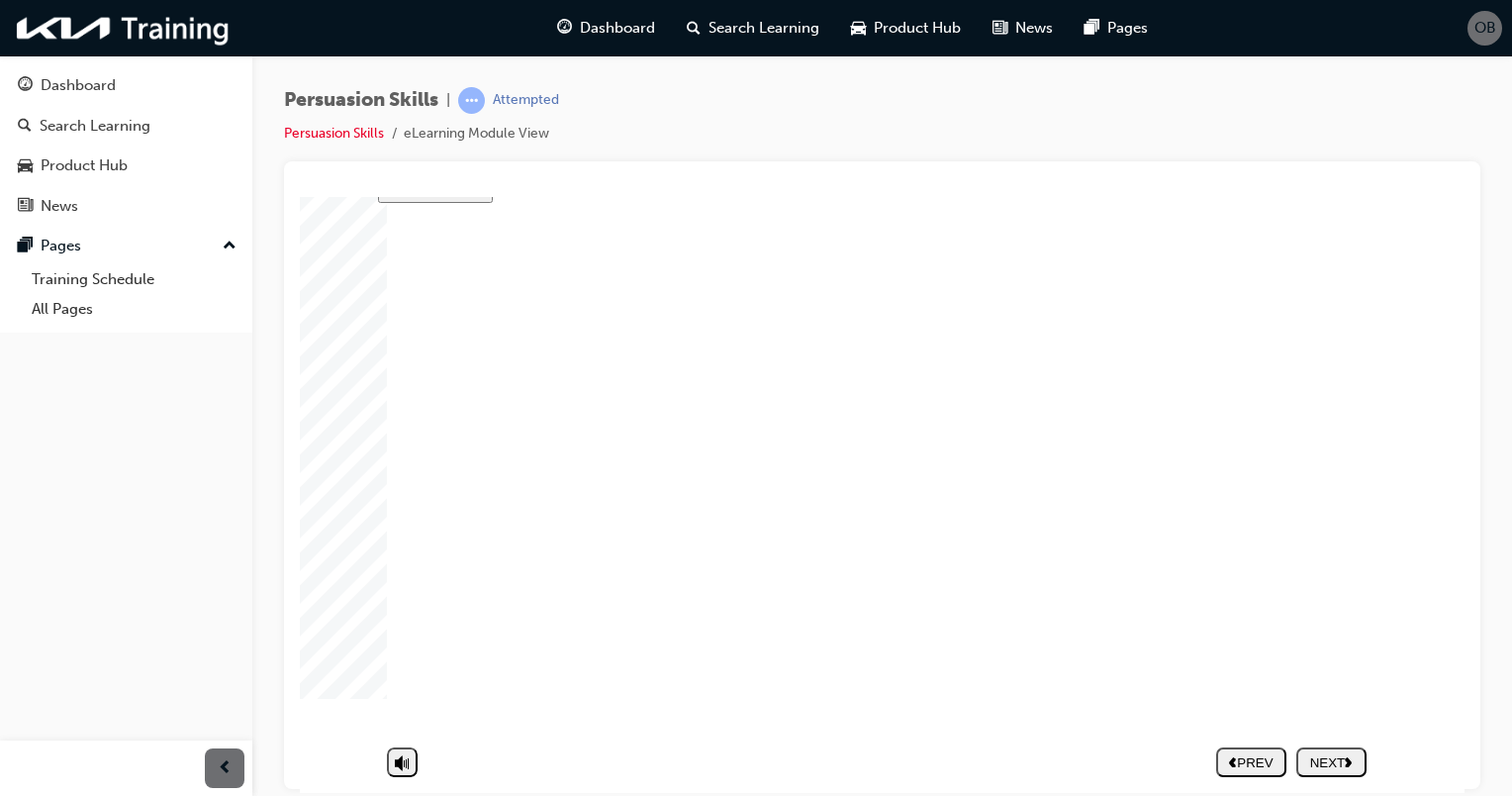 click 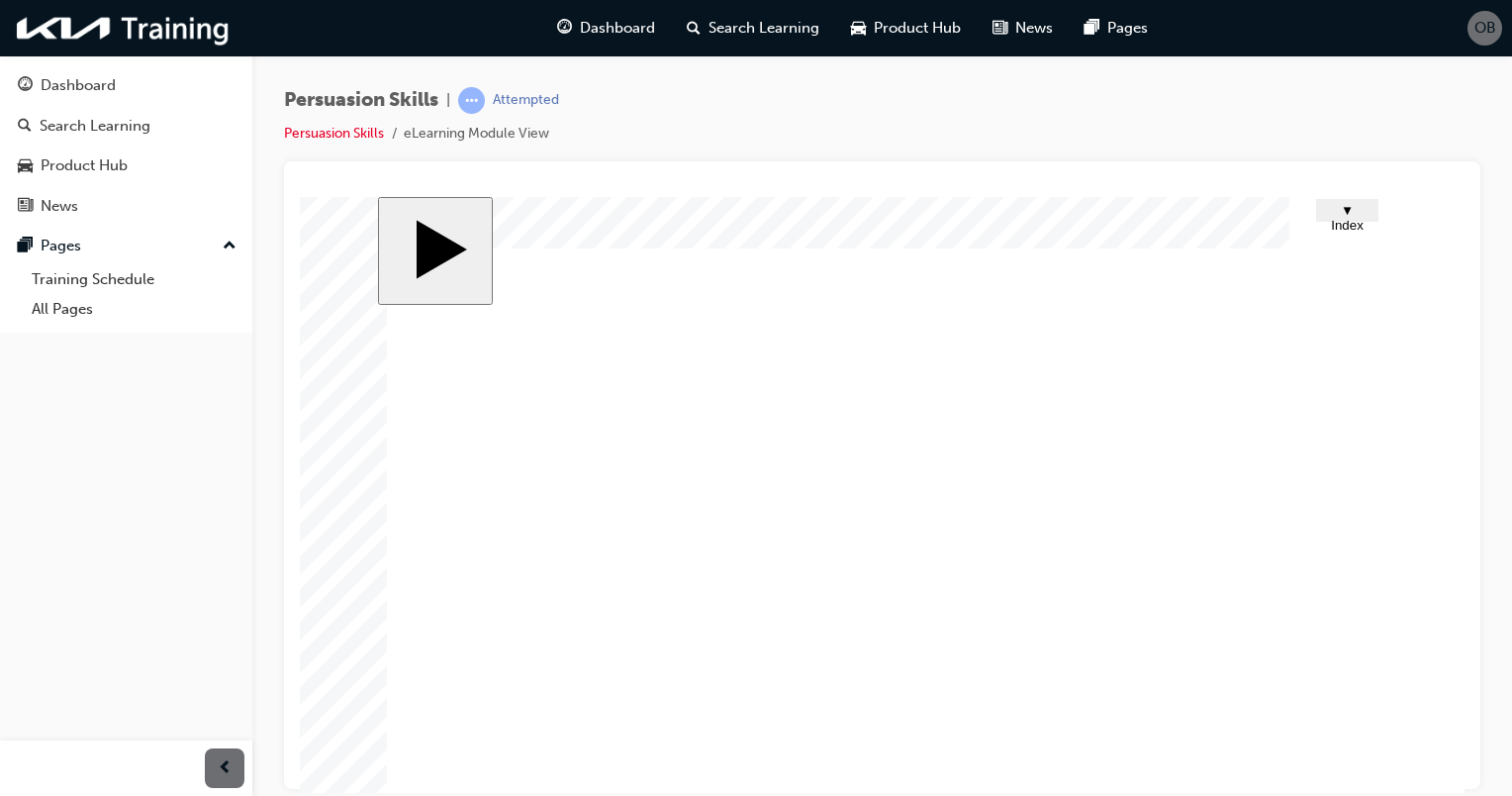 click 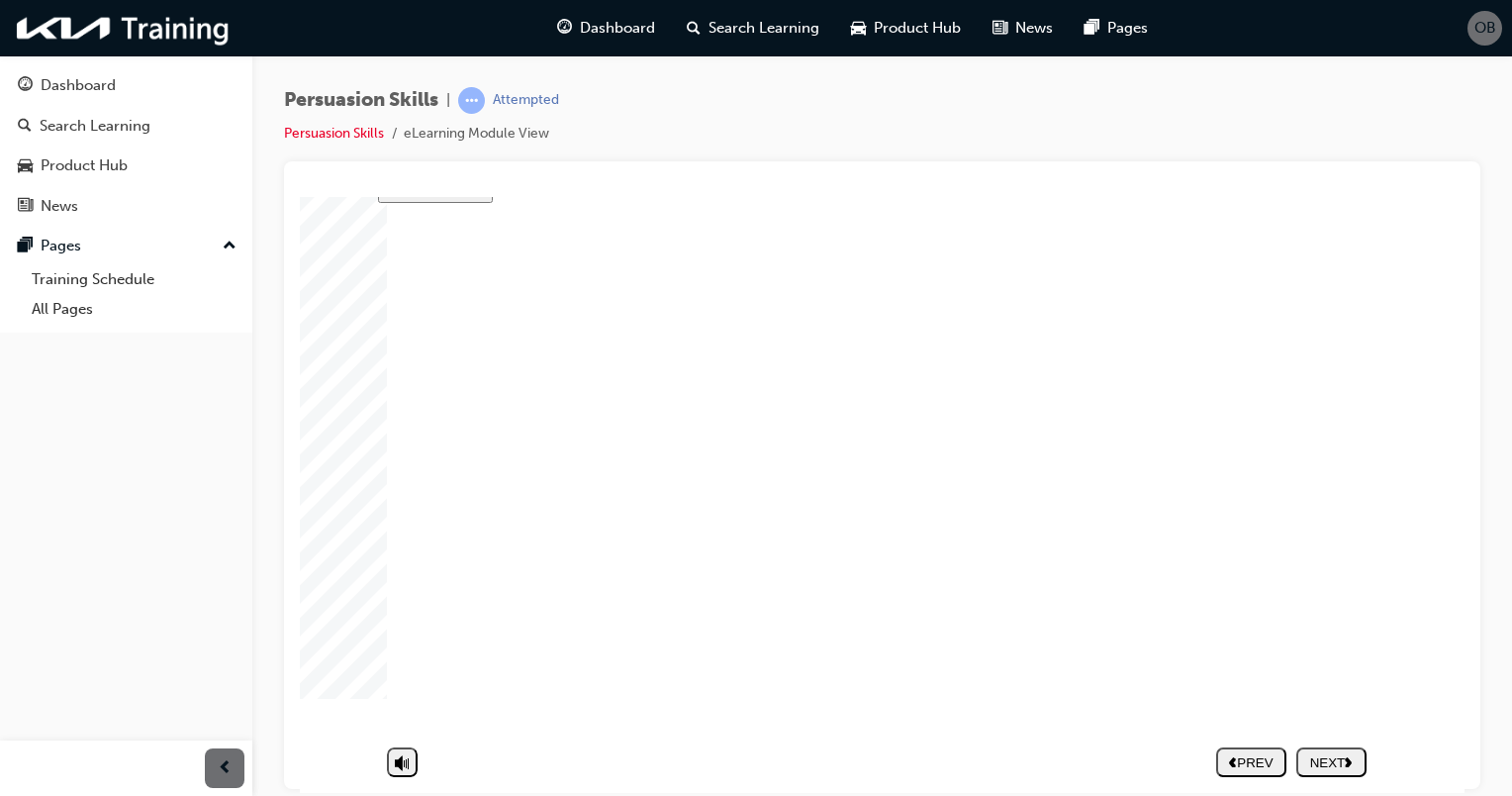 click on "NEXT" at bounding box center [1331, 761] 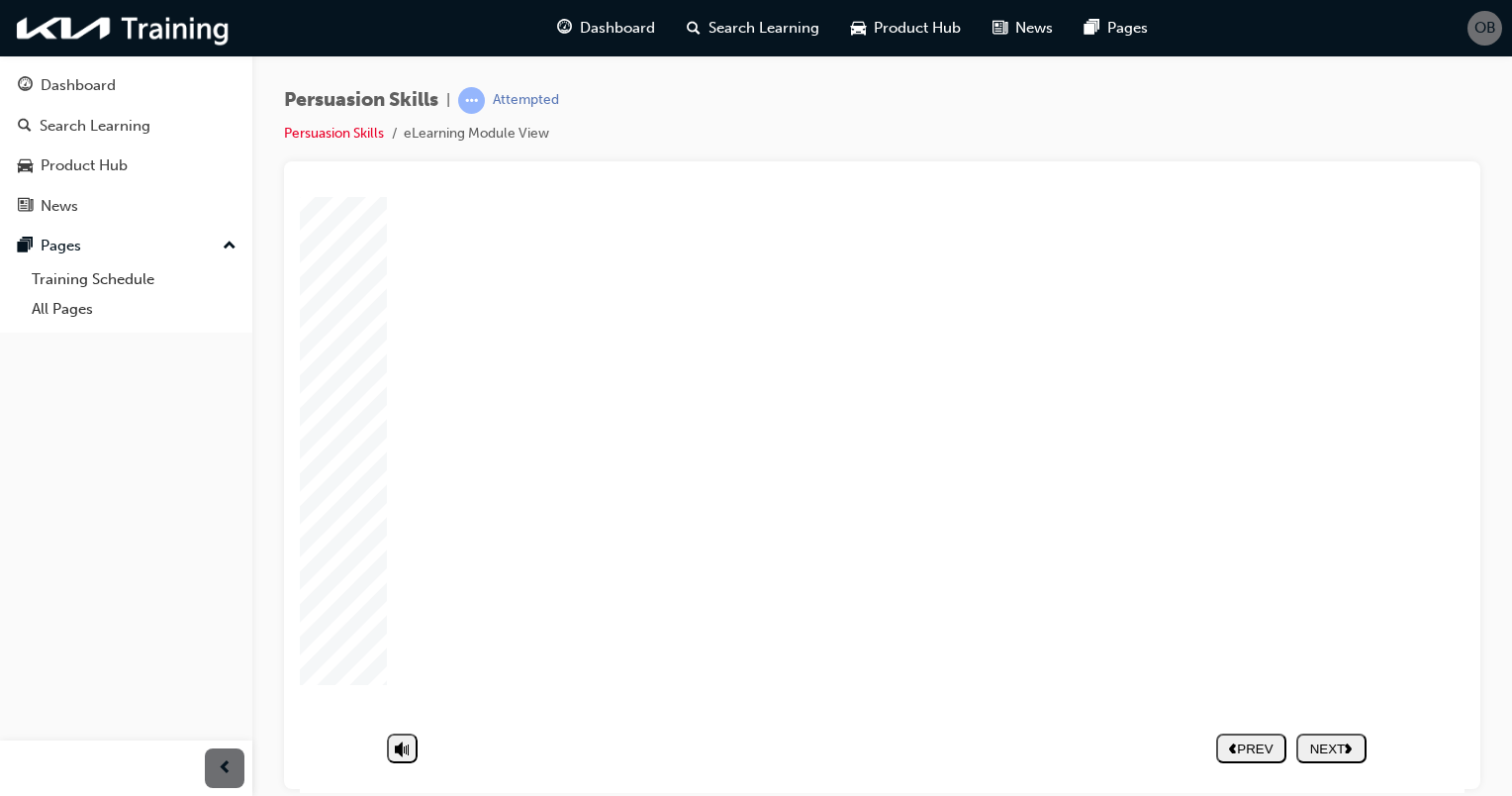 click 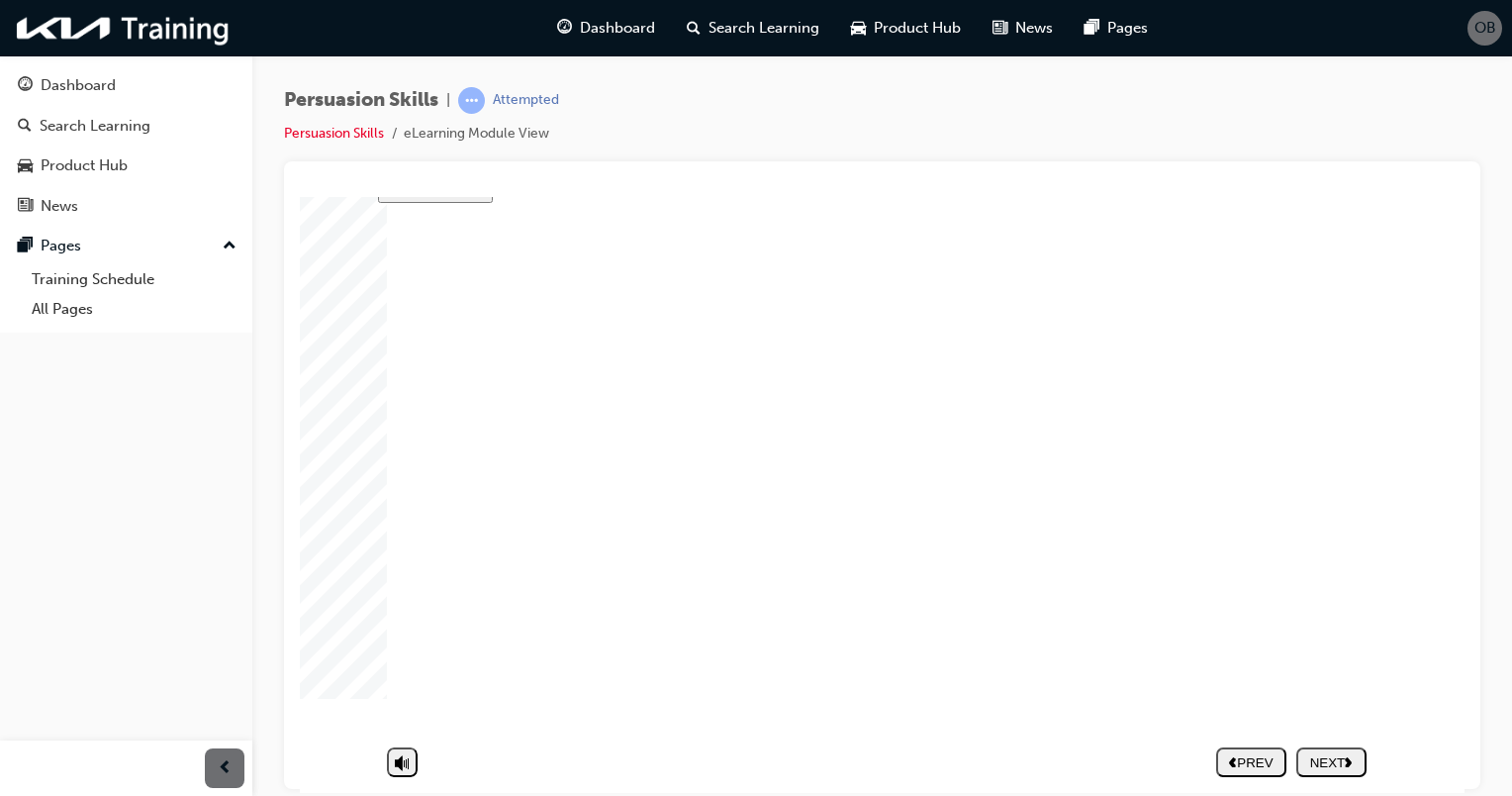 click 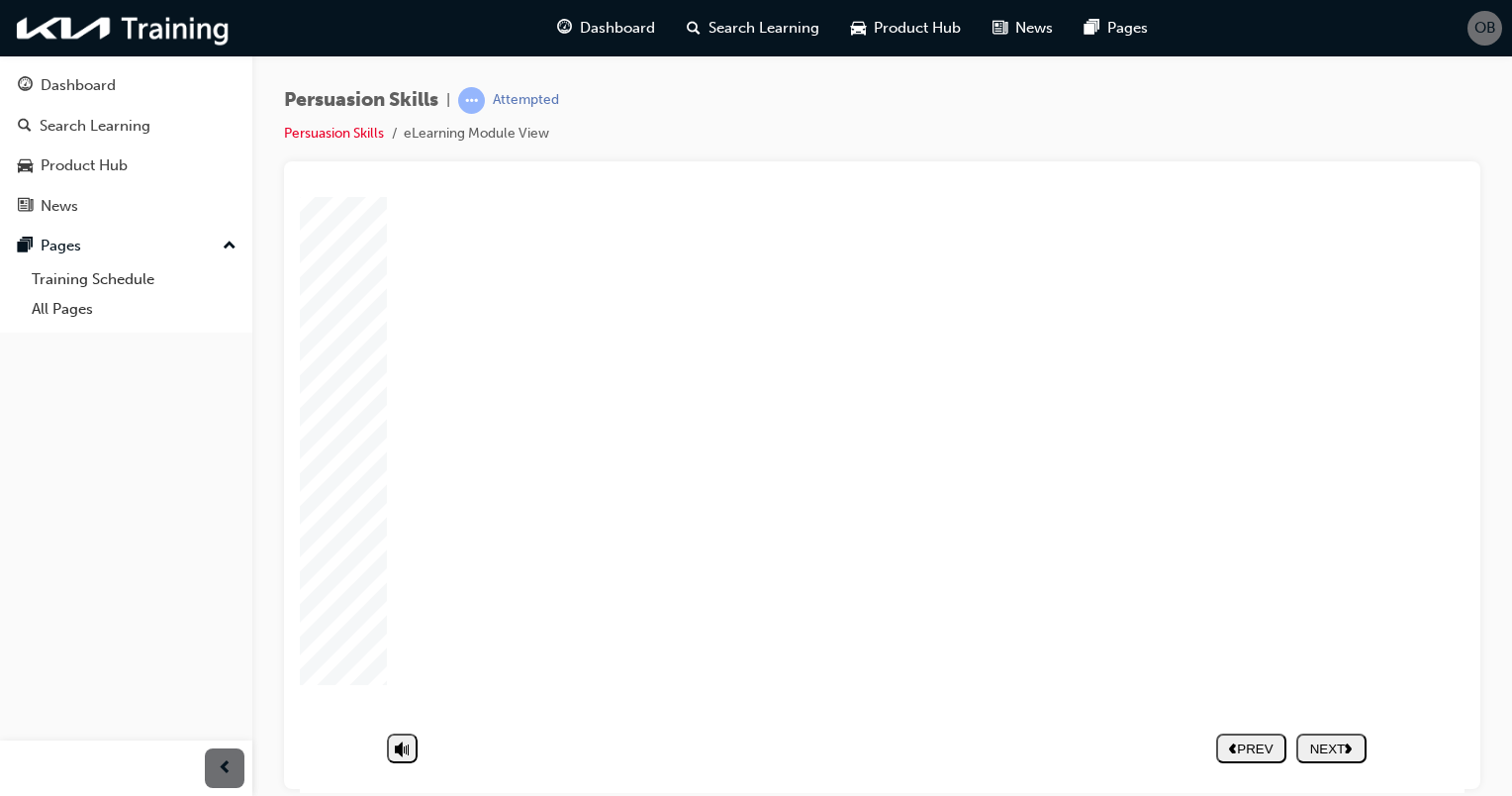 click 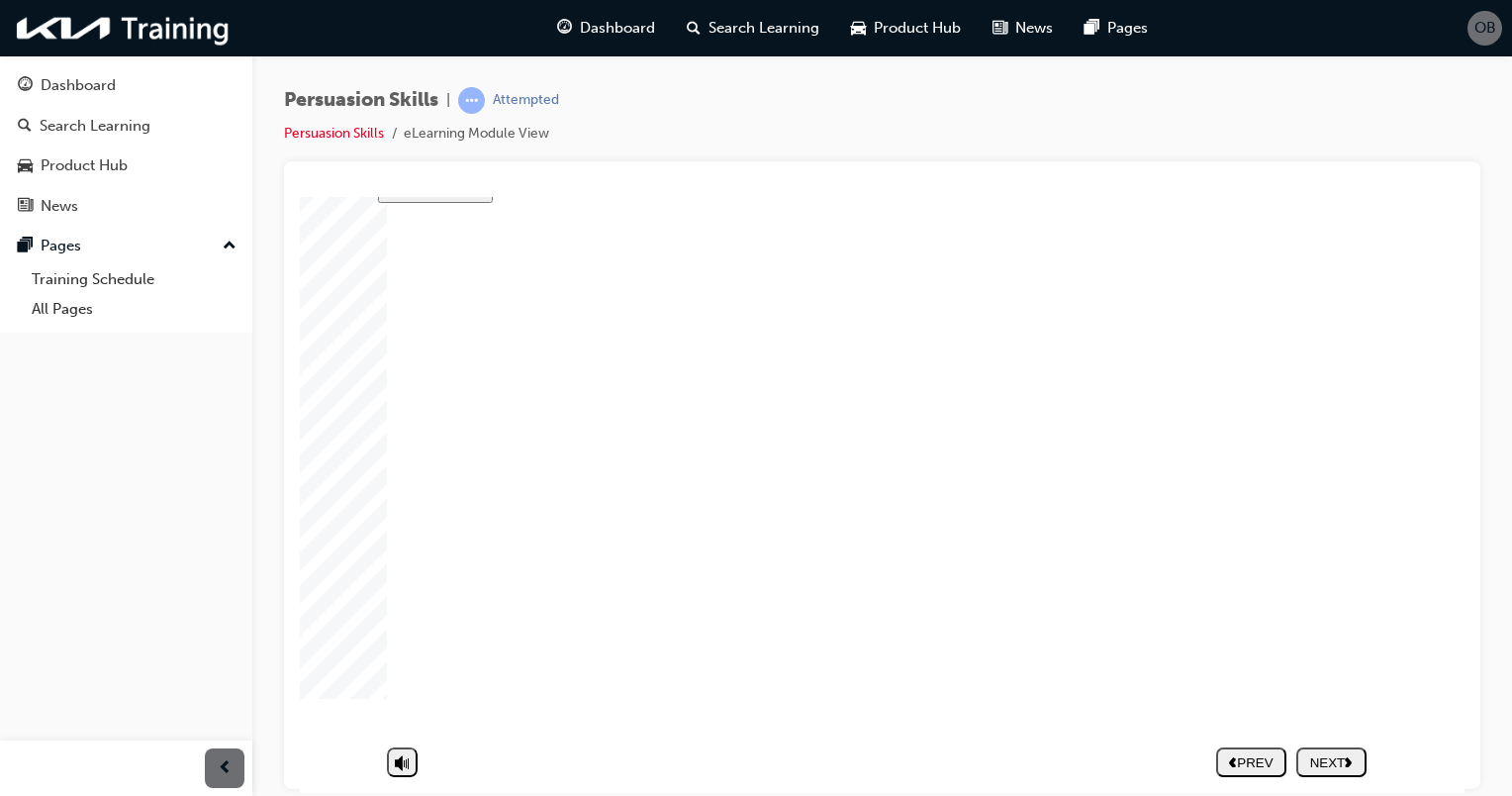 click 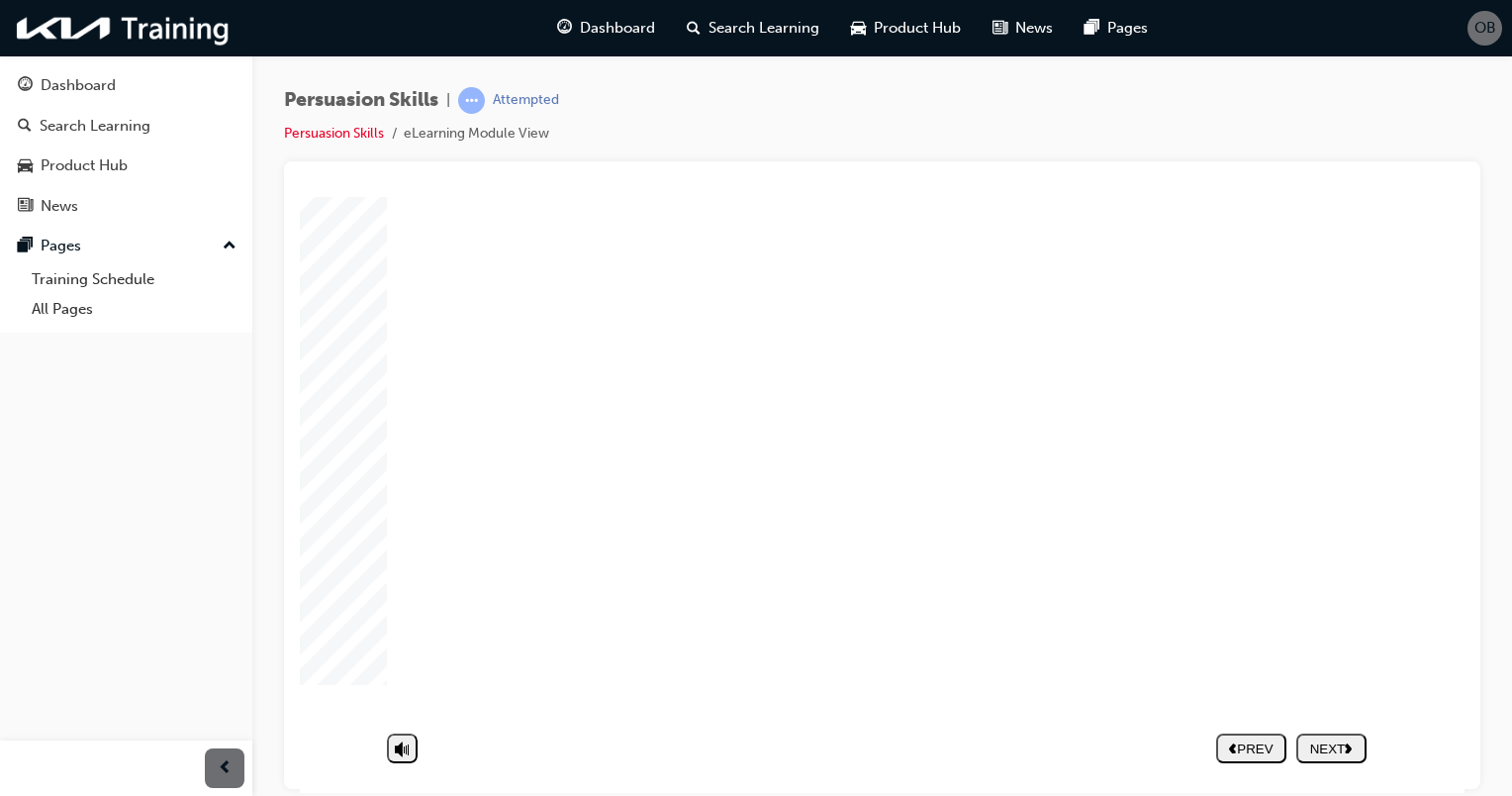 click 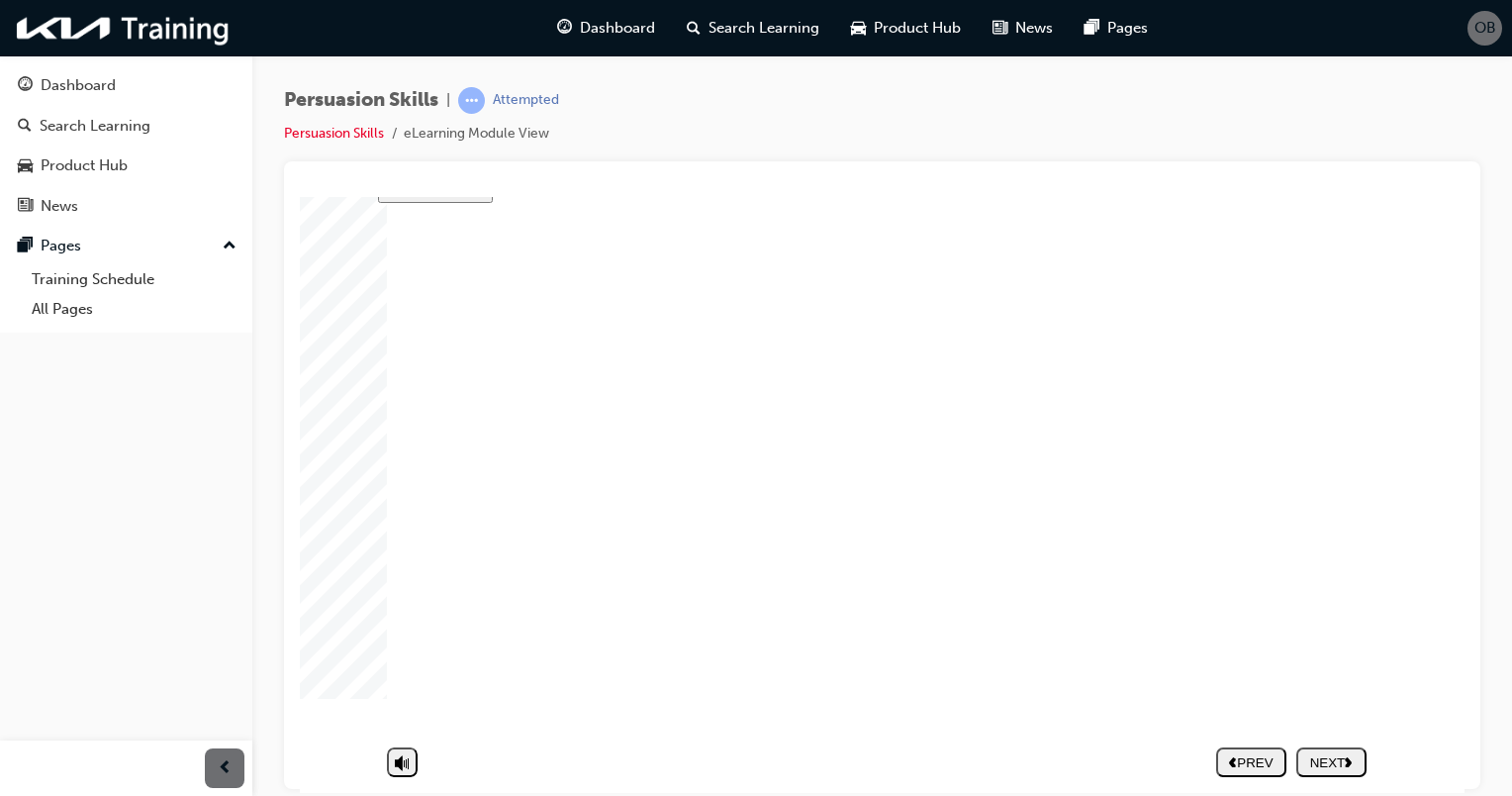 click at bounding box center (882, 2565) 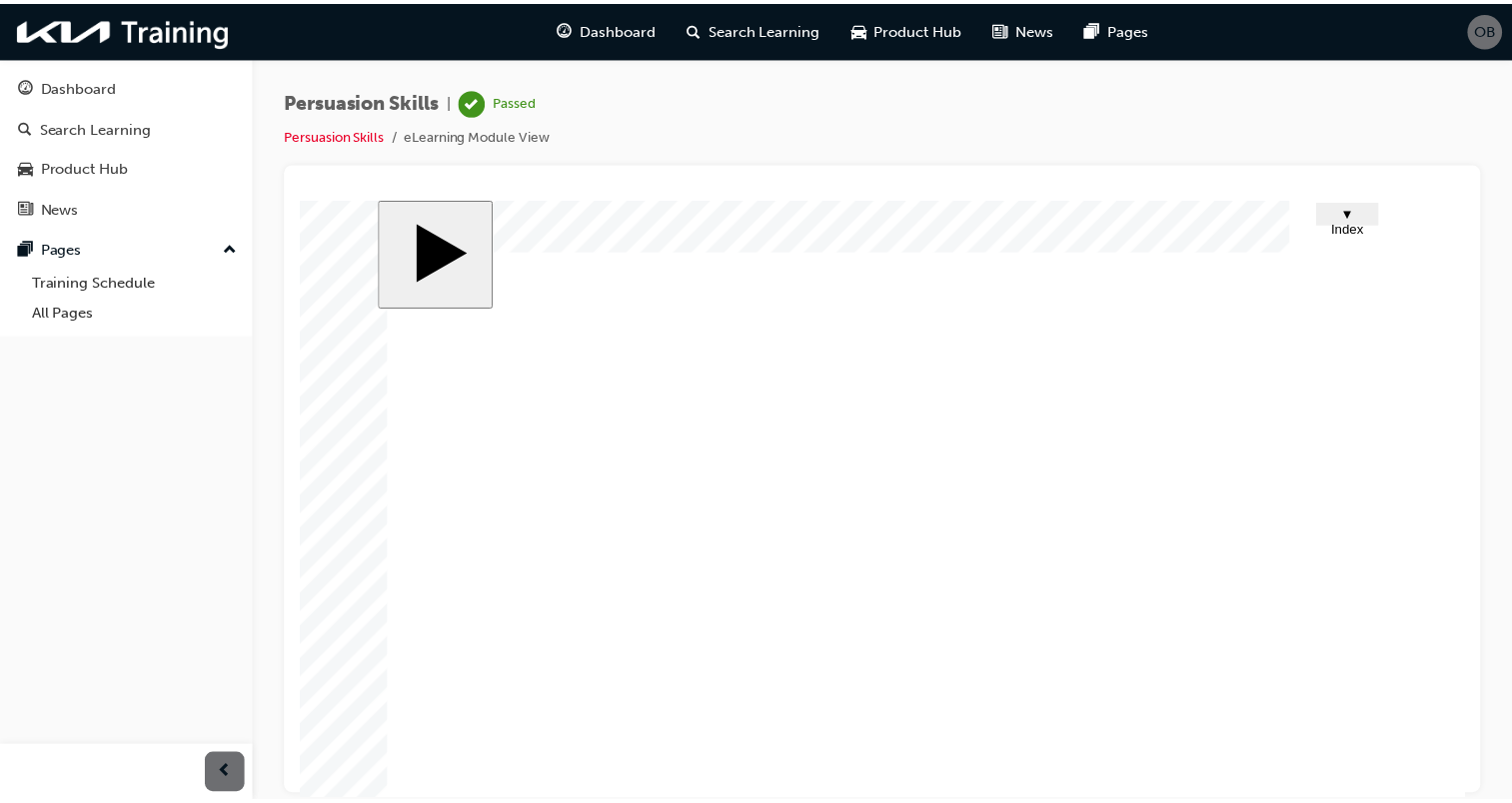 scroll, scrollTop: 117, scrollLeft: 0, axis: vertical 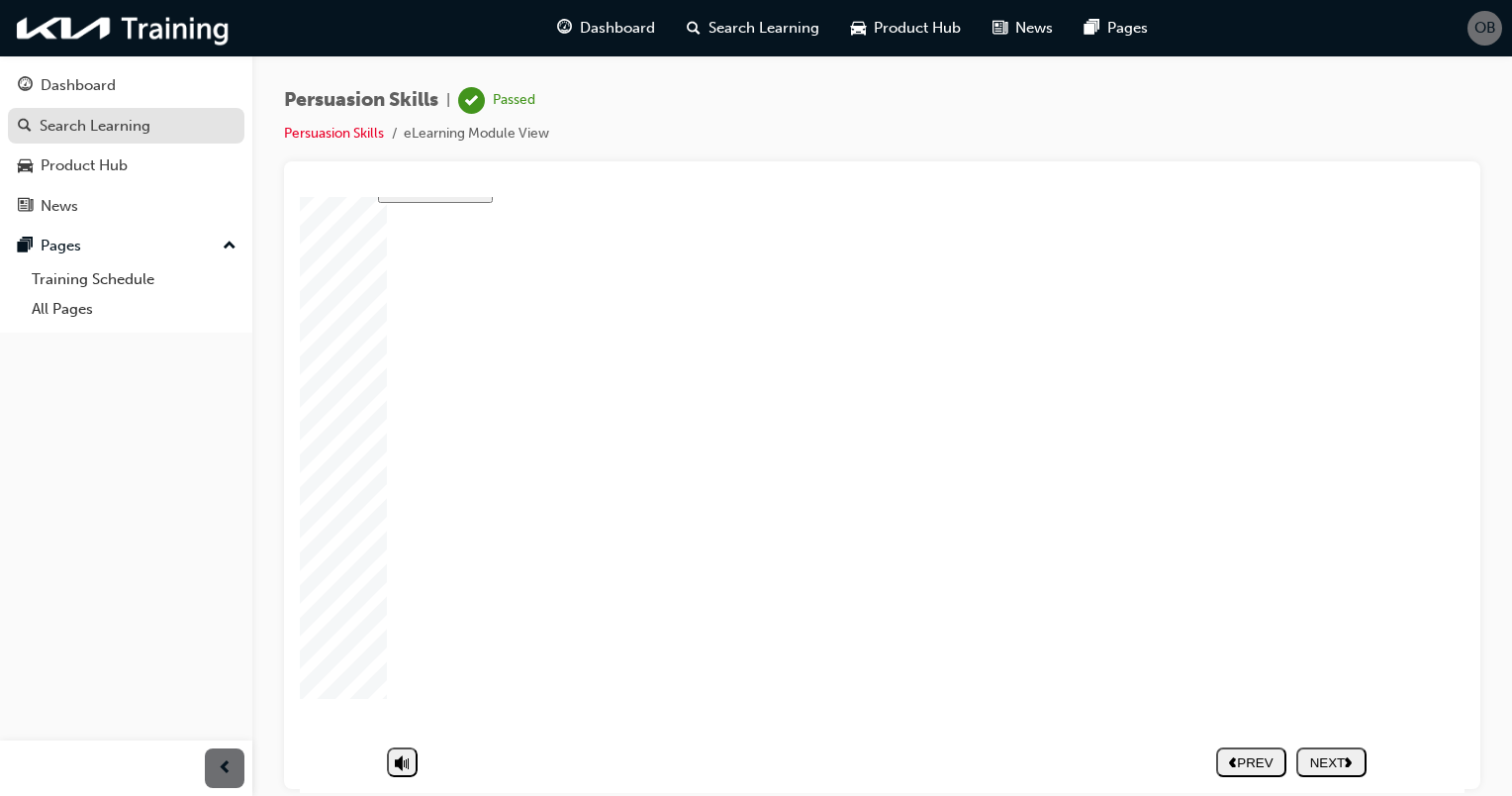 click on "Search Learning" at bounding box center [95, 126] 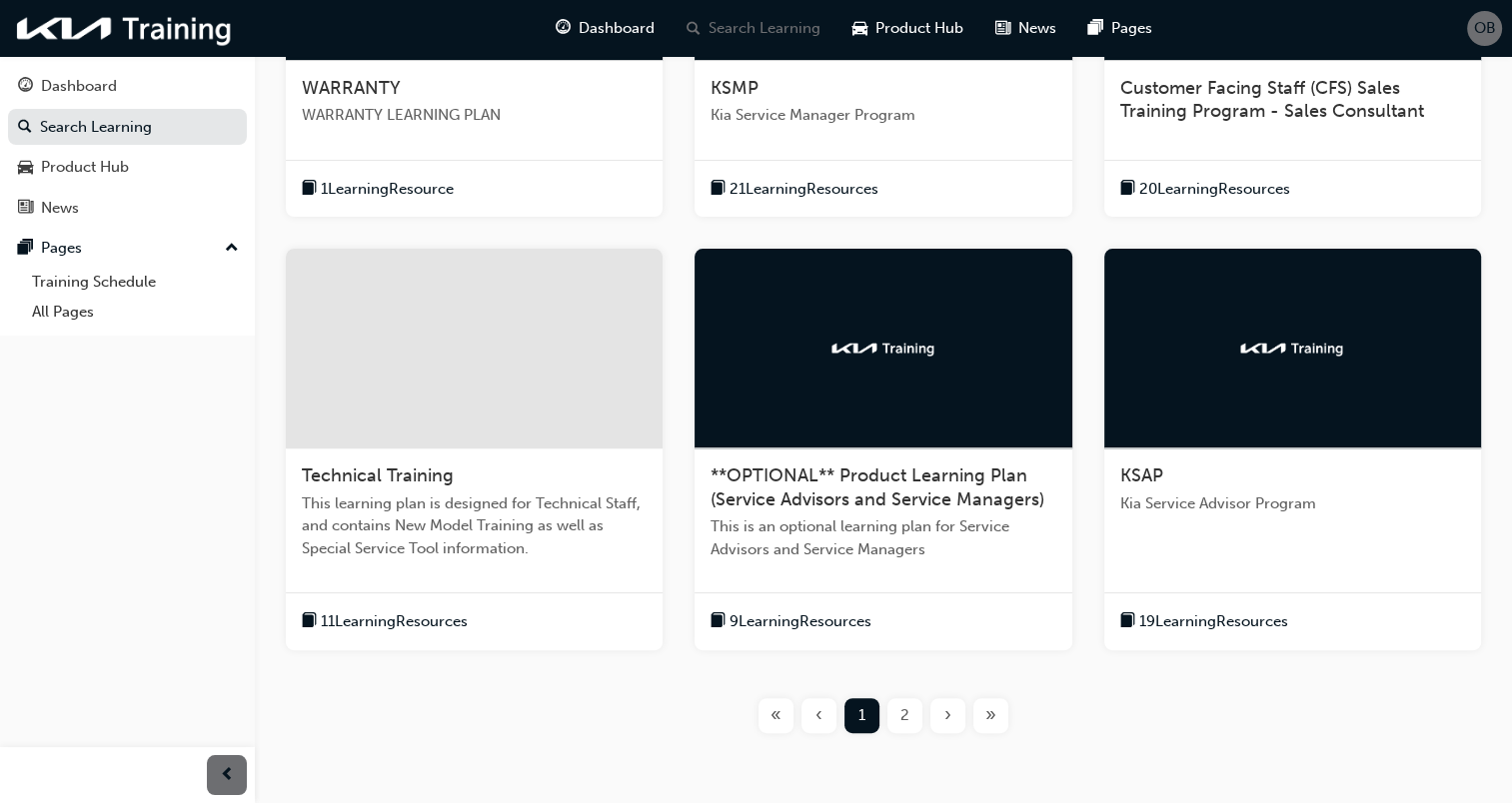 scroll, scrollTop: 602, scrollLeft: 0, axis: vertical 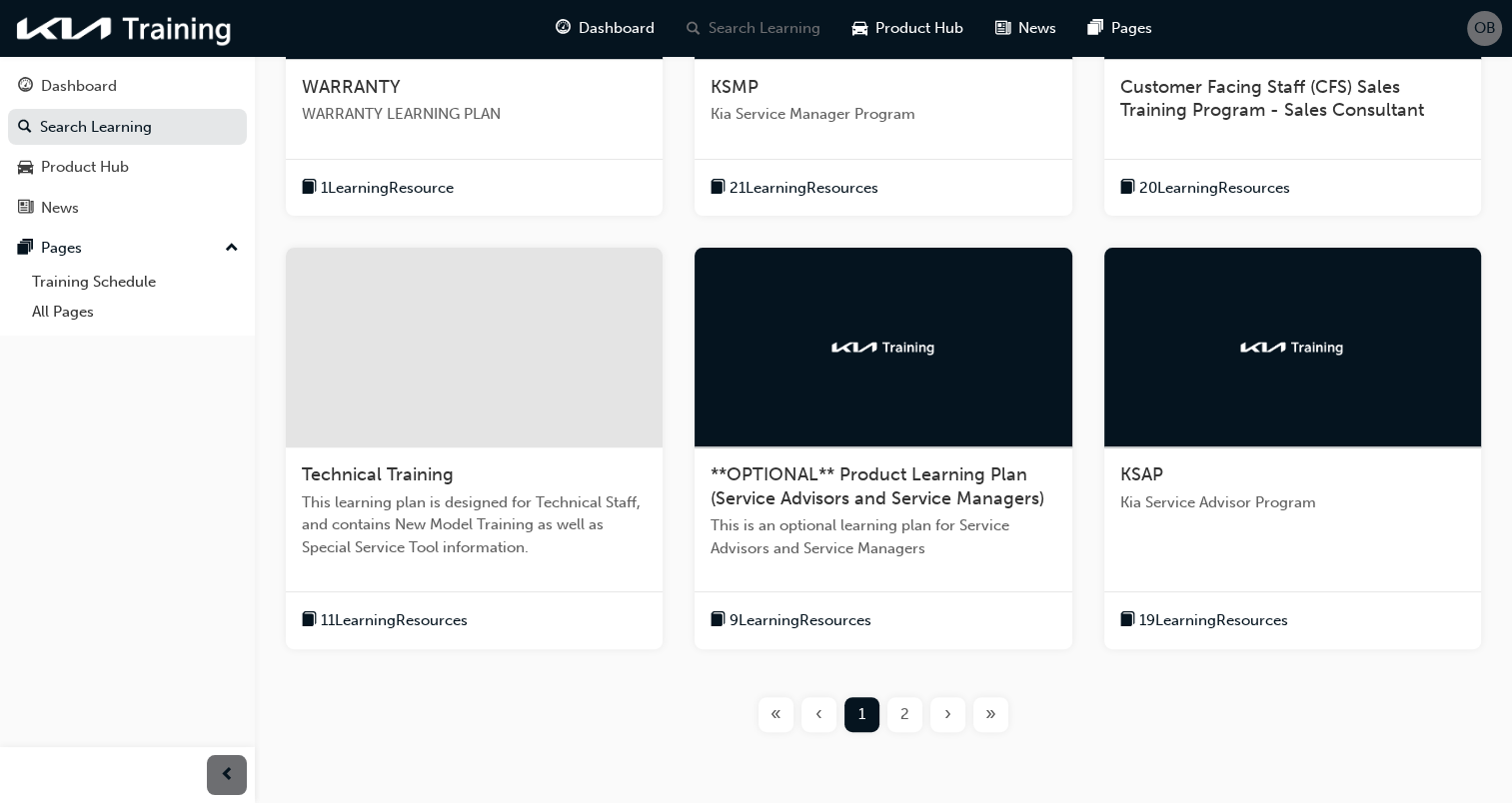 click on "KSAP Kia Service Advisor Program" at bounding box center [1292, 496] 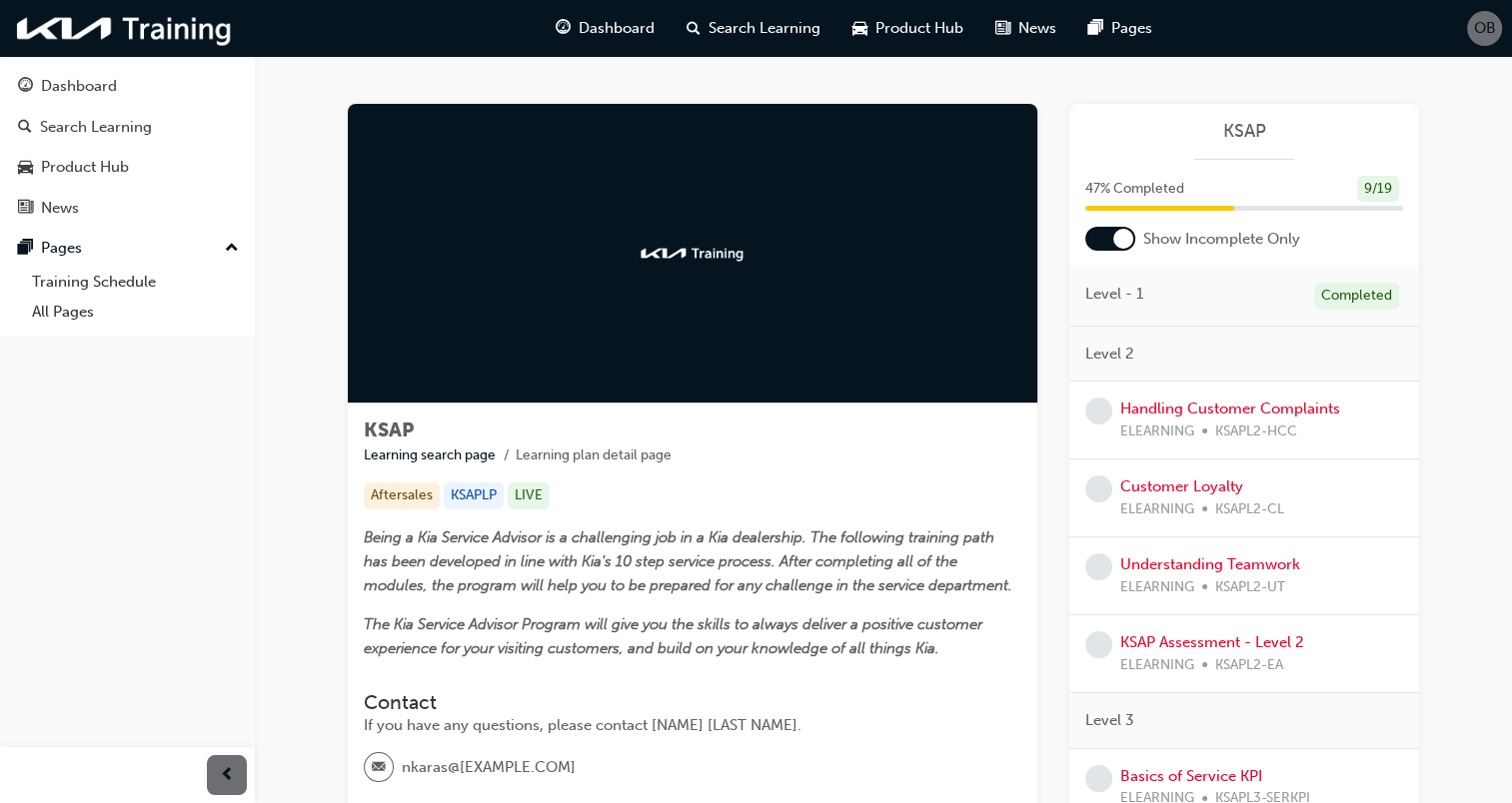 scroll, scrollTop: 0, scrollLeft: 0, axis: both 